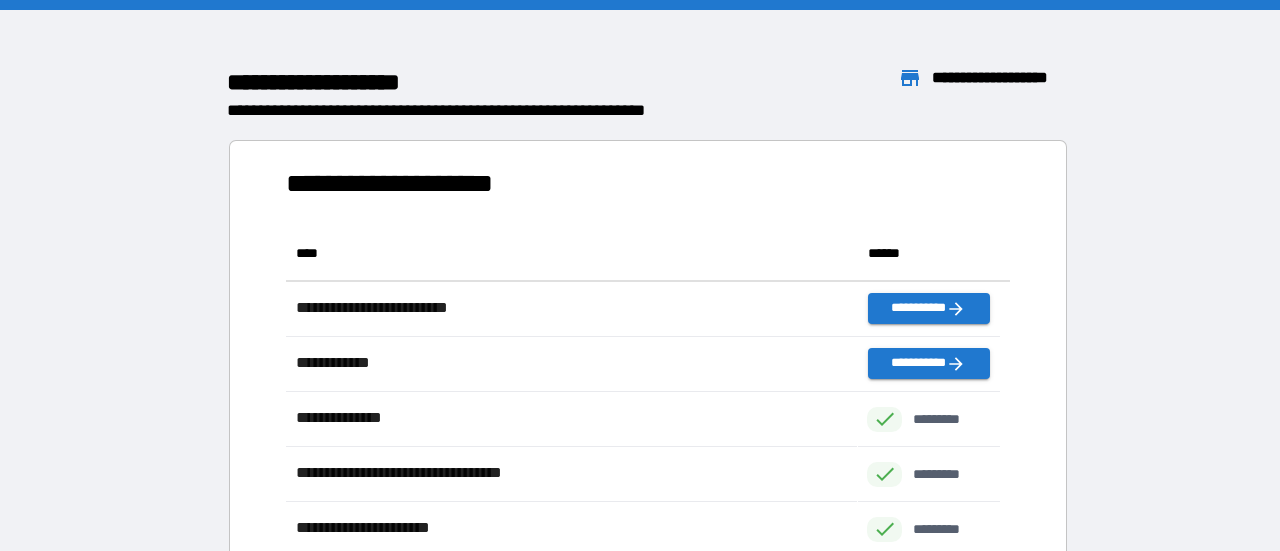 scroll, scrollTop: 0, scrollLeft: 0, axis: both 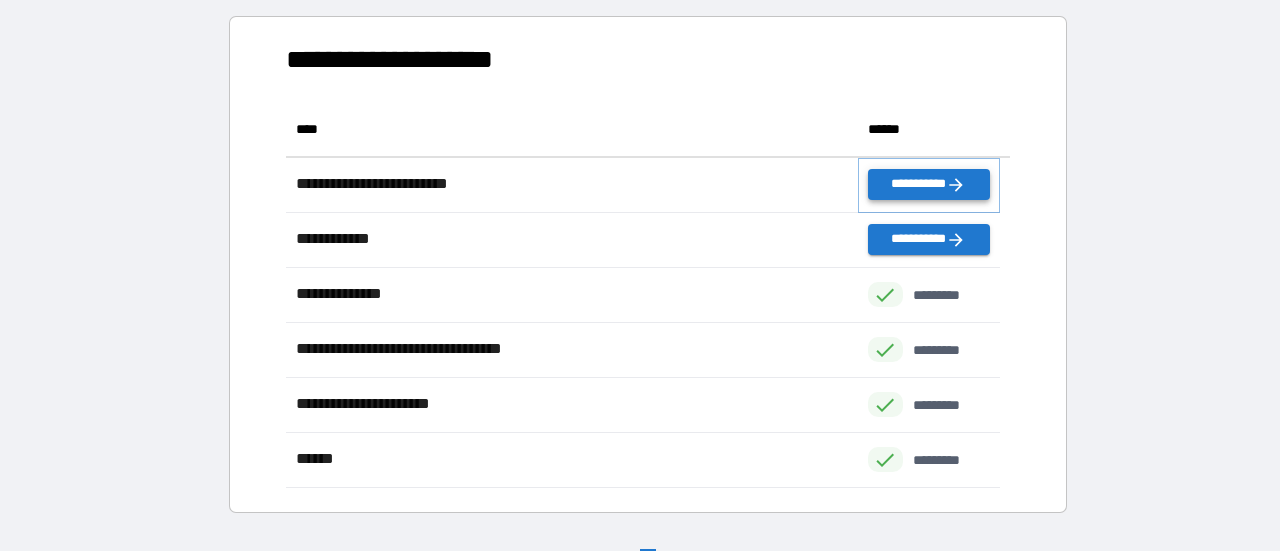 click on "**********" at bounding box center [929, 184] 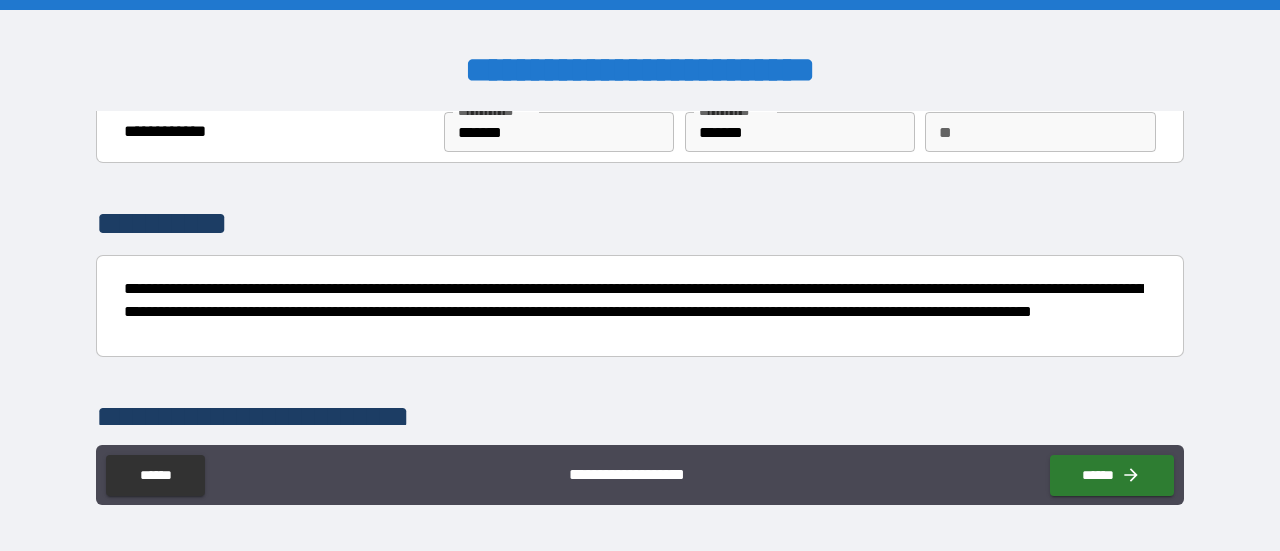 scroll, scrollTop: 300, scrollLeft: 0, axis: vertical 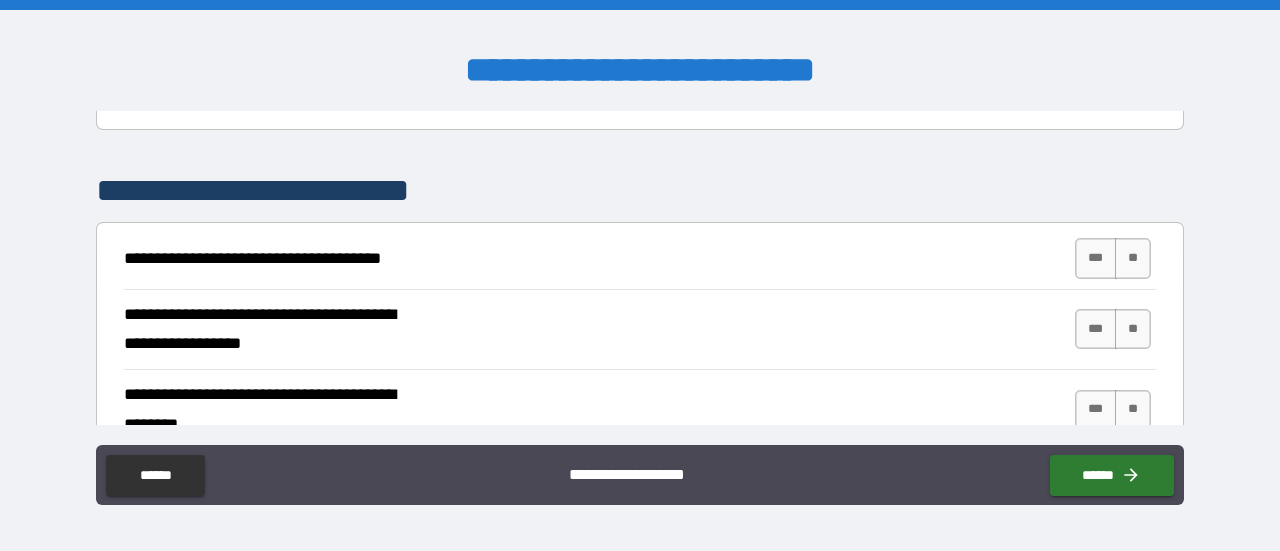 click on "**********" at bounding box center [640, 258] 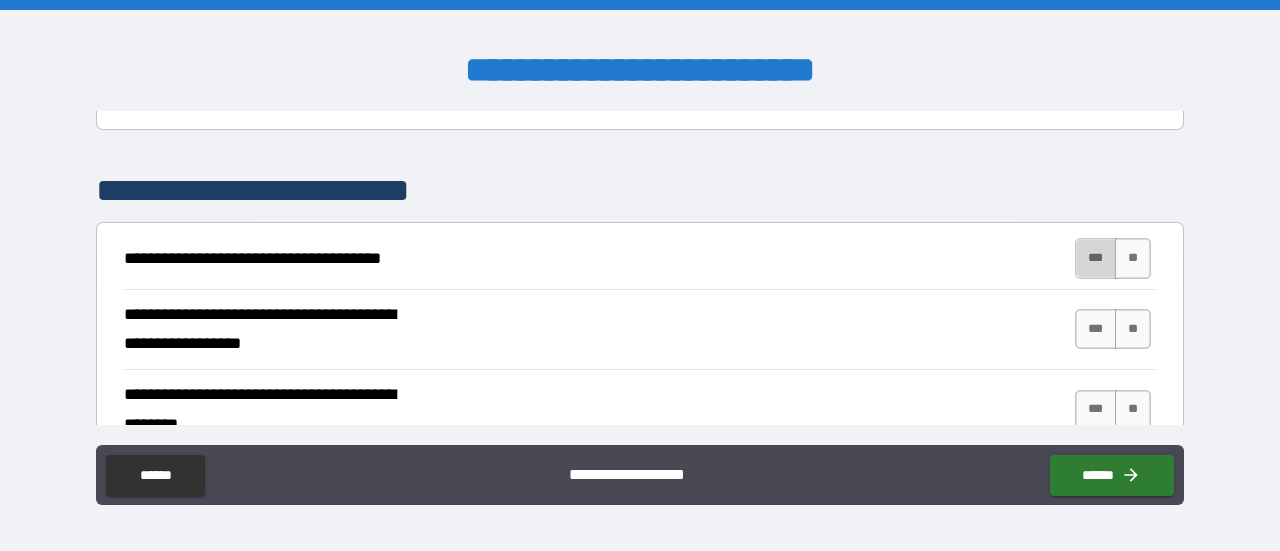 click on "***" at bounding box center [1096, 258] 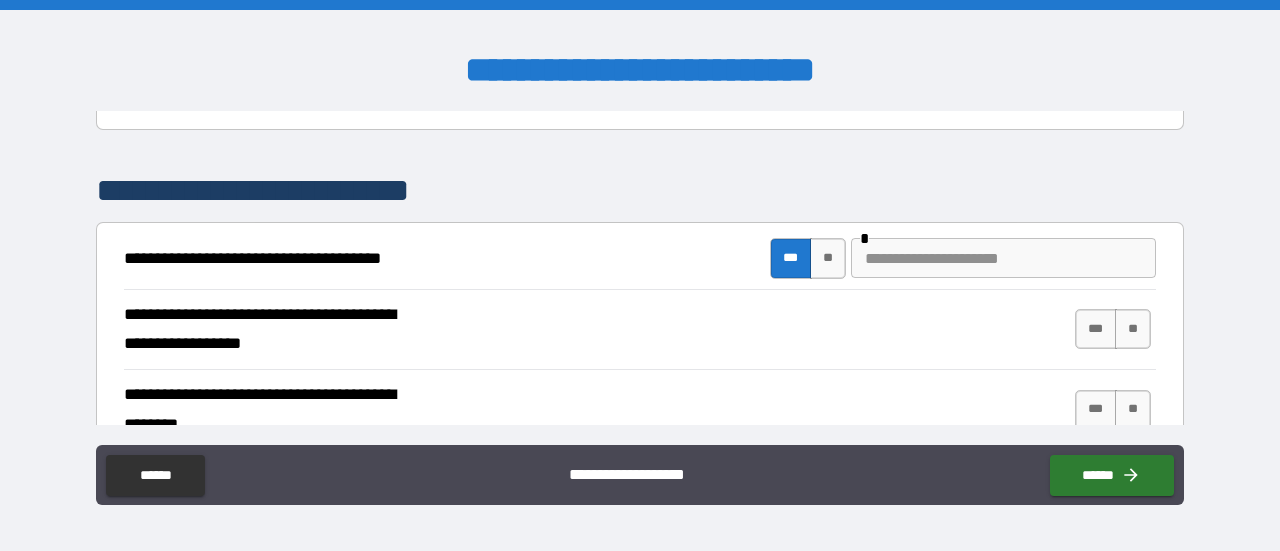 click at bounding box center [1003, 258] 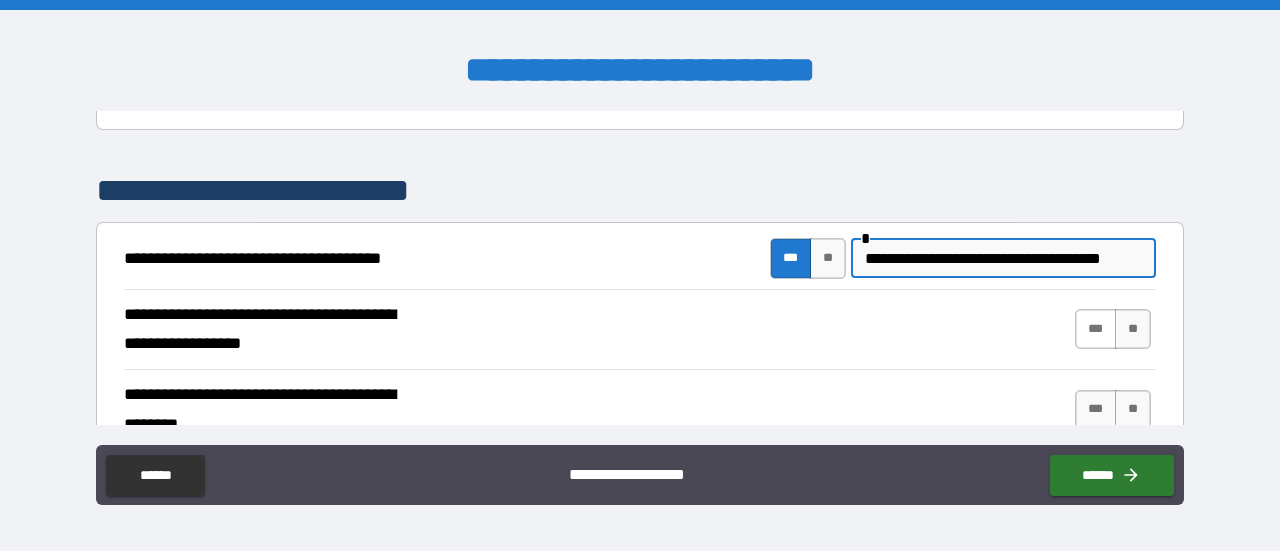 type on "**********" 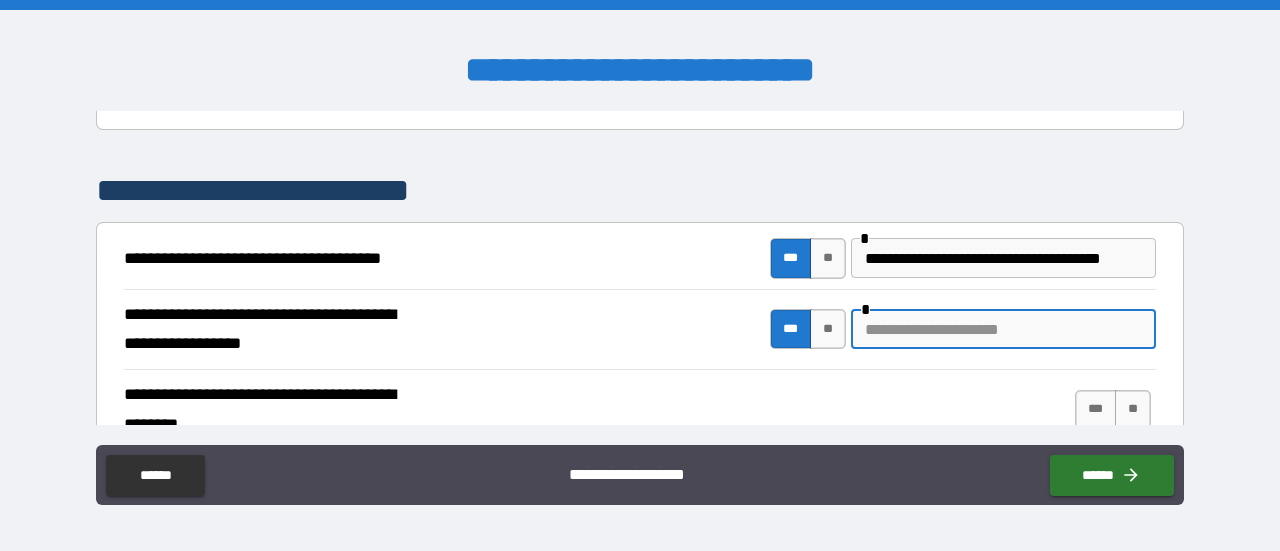 click at bounding box center [1003, 329] 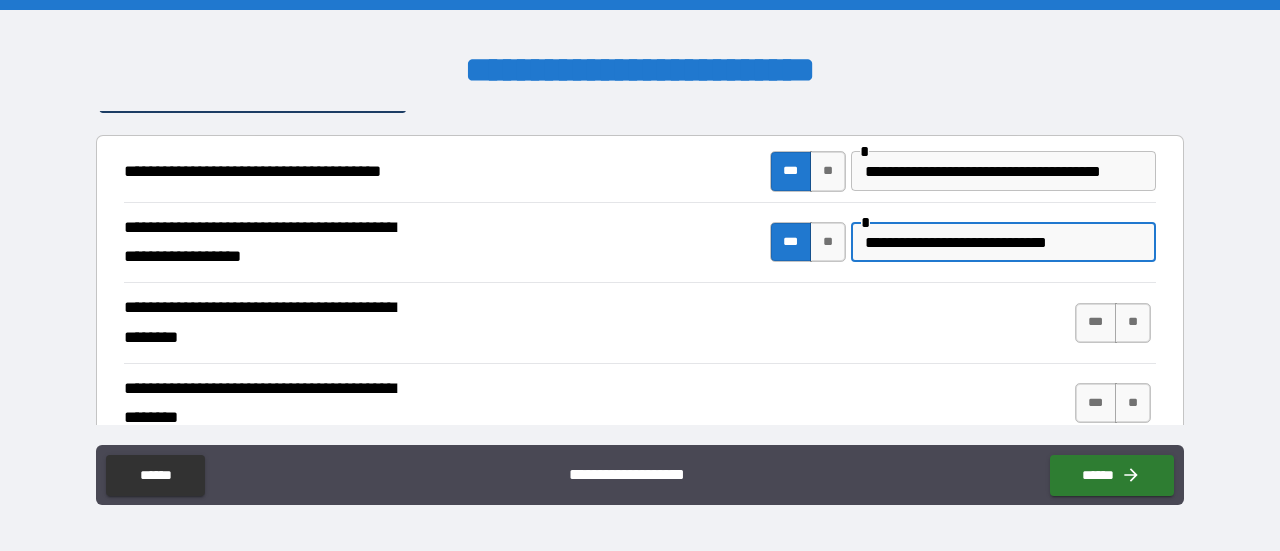 scroll, scrollTop: 500, scrollLeft: 0, axis: vertical 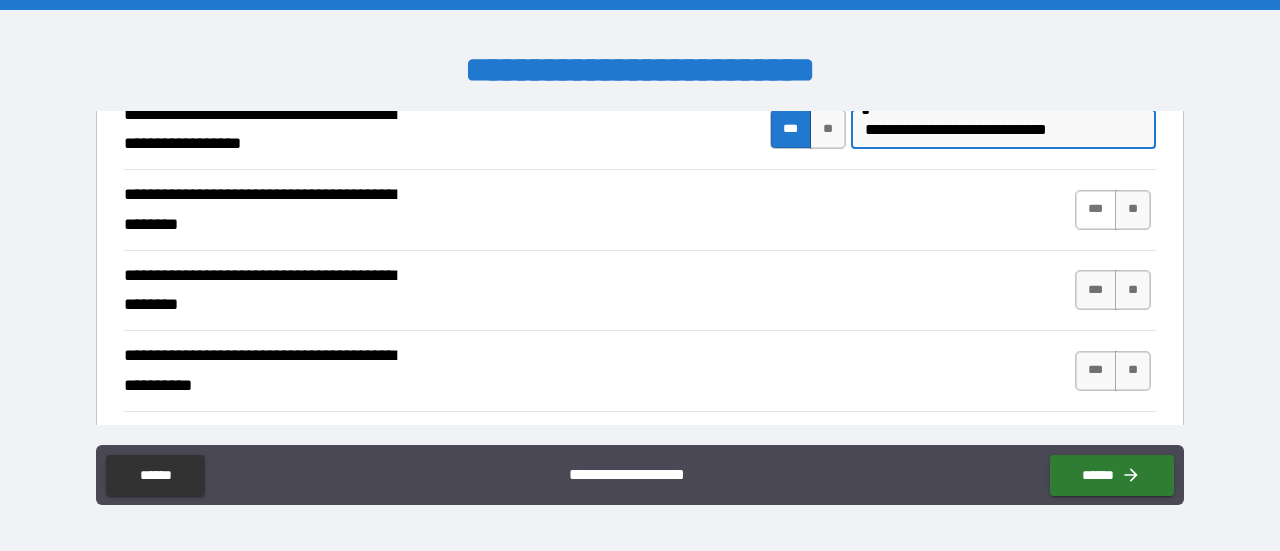 type on "**********" 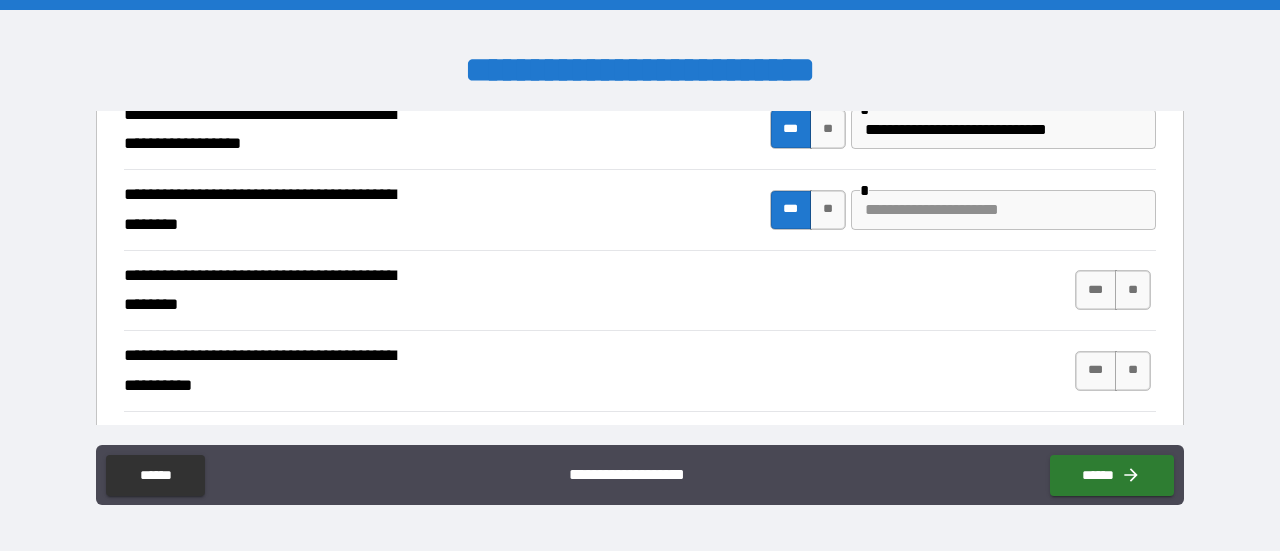 click at bounding box center (1003, 210) 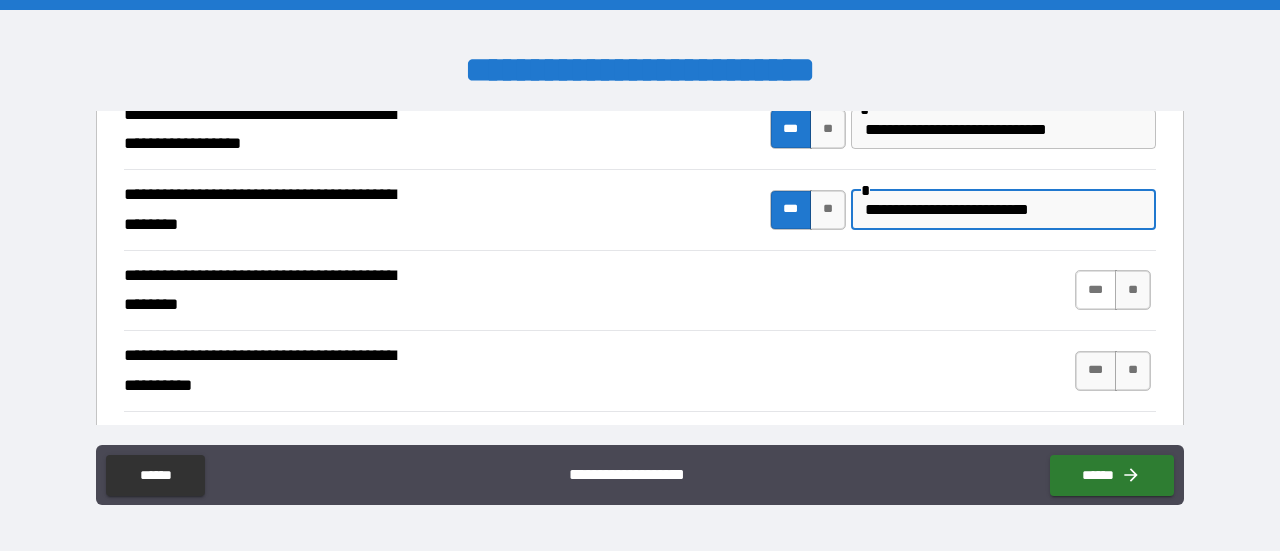 type on "**********" 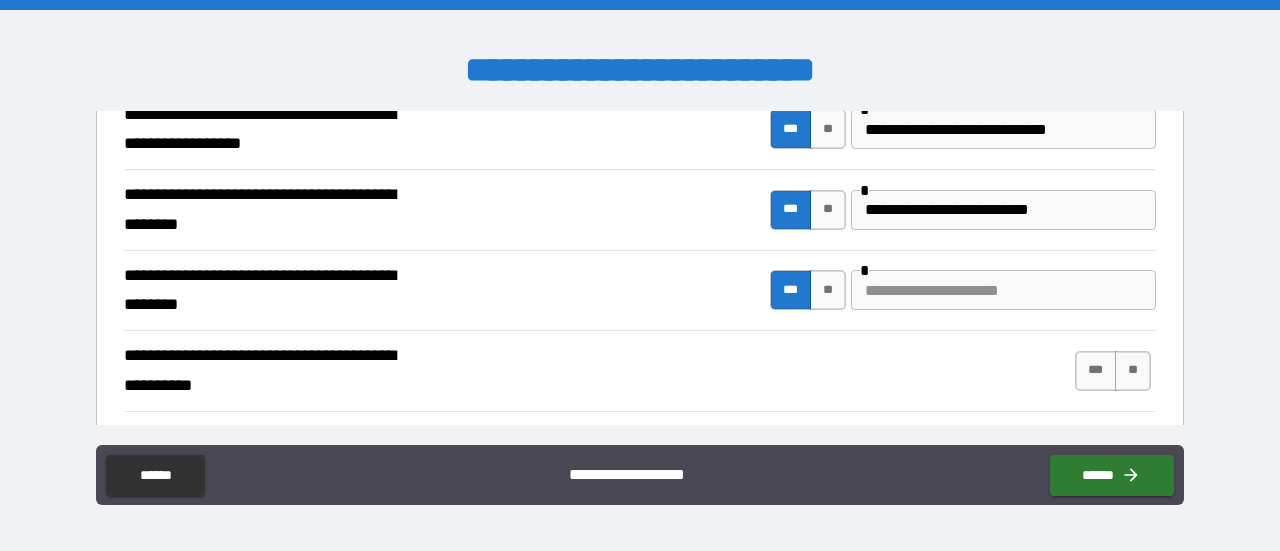 click at bounding box center [1003, 290] 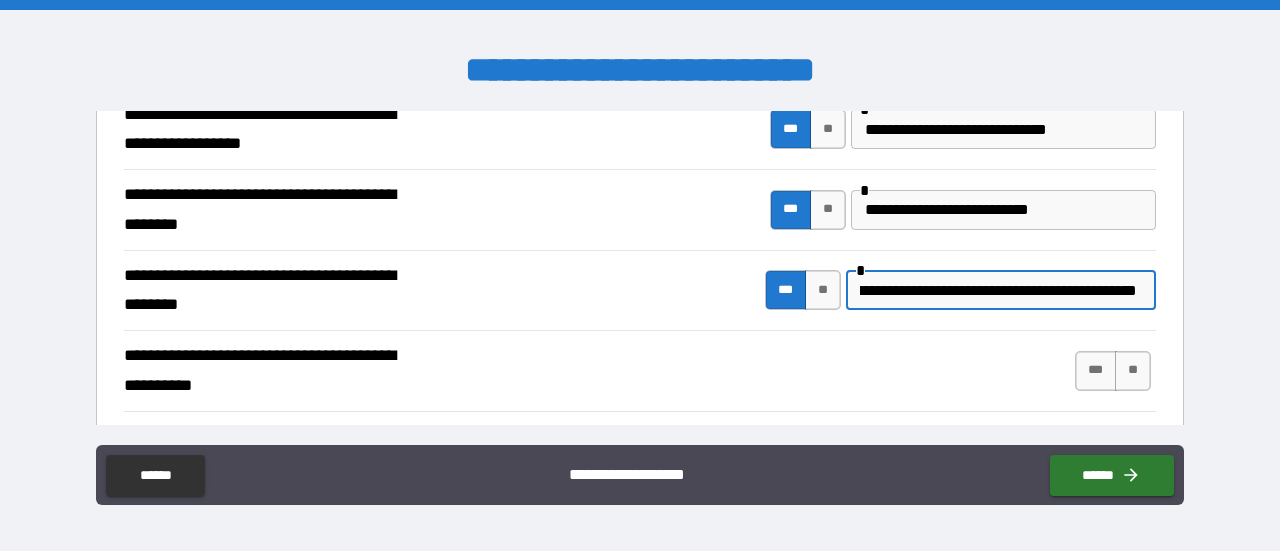 scroll, scrollTop: 0, scrollLeft: 301, axis: horizontal 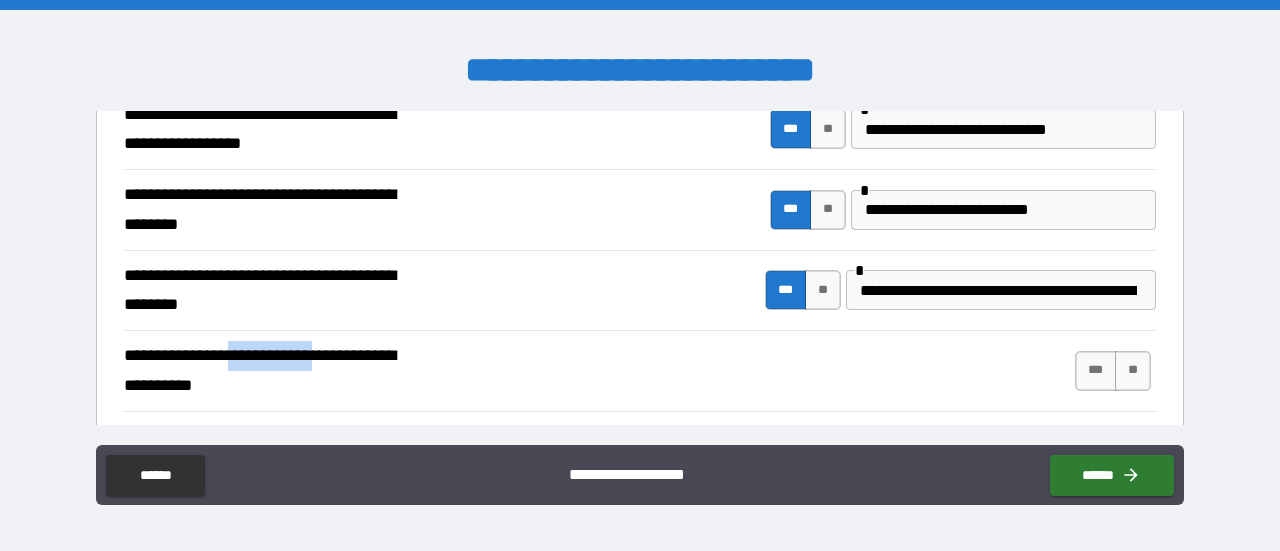 drag, startPoint x: 237, startPoint y: 356, endPoint x: 330, endPoint y: 364, distance: 93.34345 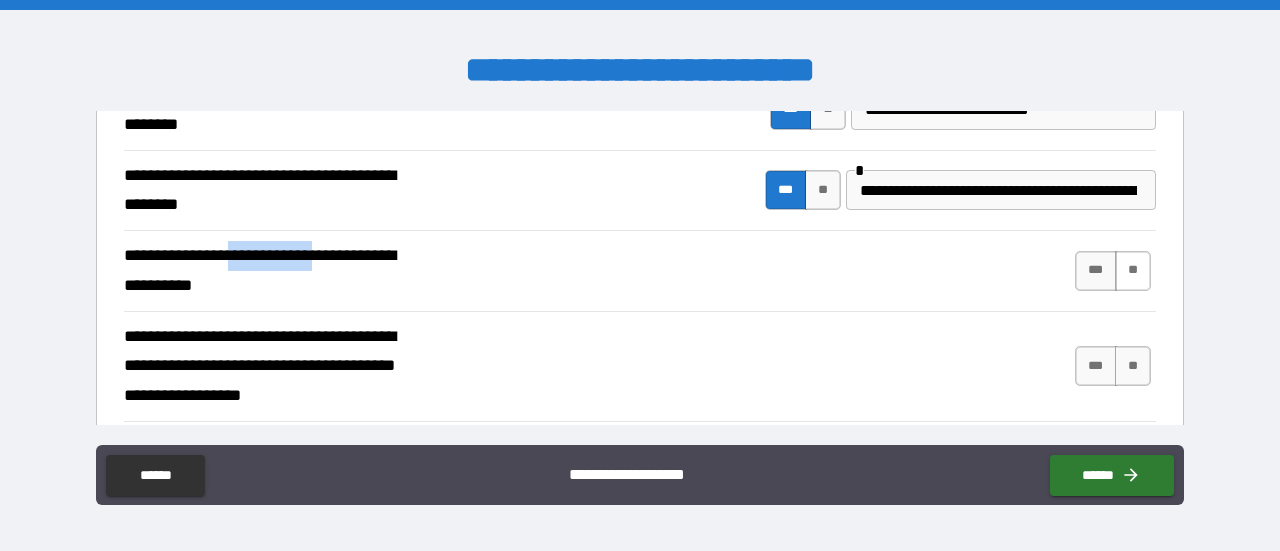 click on "**" at bounding box center [1133, 271] 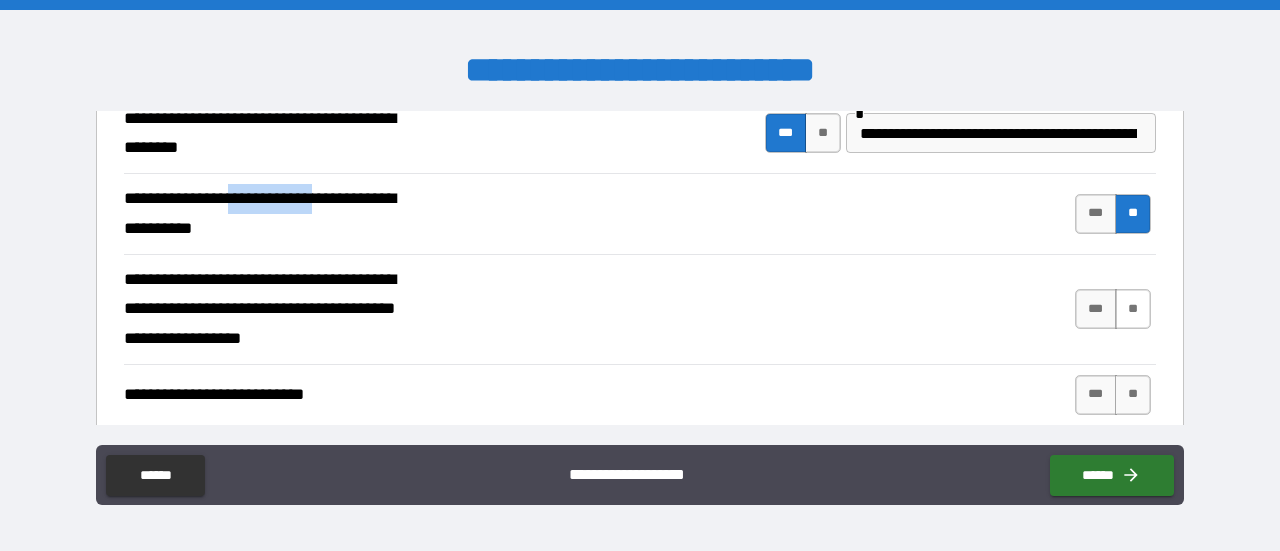 scroll, scrollTop: 700, scrollLeft: 0, axis: vertical 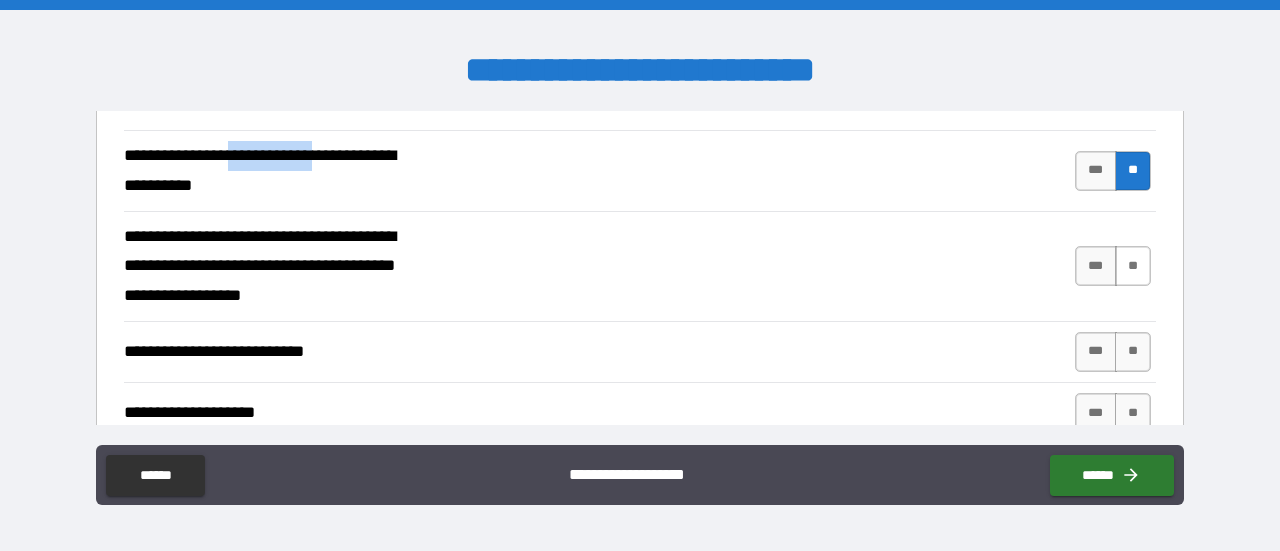 click on "**" at bounding box center [1133, 266] 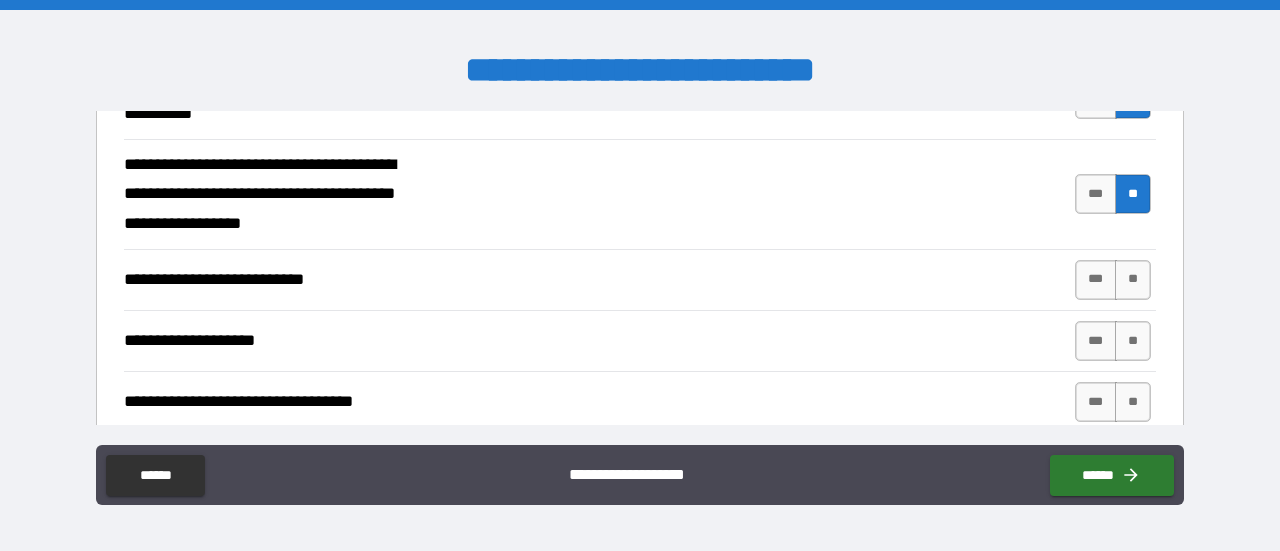 scroll, scrollTop: 800, scrollLeft: 0, axis: vertical 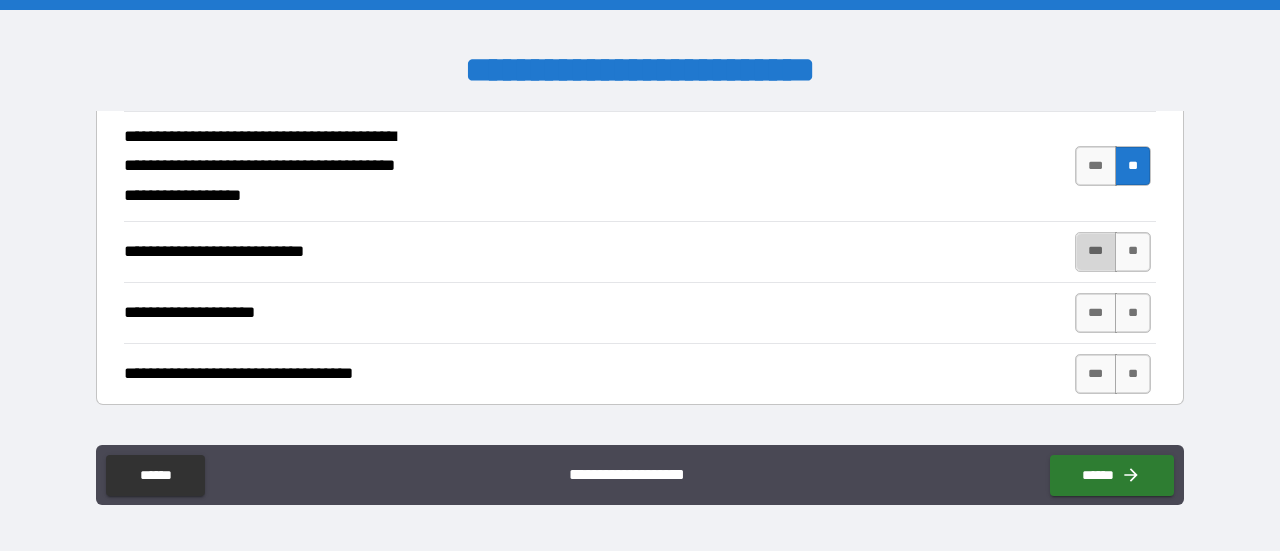 click on "***" at bounding box center (1096, 252) 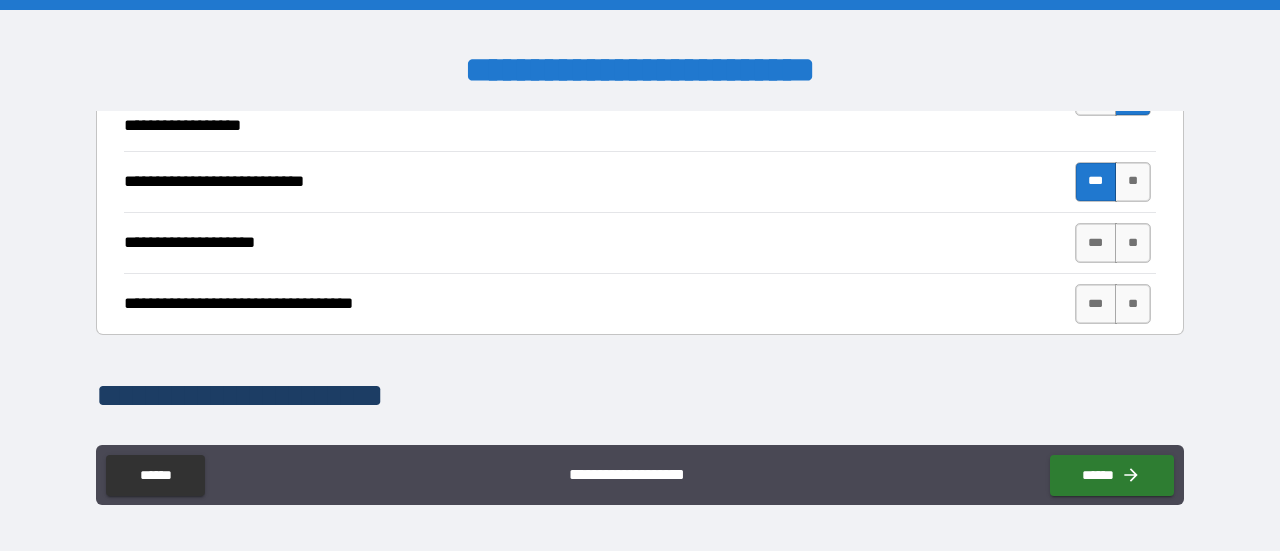 scroll, scrollTop: 900, scrollLeft: 0, axis: vertical 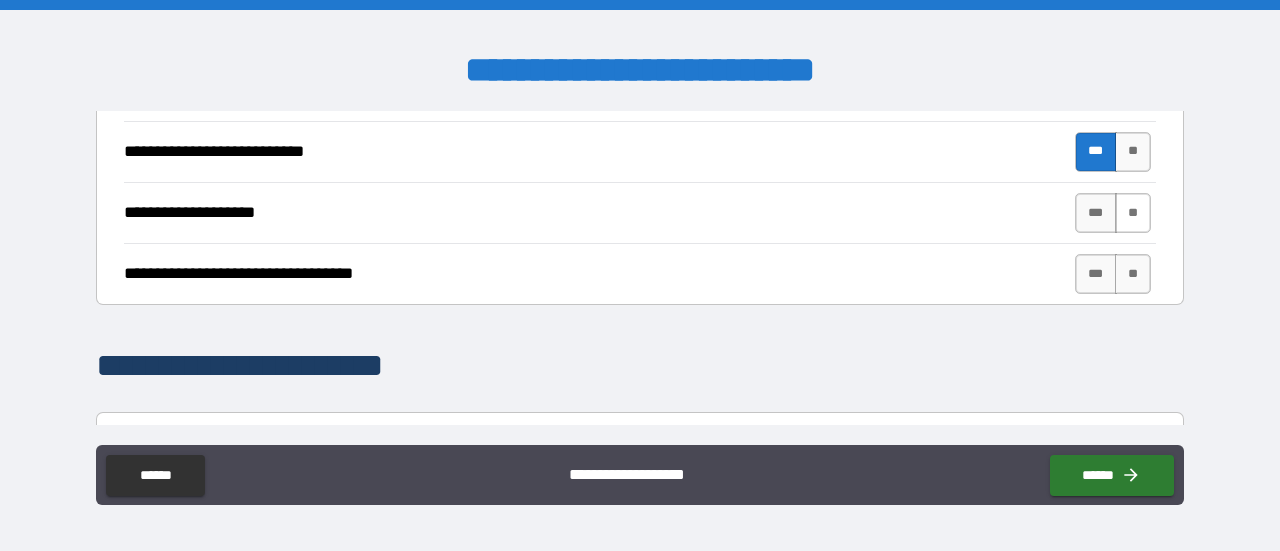 click on "**" at bounding box center [1133, 213] 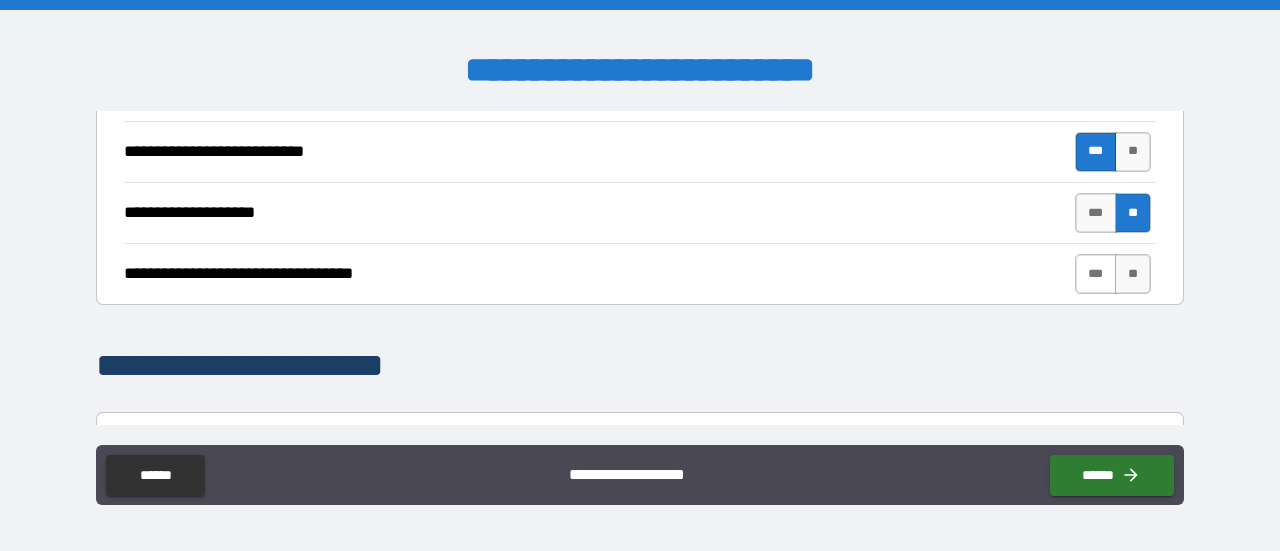 click on "***" at bounding box center (1096, 274) 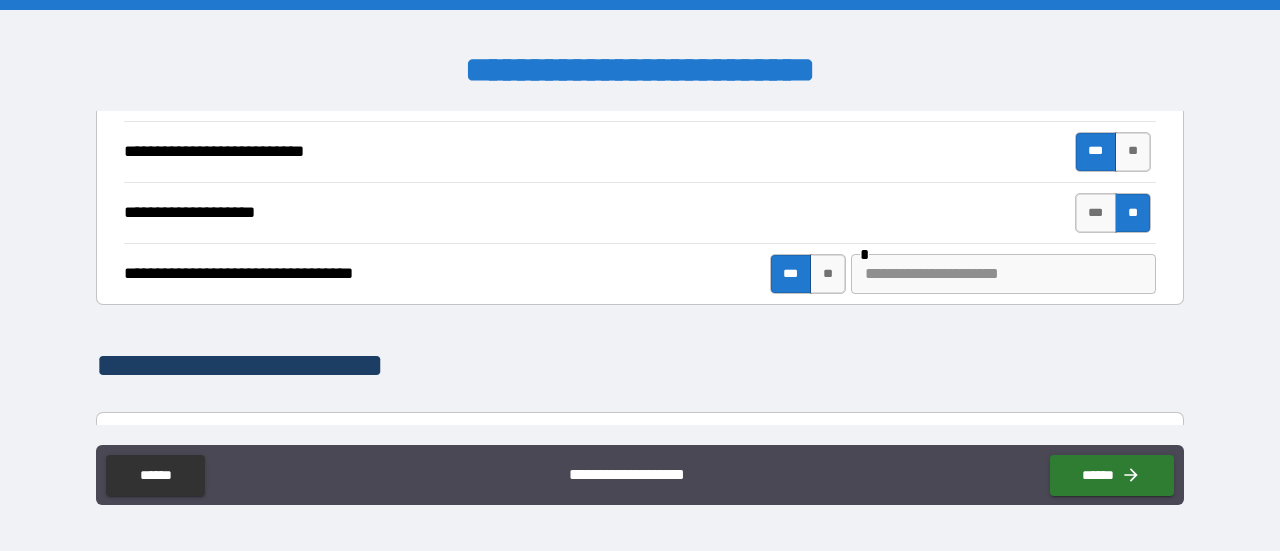 click at bounding box center (1003, 274) 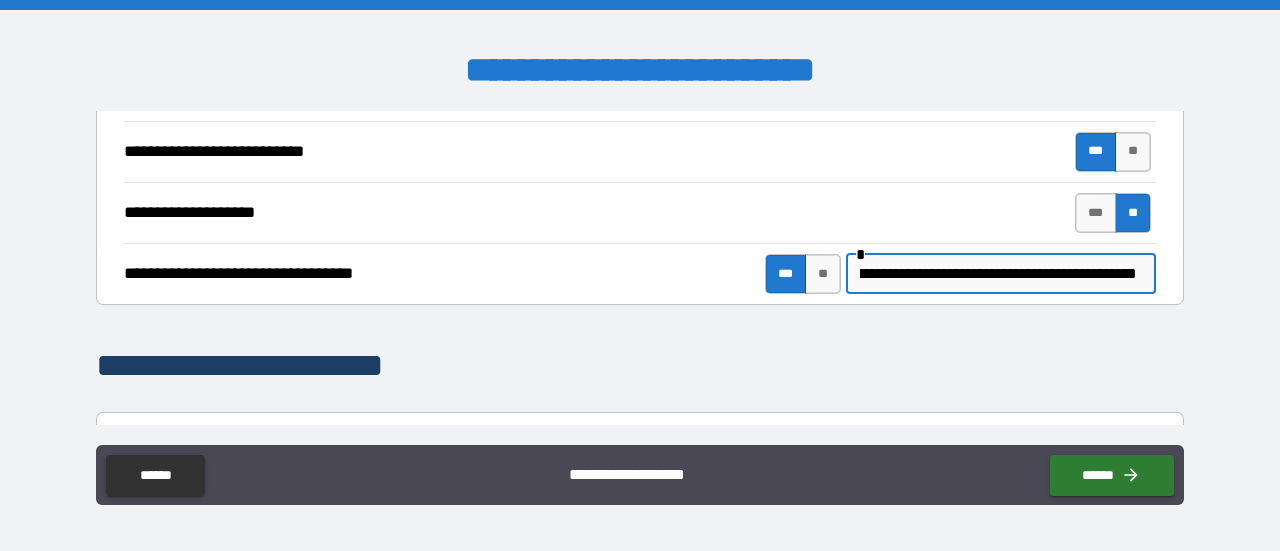 scroll, scrollTop: 0, scrollLeft: 82, axis: horizontal 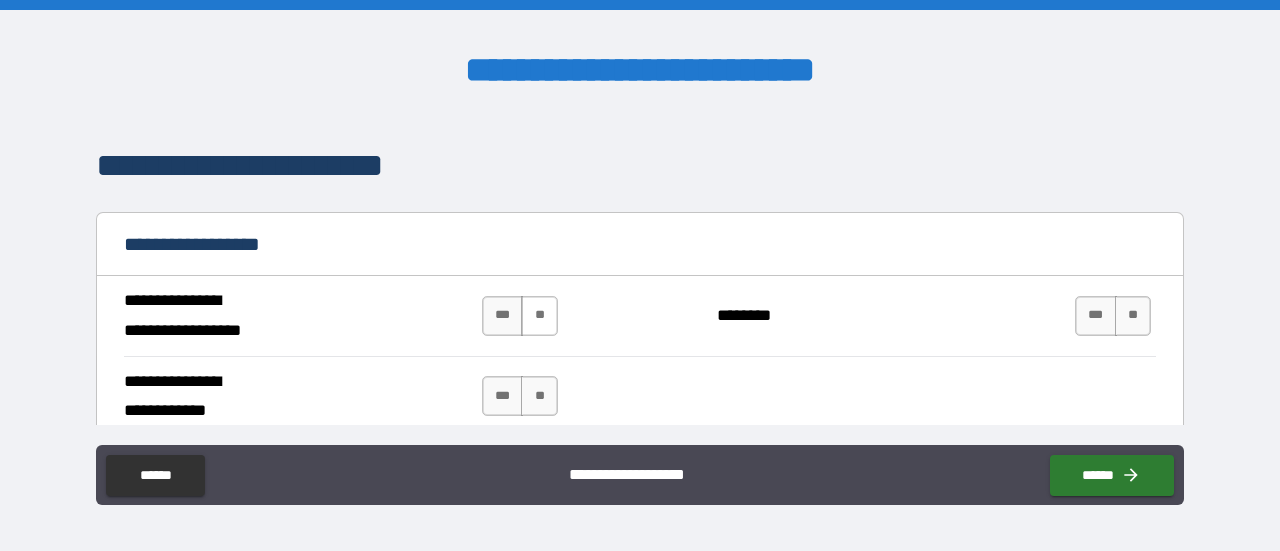 type on "**********" 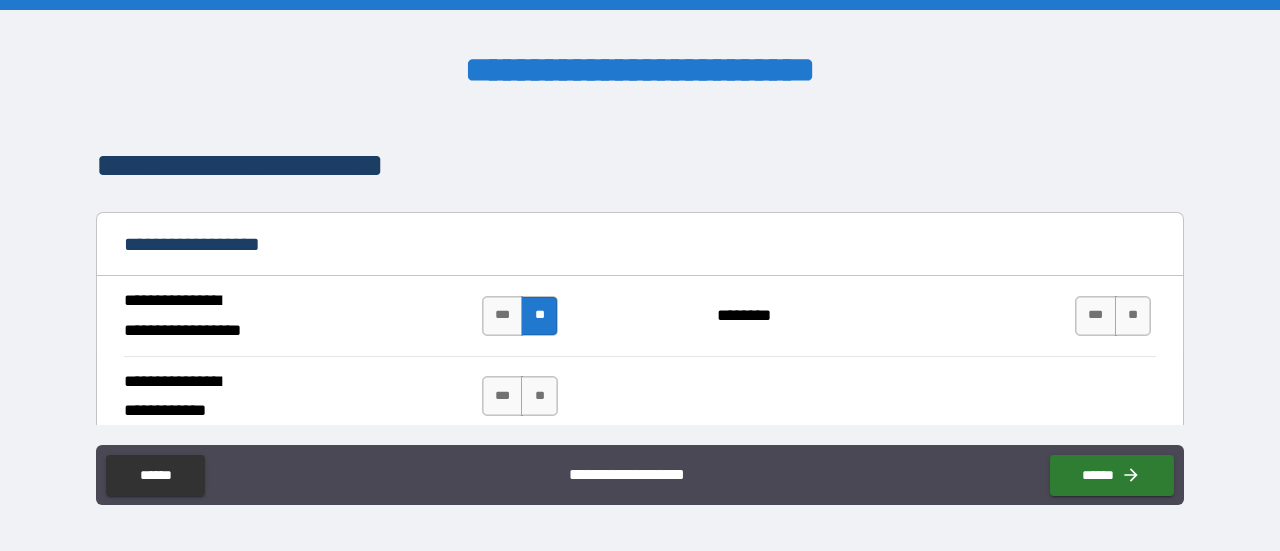 scroll, scrollTop: 0, scrollLeft: 0, axis: both 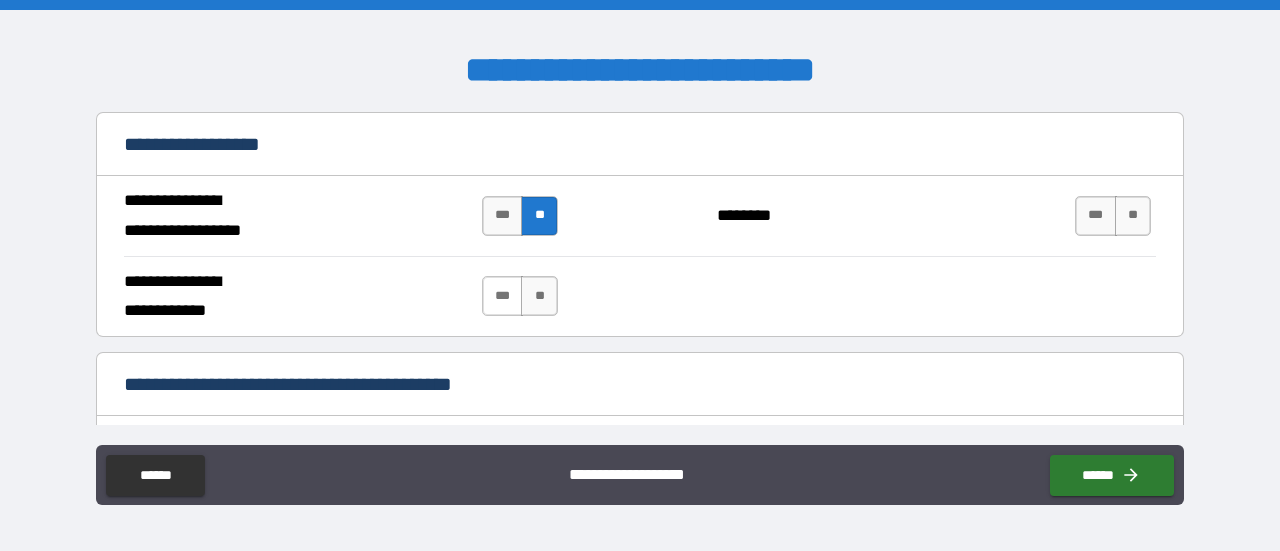 click on "***" at bounding box center [503, 296] 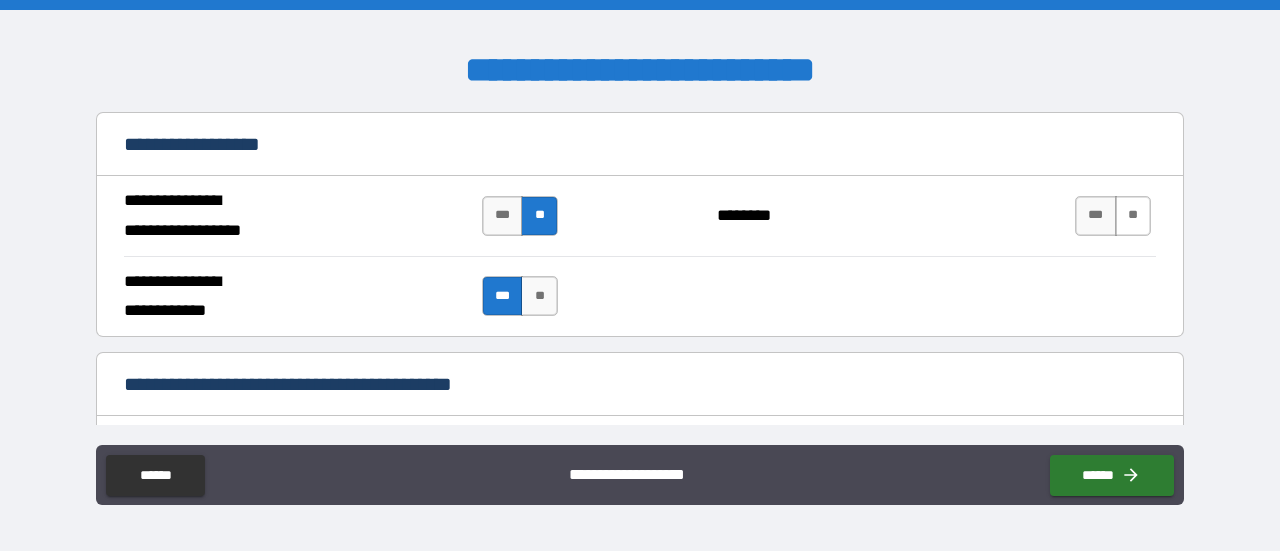 click on "**" at bounding box center [1133, 216] 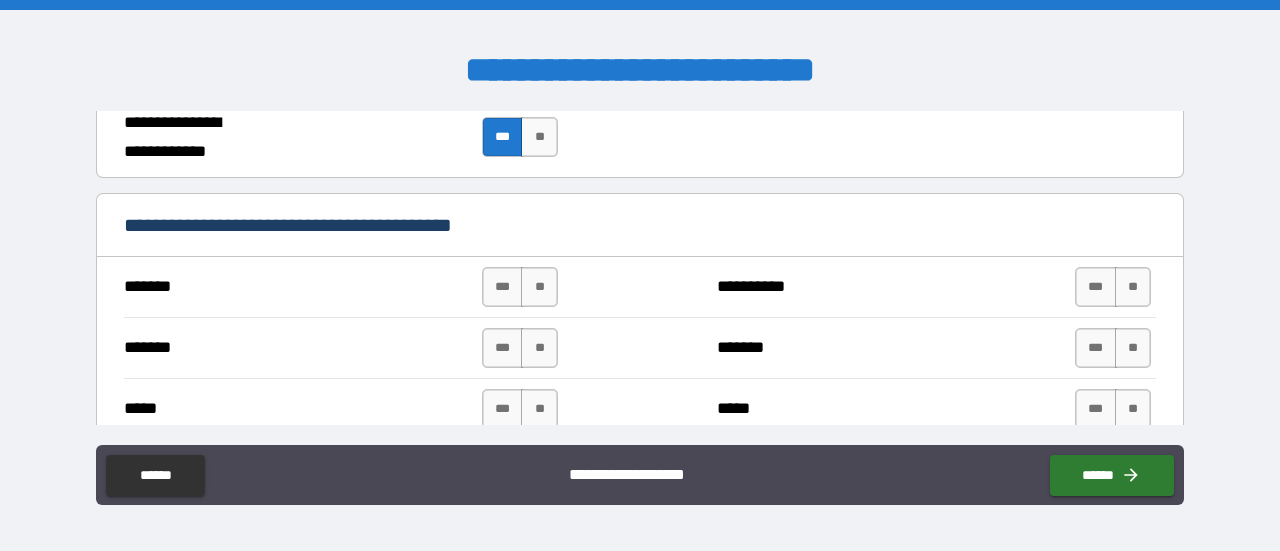 scroll, scrollTop: 1400, scrollLeft: 0, axis: vertical 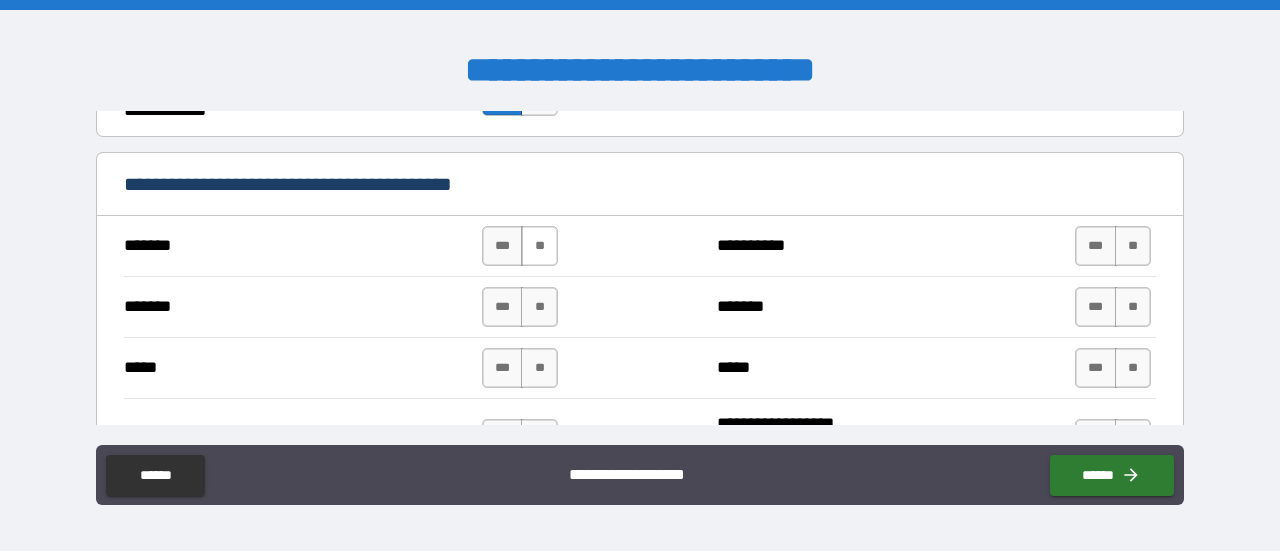 click on "**" at bounding box center [539, 246] 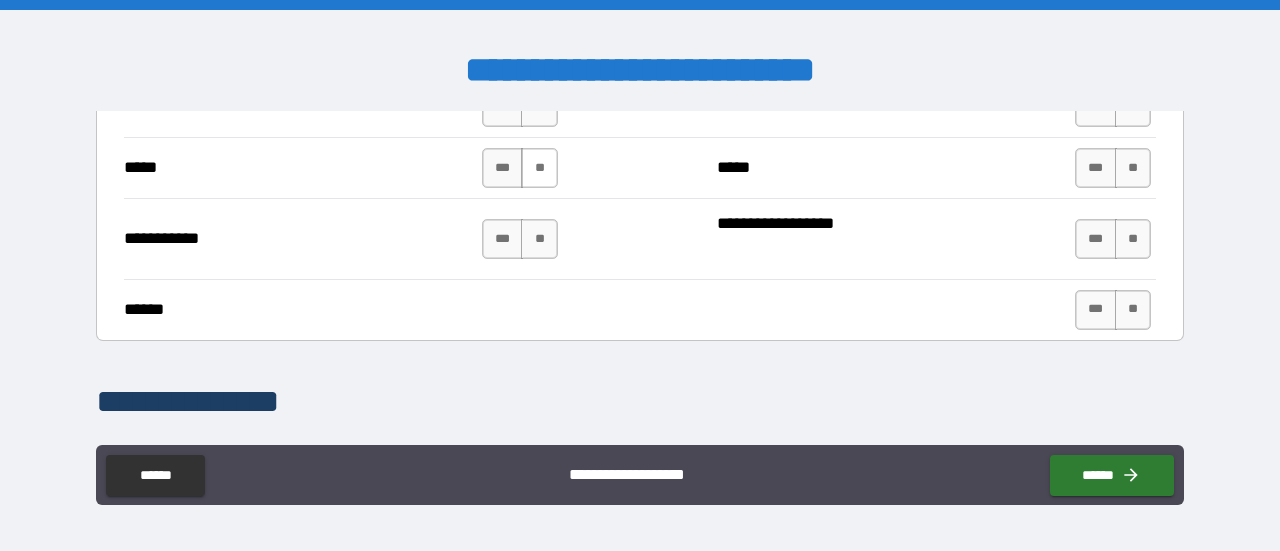 scroll, scrollTop: 1500, scrollLeft: 0, axis: vertical 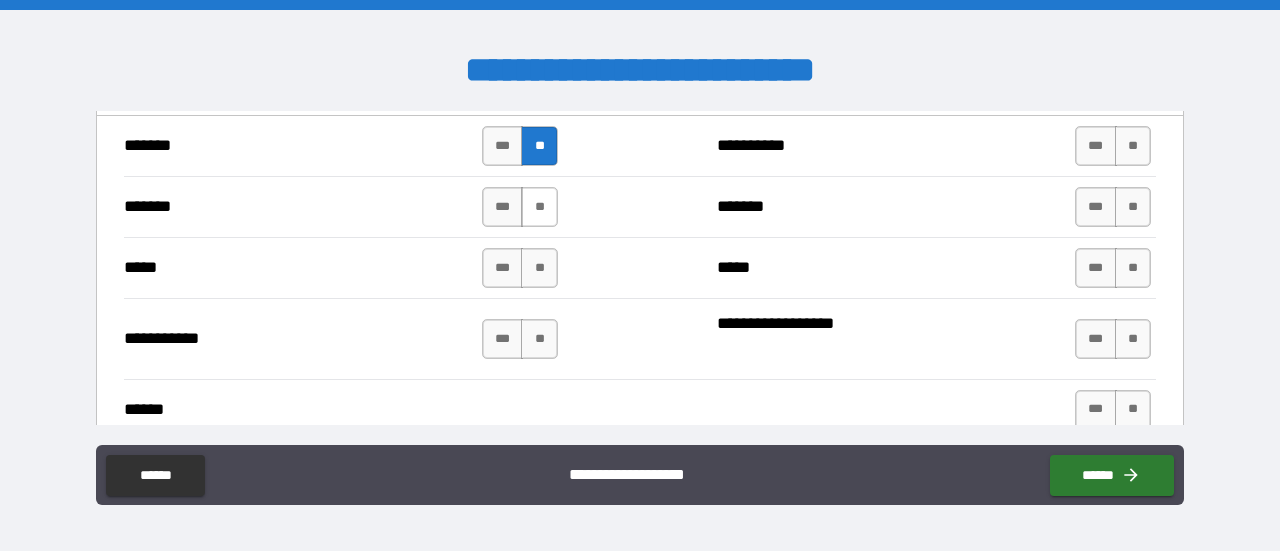 click on "**" at bounding box center [539, 207] 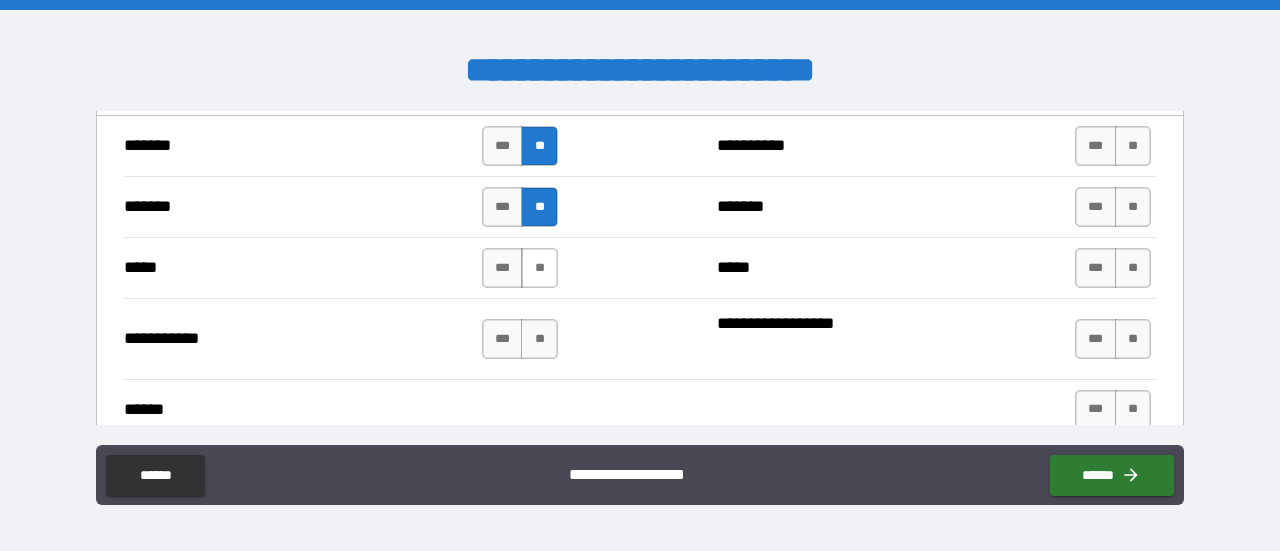 click on "**" at bounding box center (539, 268) 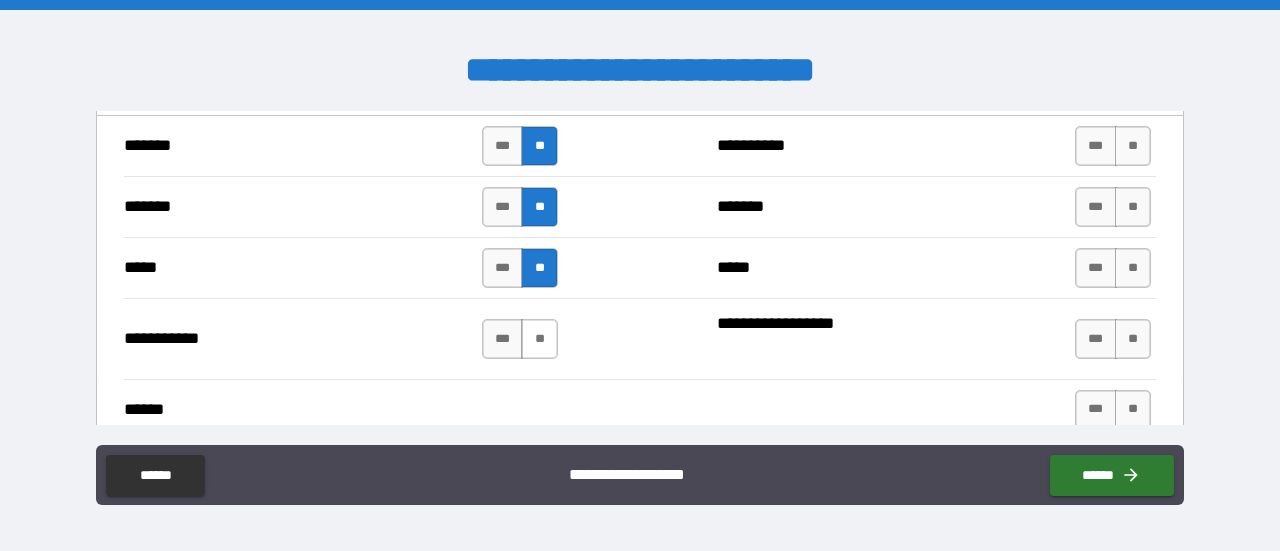 click on "**" at bounding box center (539, 339) 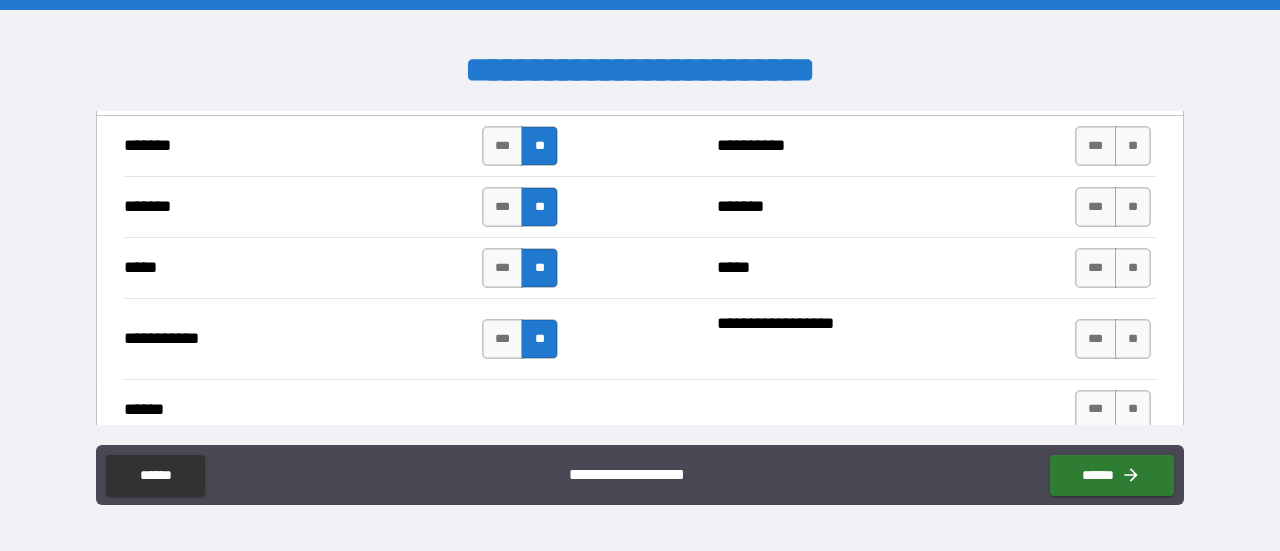 click on "*** **" at bounding box center [1113, 146] 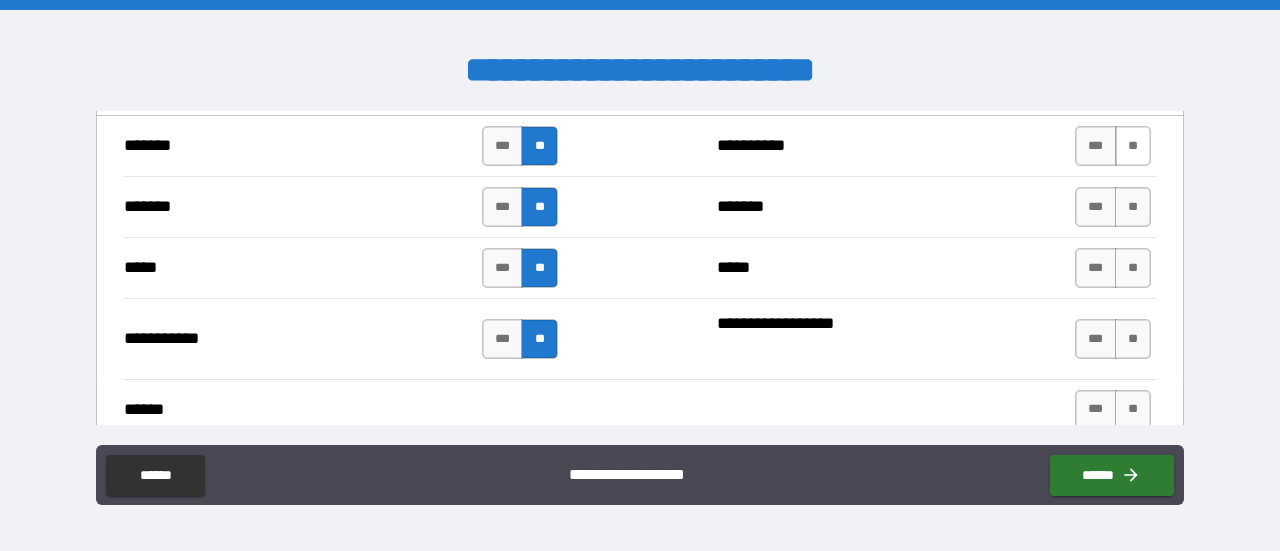 click on "**" at bounding box center [1133, 146] 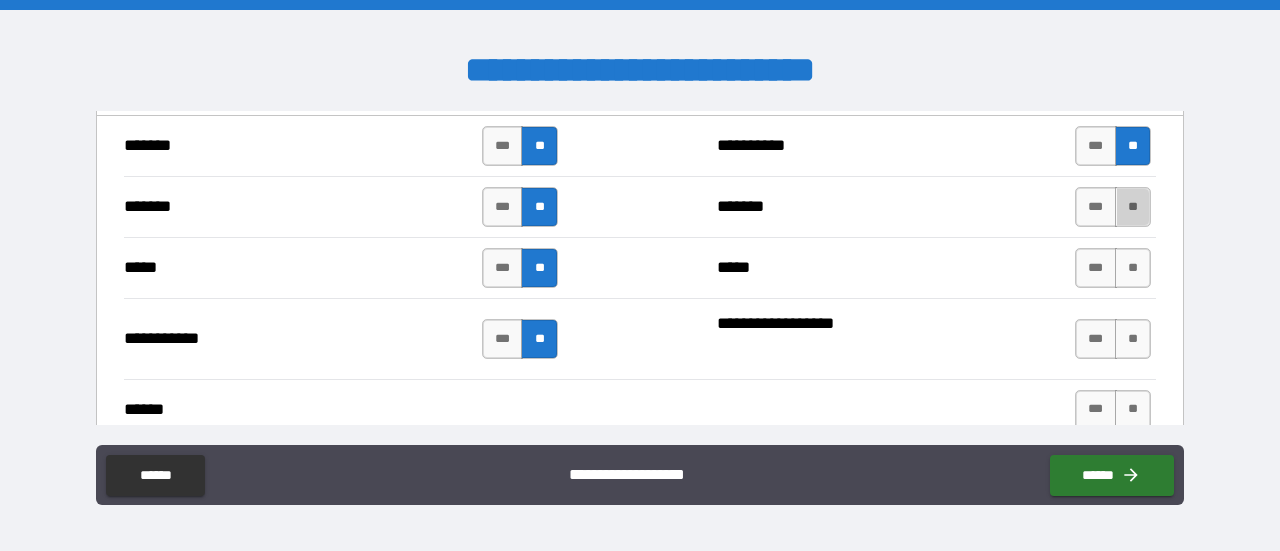 drag, startPoint x: 1114, startPoint y: 196, endPoint x: 1114, endPoint y: 240, distance: 44 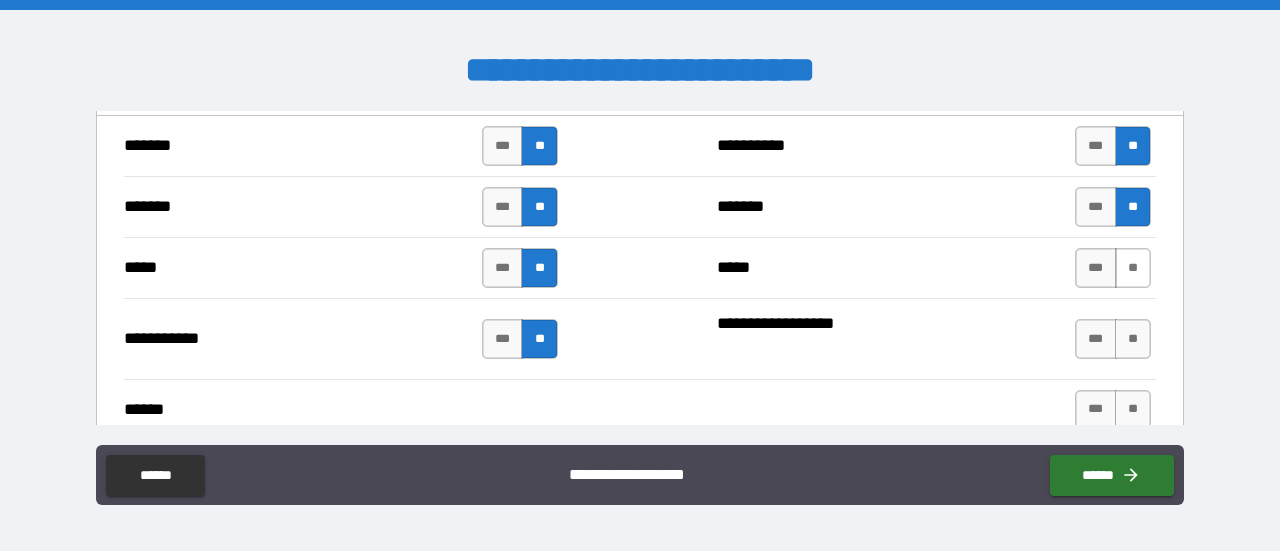 click on "**" at bounding box center [1133, 268] 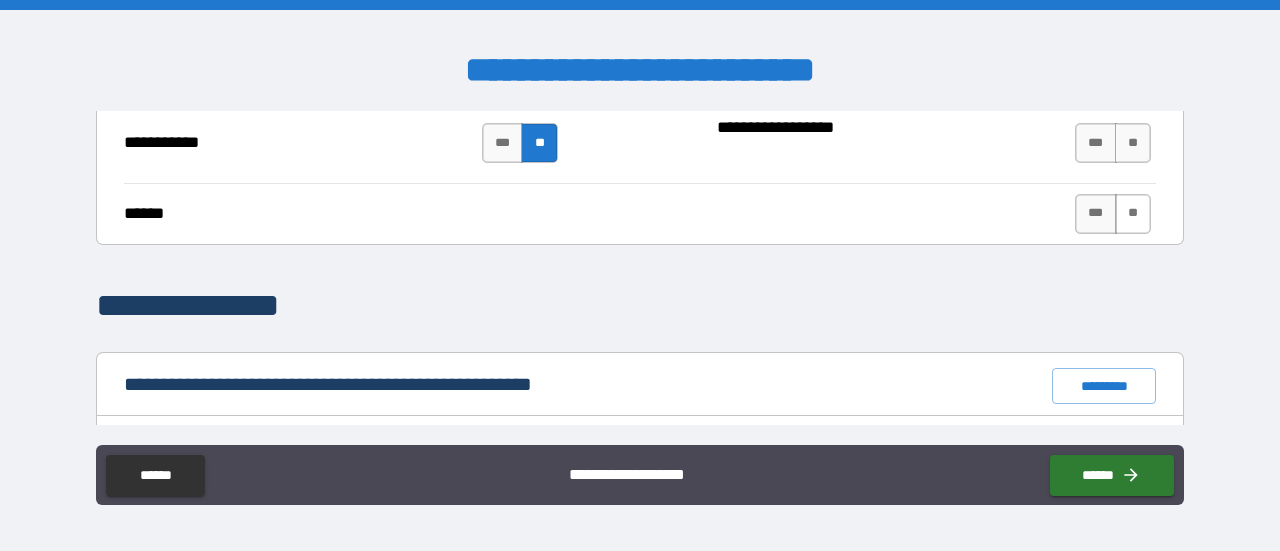 scroll, scrollTop: 1700, scrollLeft: 0, axis: vertical 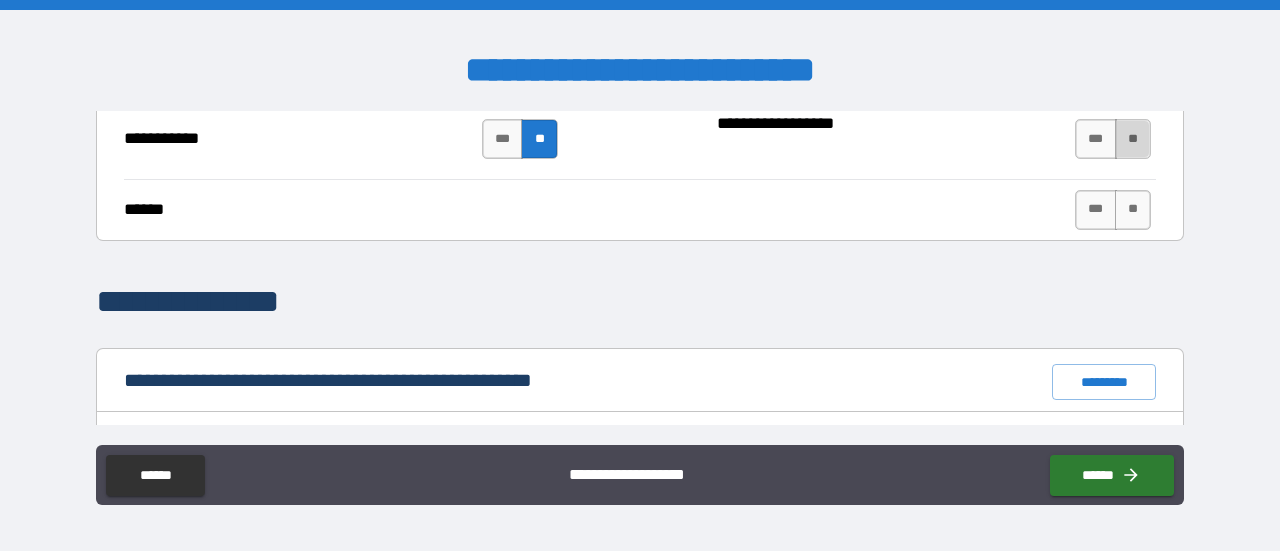click on "**" at bounding box center [1133, 139] 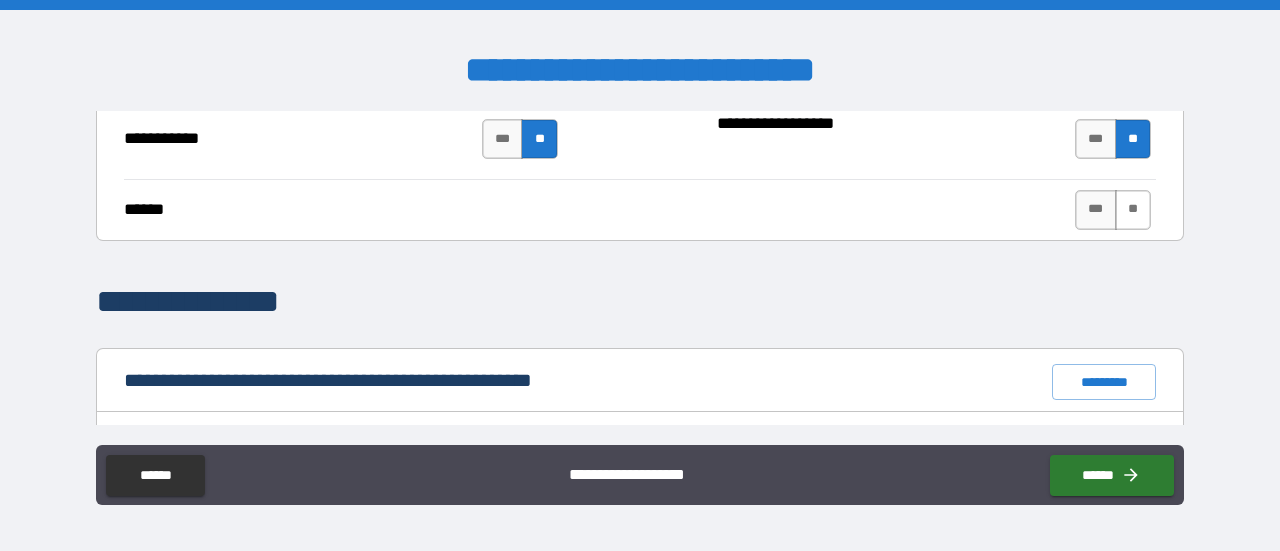 click on "**" at bounding box center [1133, 210] 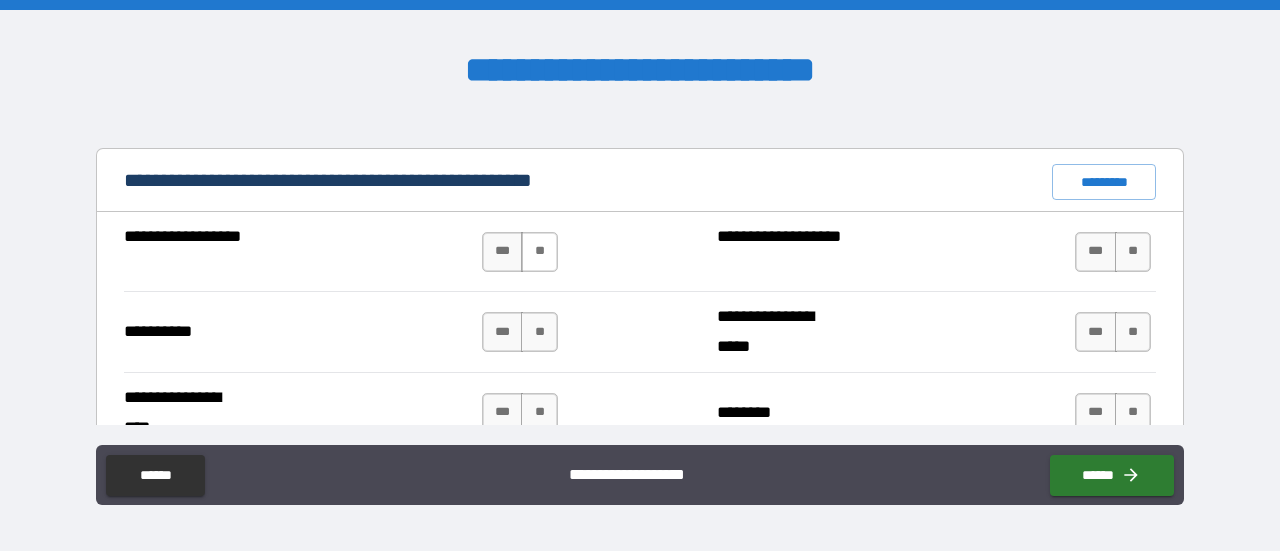 click on "**" at bounding box center [539, 252] 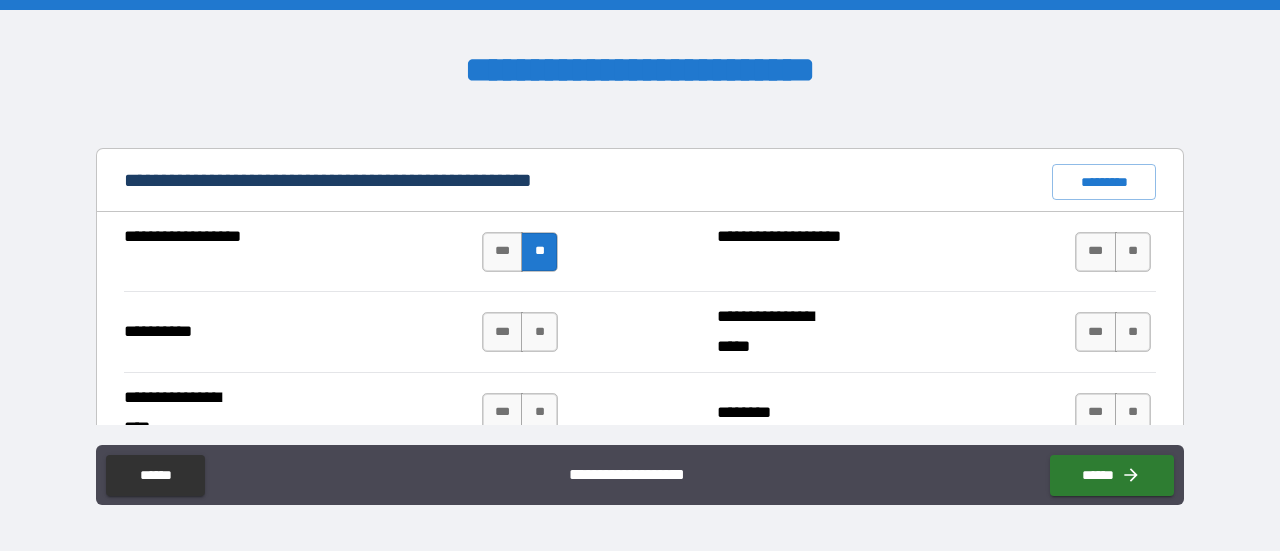 scroll, scrollTop: 2000, scrollLeft: 0, axis: vertical 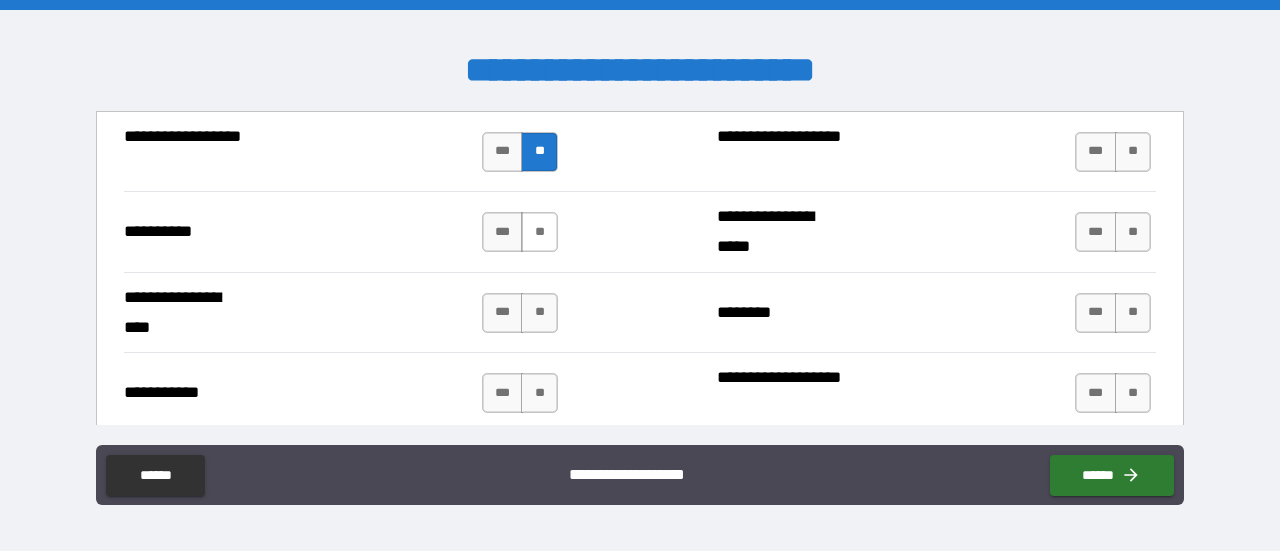 click on "**" at bounding box center [539, 232] 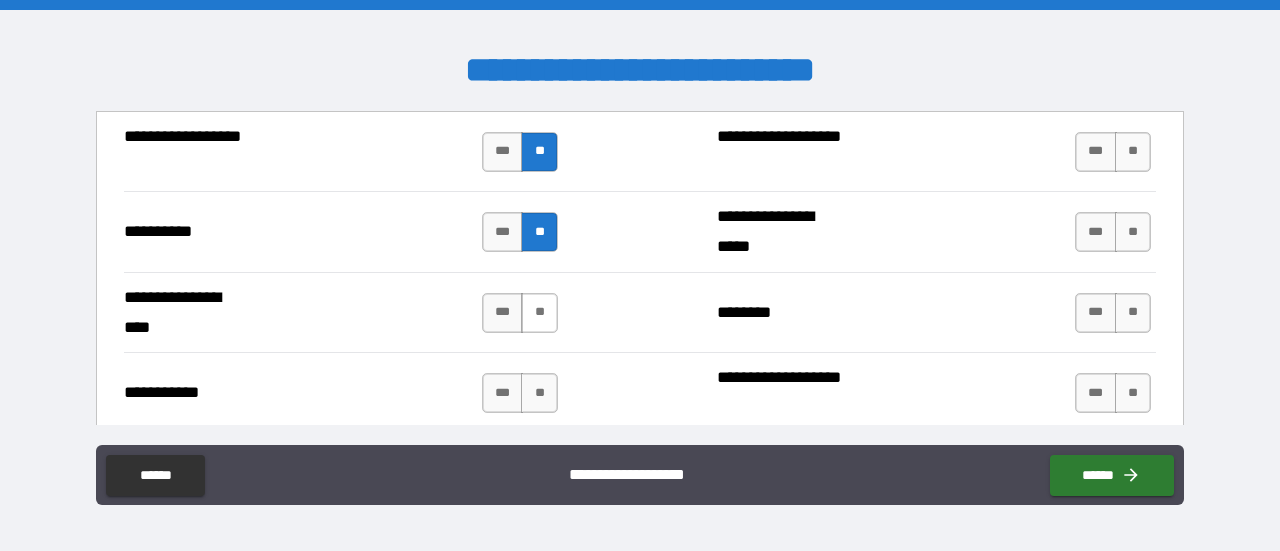click on "**" at bounding box center (539, 313) 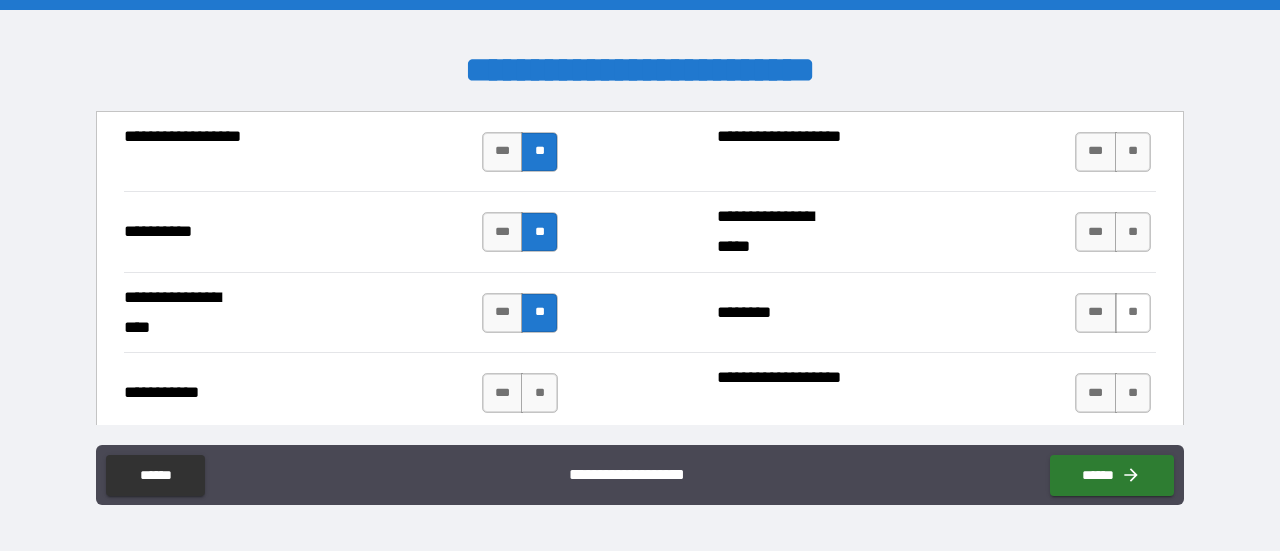 click on "**" at bounding box center (1133, 313) 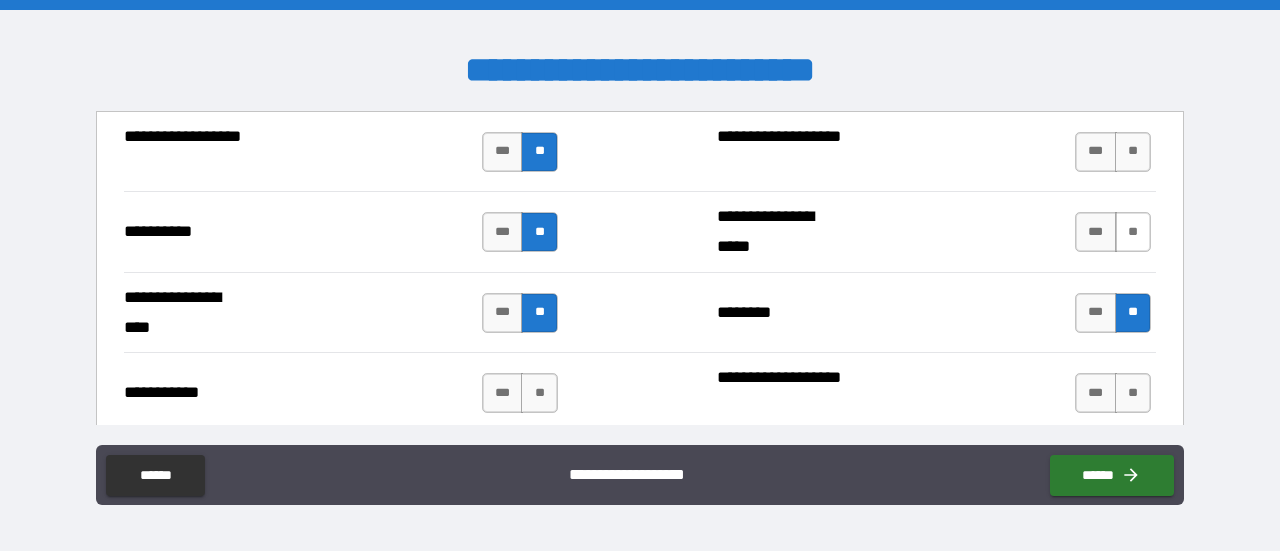 click on "**" at bounding box center (1133, 232) 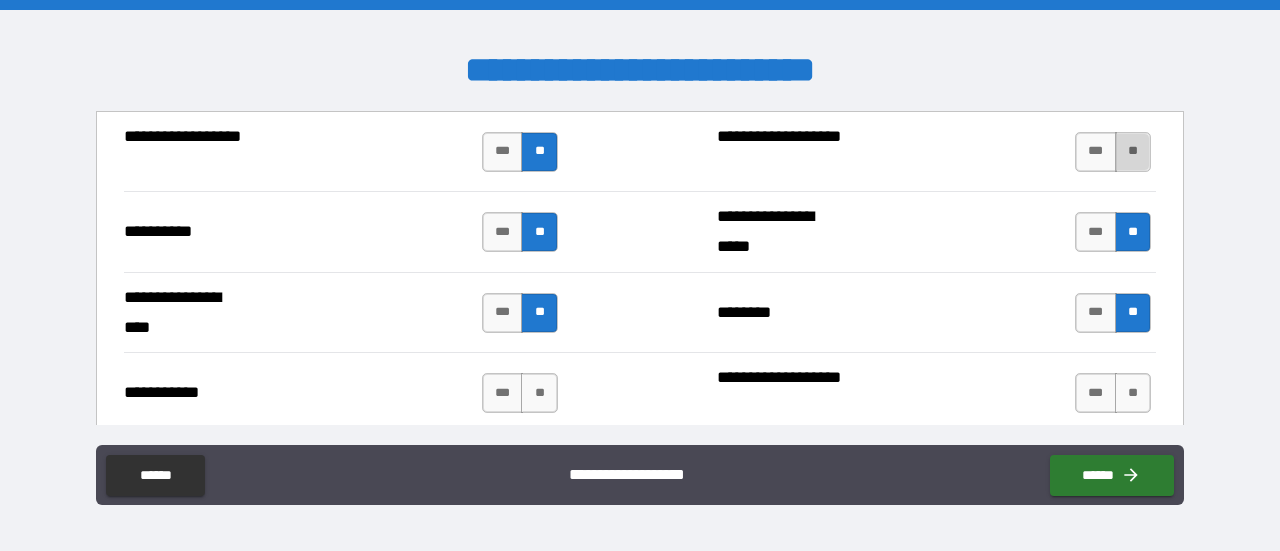 click on "**" at bounding box center [1133, 152] 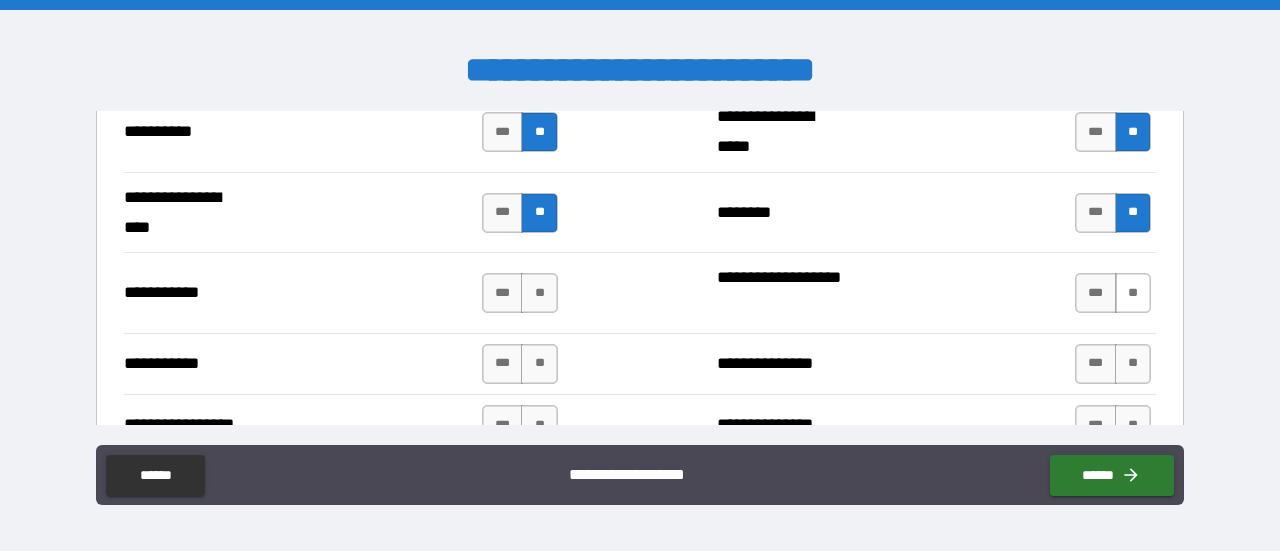 click on "**" at bounding box center [1133, 293] 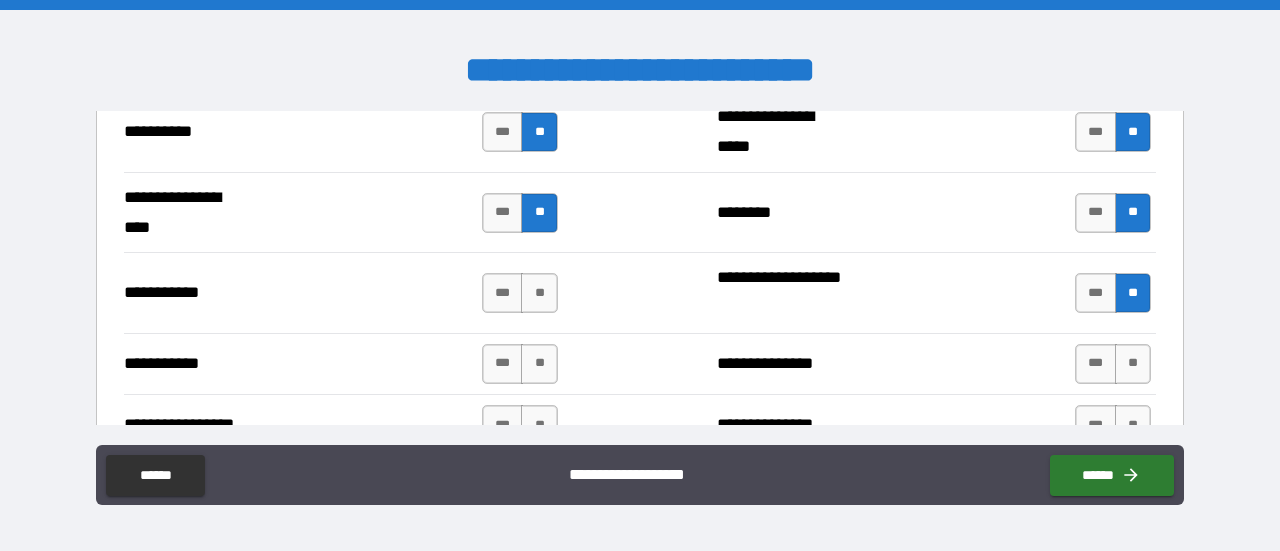 scroll, scrollTop: 2200, scrollLeft: 0, axis: vertical 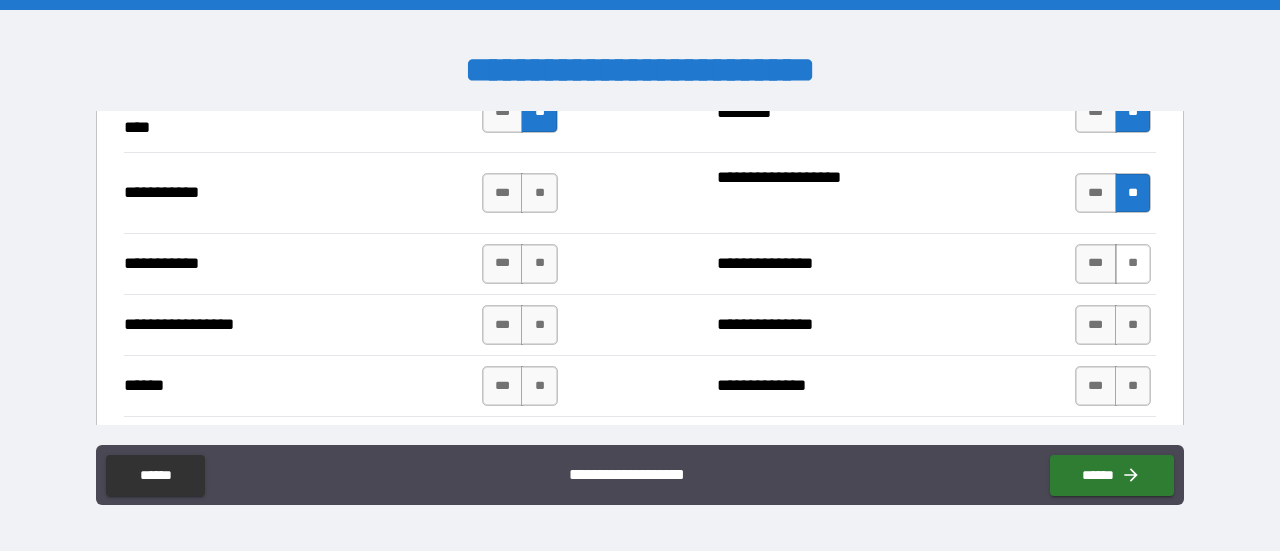 click on "**" at bounding box center [1133, 264] 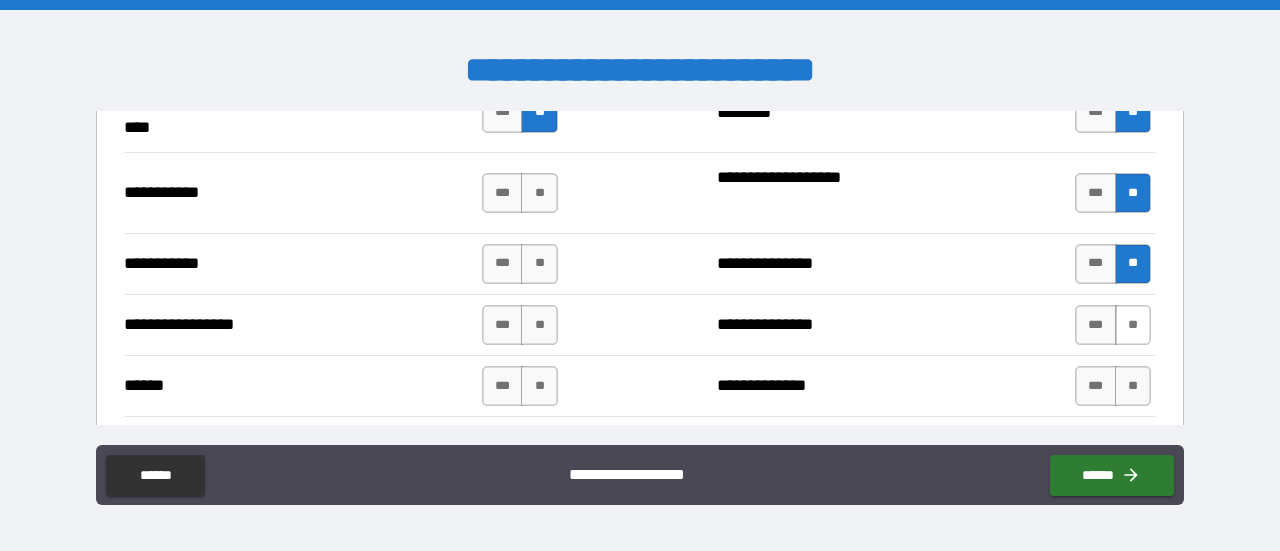 click on "**" at bounding box center [1133, 325] 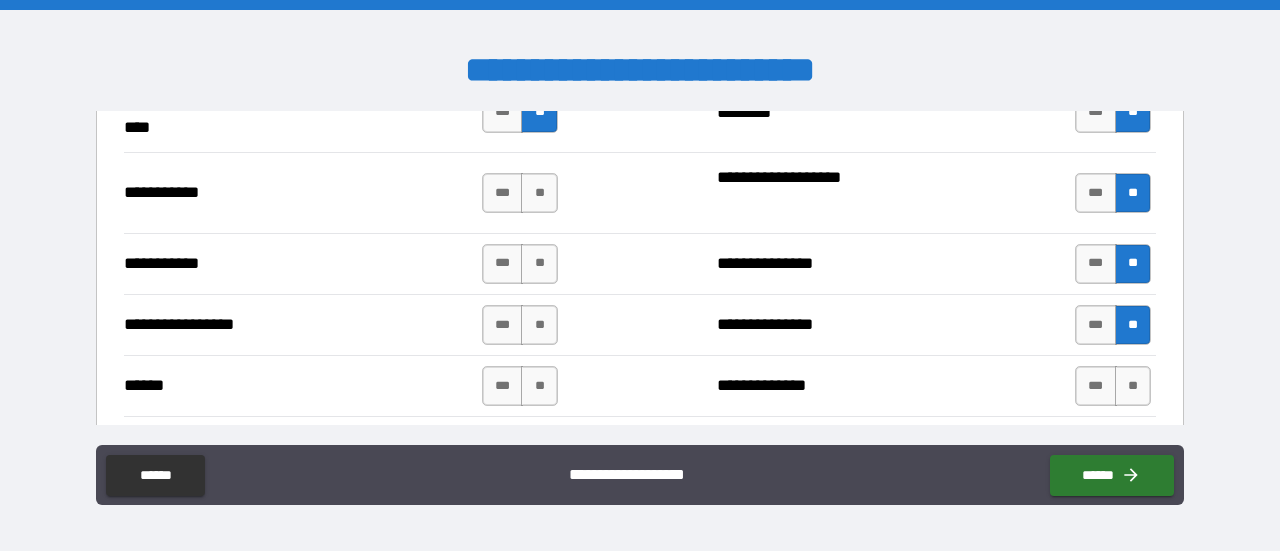click on "*** **" at bounding box center [522, 193] 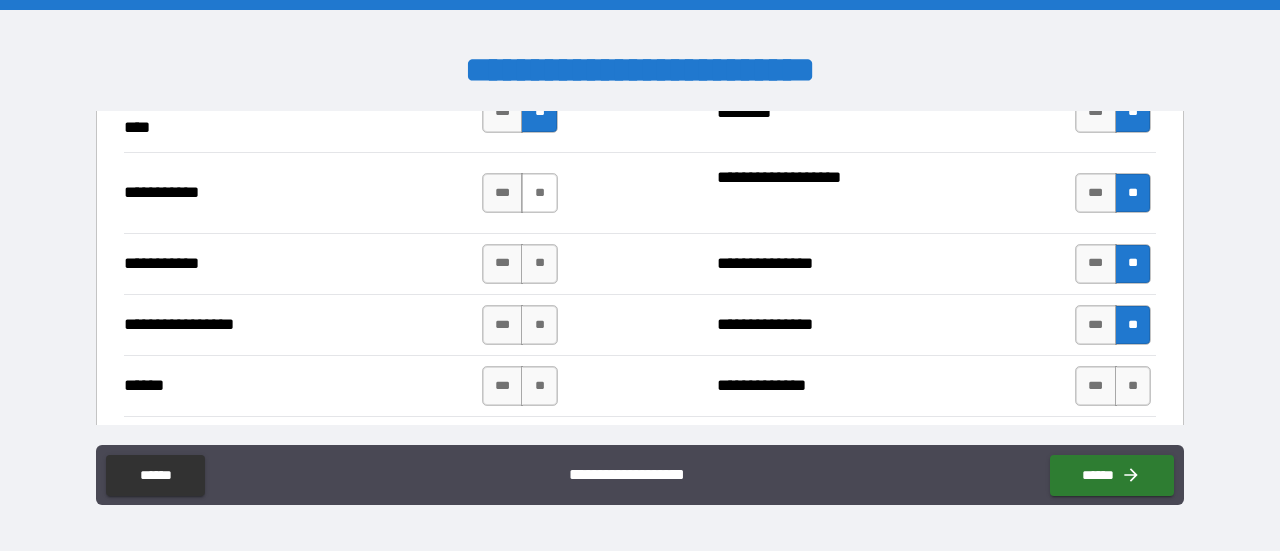click on "**" at bounding box center (539, 193) 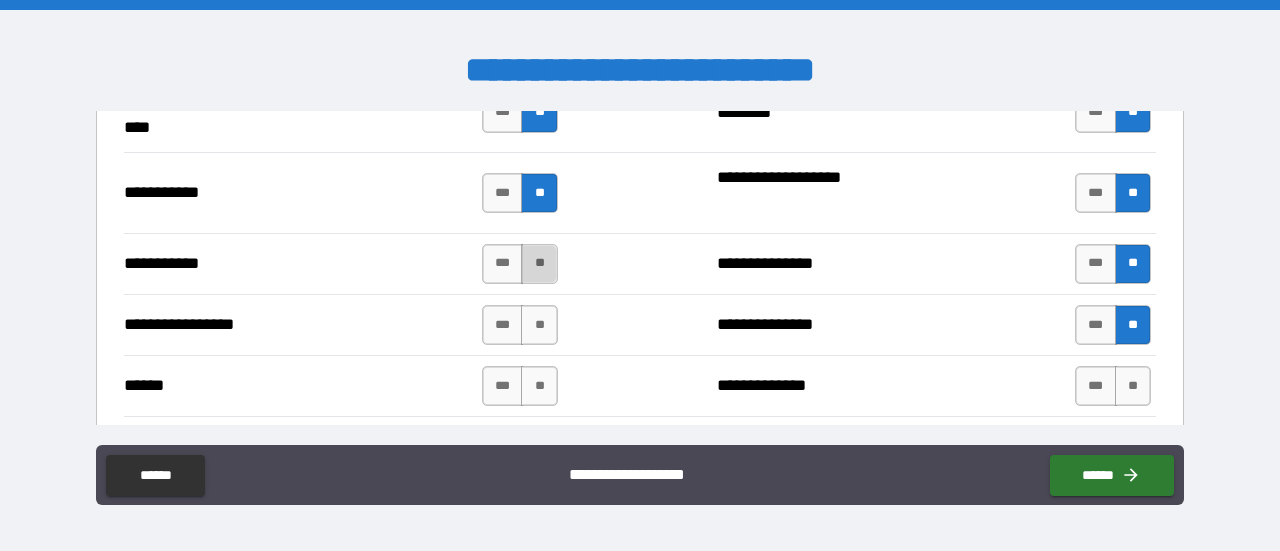 click on "**" at bounding box center [539, 264] 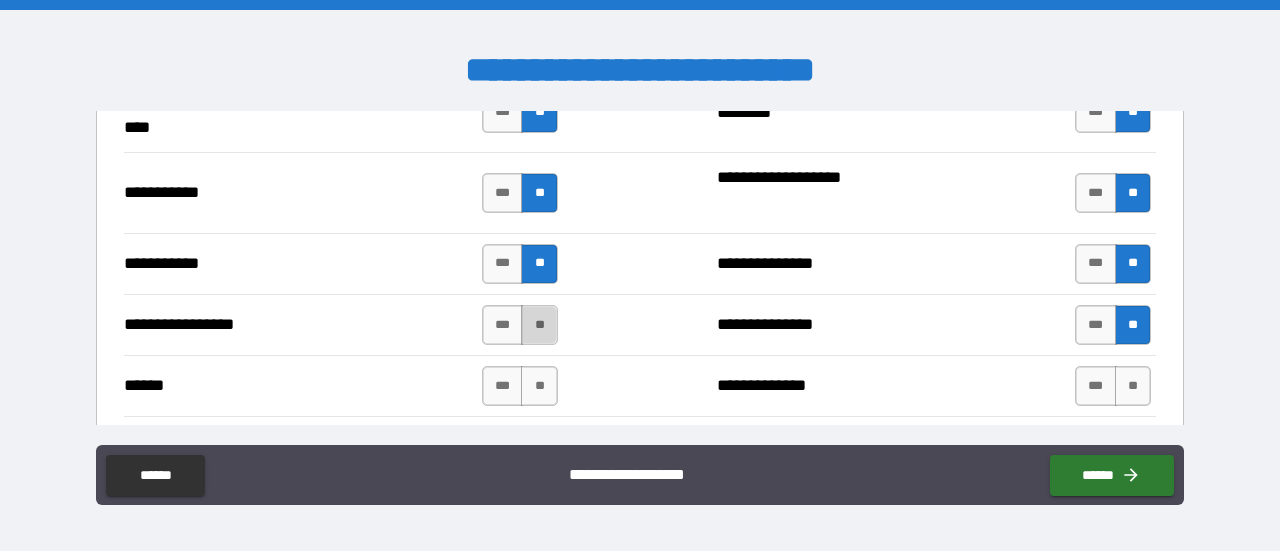 click on "**" at bounding box center [539, 325] 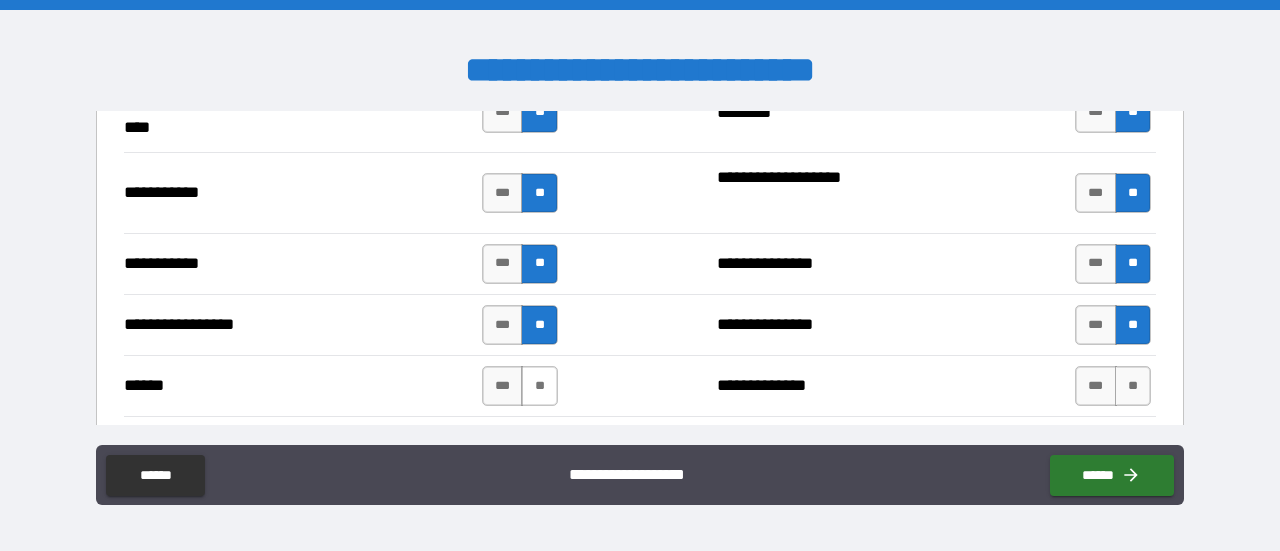 click on "**" at bounding box center [539, 386] 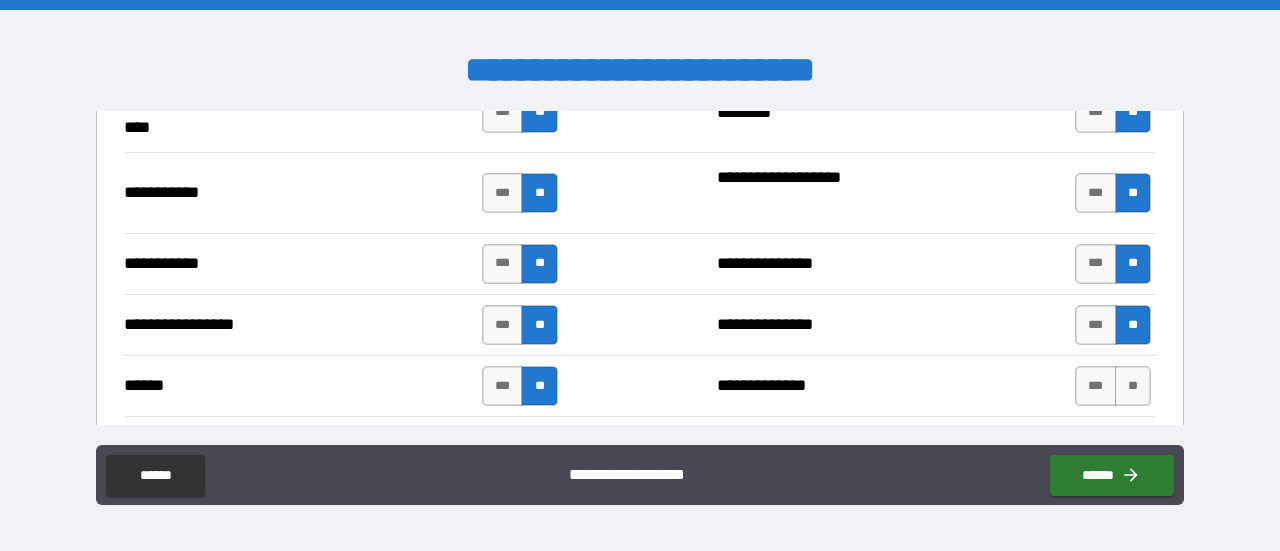 scroll, scrollTop: 2300, scrollLeft: 0, axis: vertical 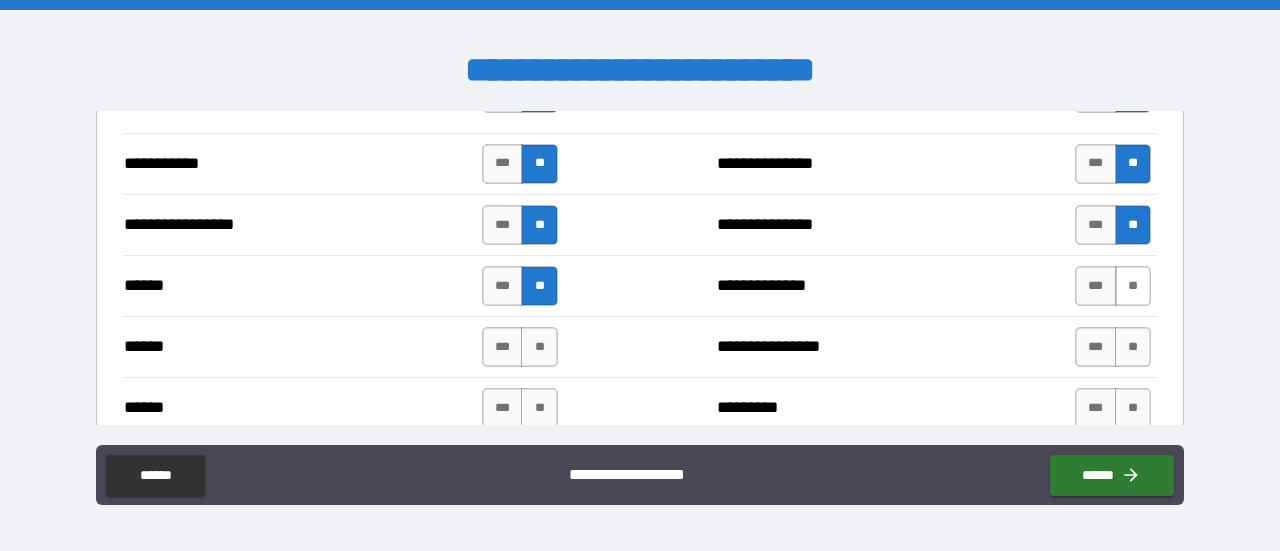 click on "**" at bounding box center (1133, 286) 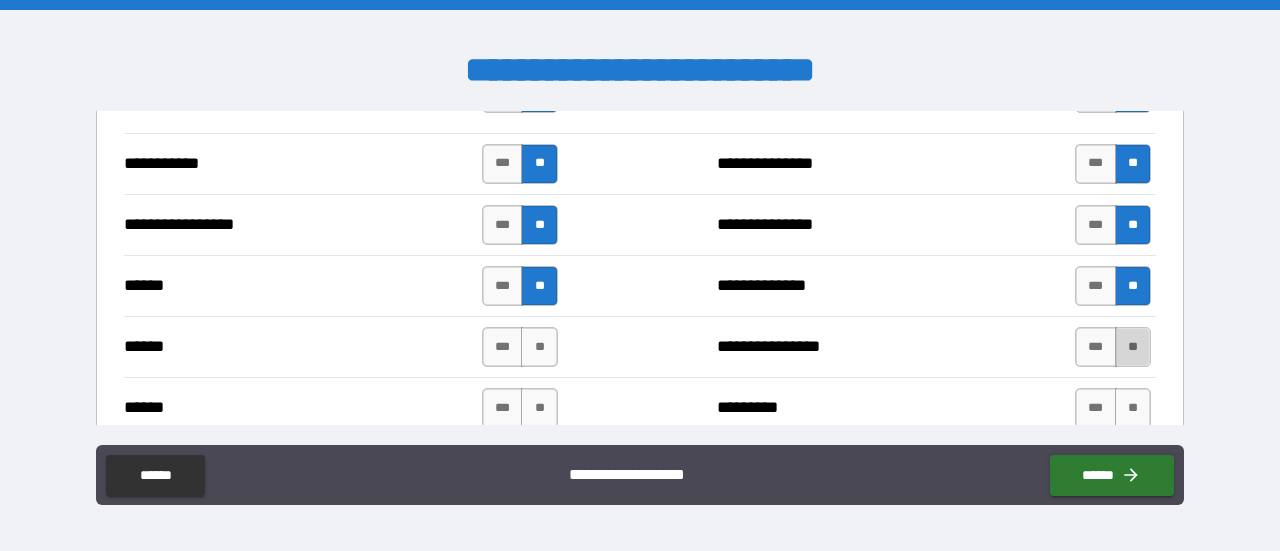 click on "**" at bounding box center [1133, 347] 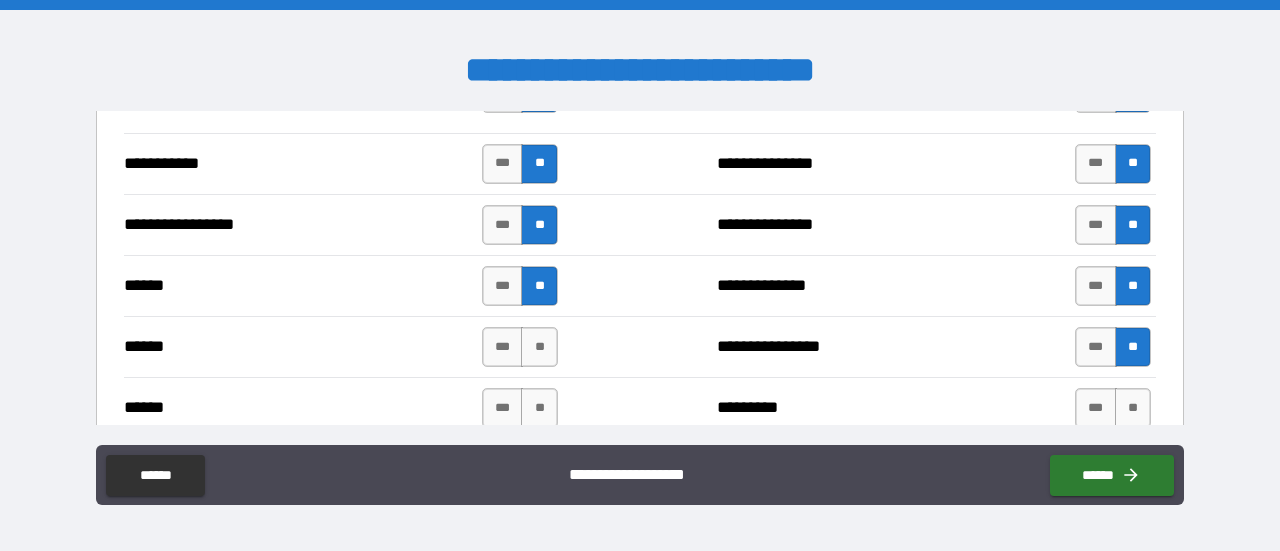 scroll, scrollTop: 2500, scrollLeft: 0, axis: vertical 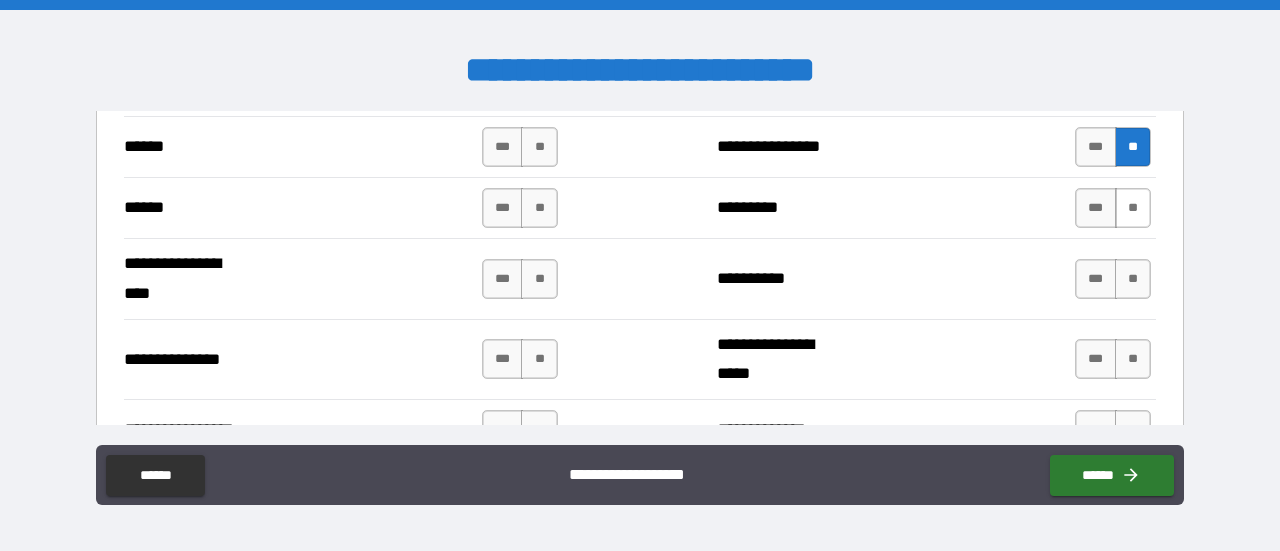 click on "**" at bounding box center (1133, 208) 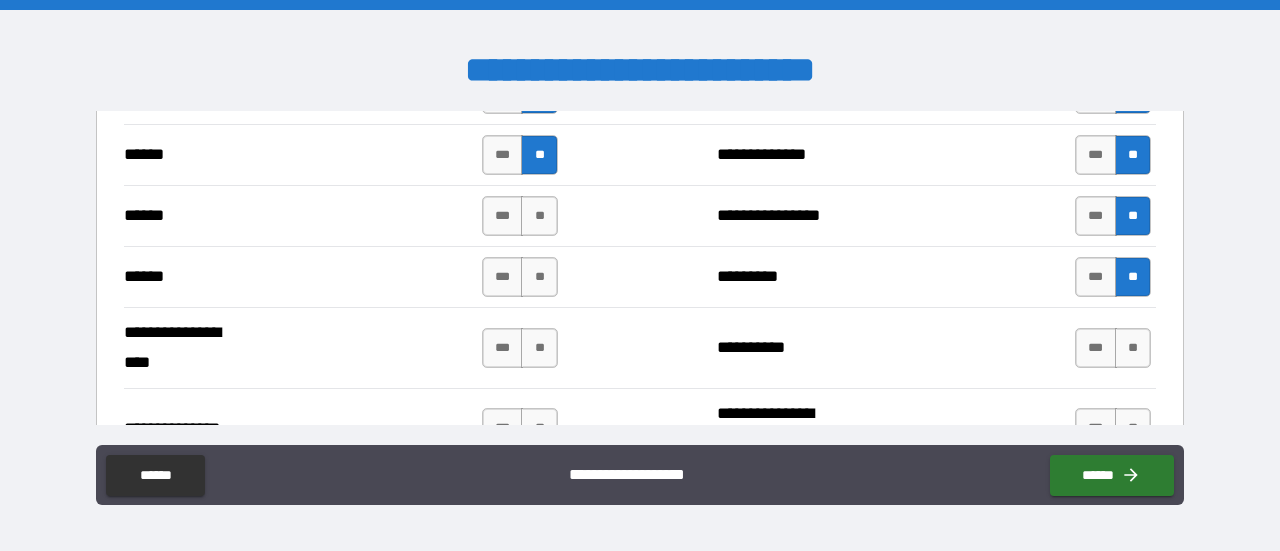 scroll, scrollTop: 2400, scrollLeft: 0, axis: vertical 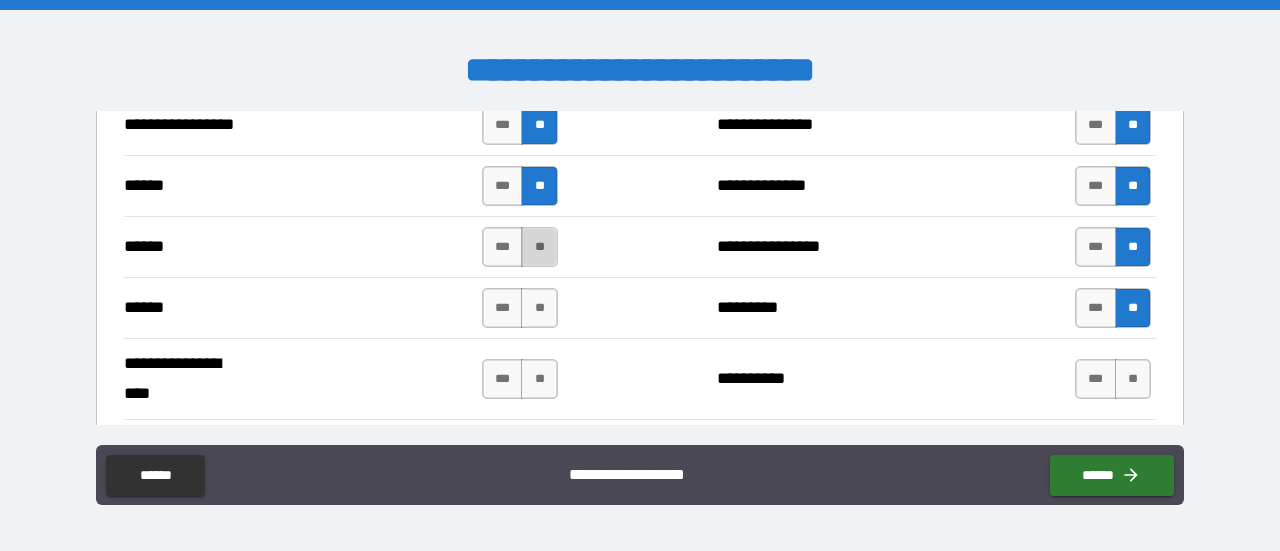 click on "**" at bounding box center [539, 247] 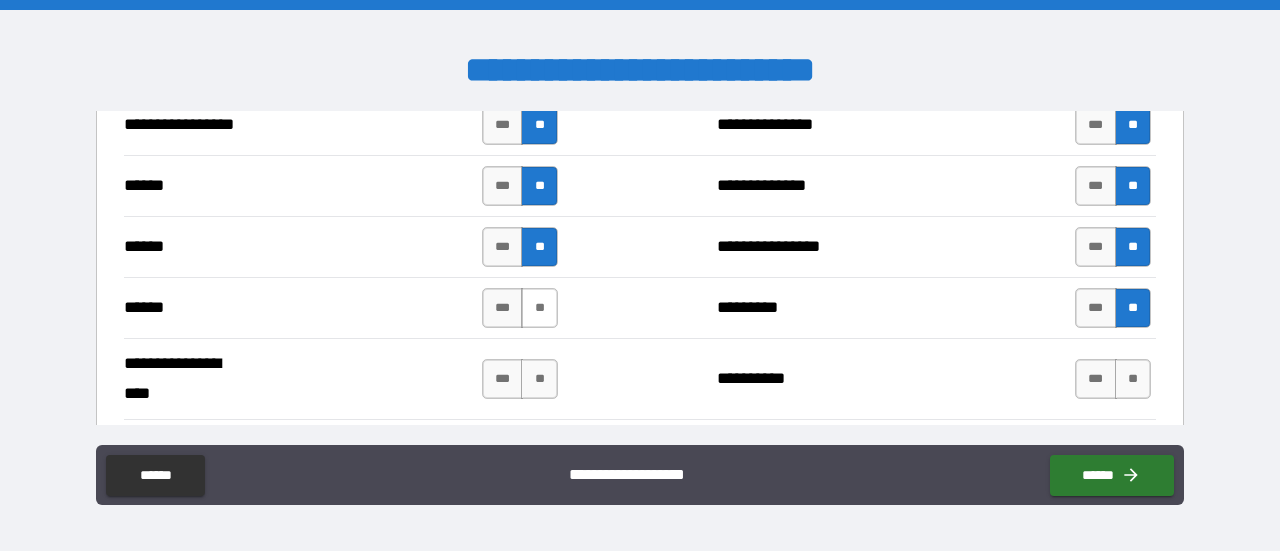 click on "**" at bounding box center (539, 308) 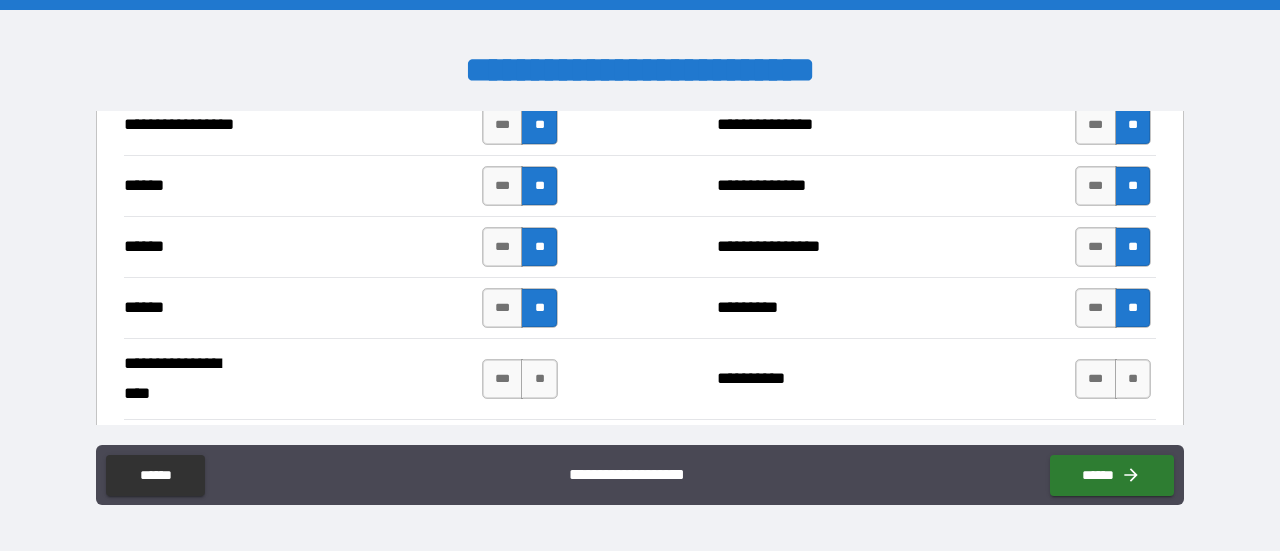 scroll, scrollTop: 2500, scrollLeft: 0, axis: vertical 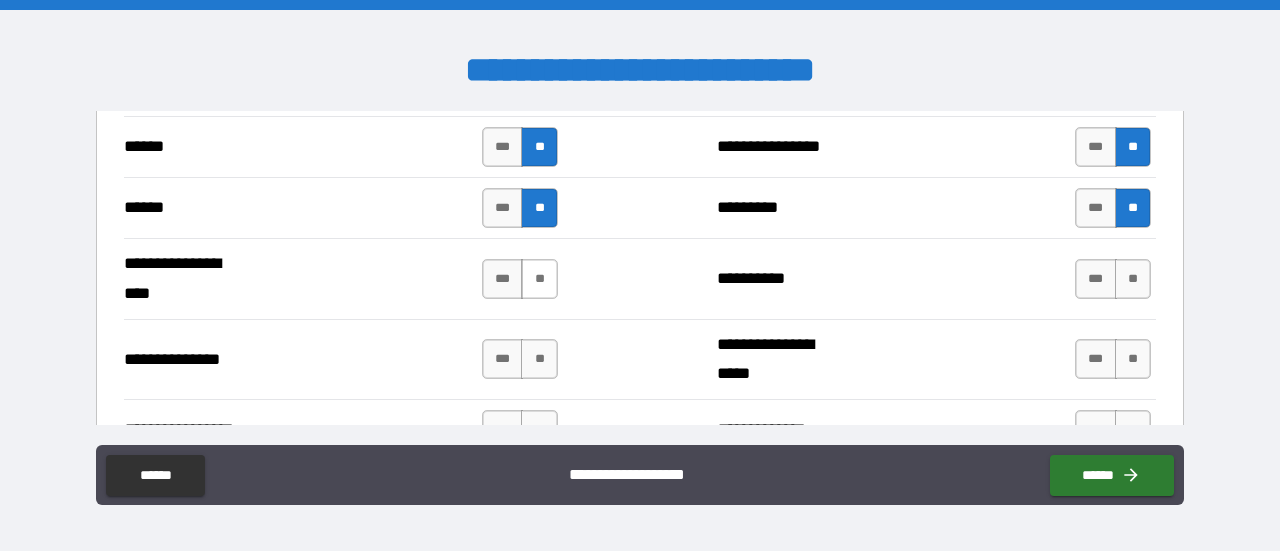 click on "**" at bounding box center (539, 279) 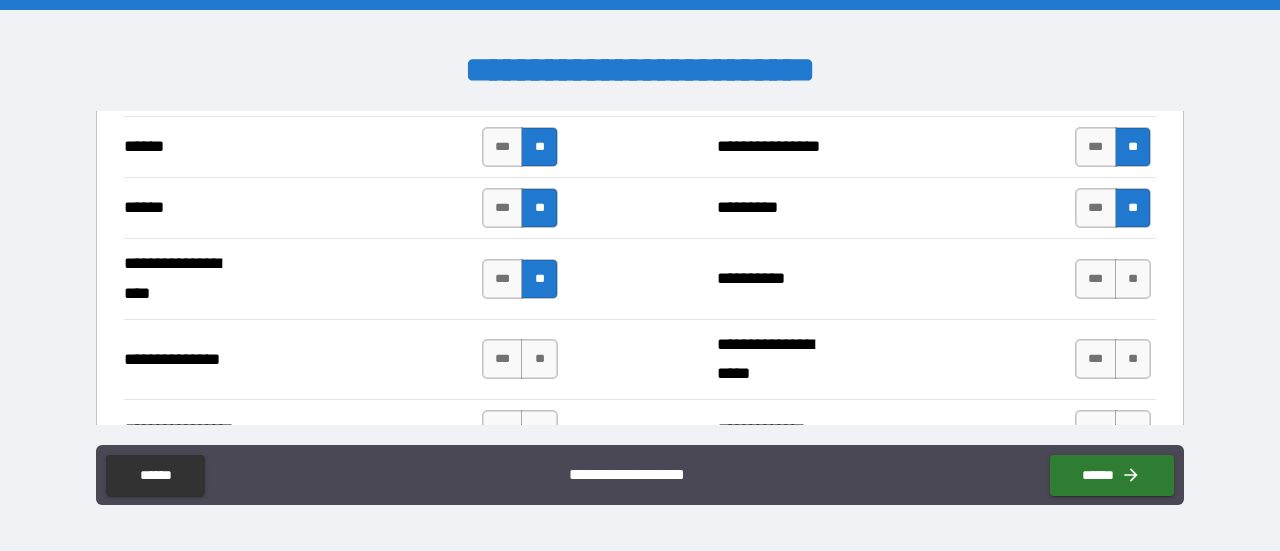 click on "**********" at bounding box center (640, 359) 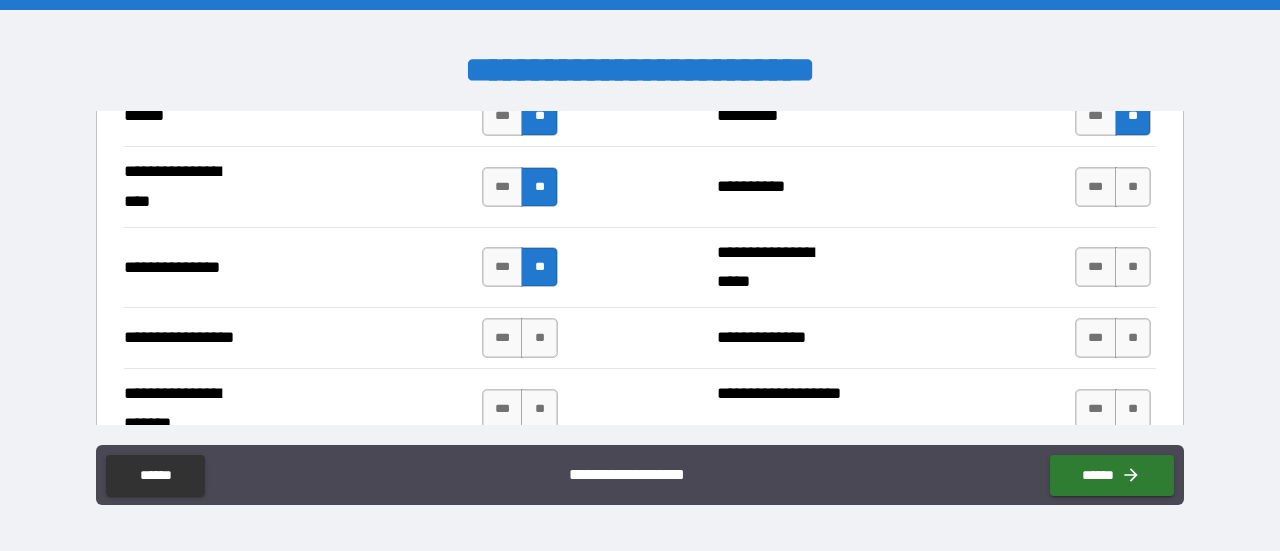 scroll, scrollTop: 2700, scrollLeft: 0, axis: vertical 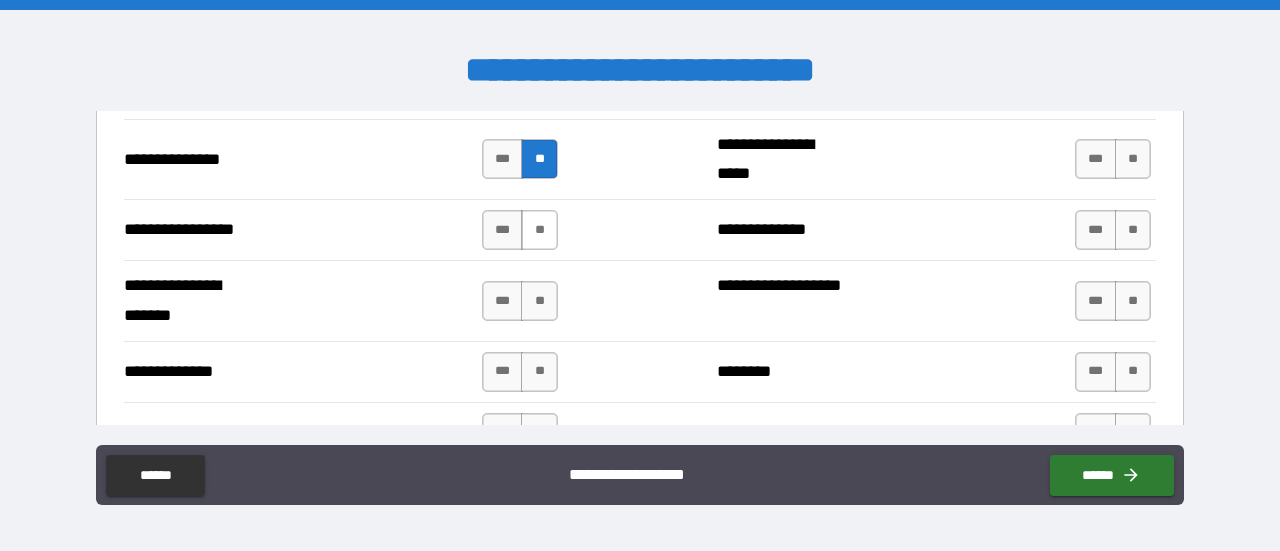 click on "**" at bounding box center [539, 230] 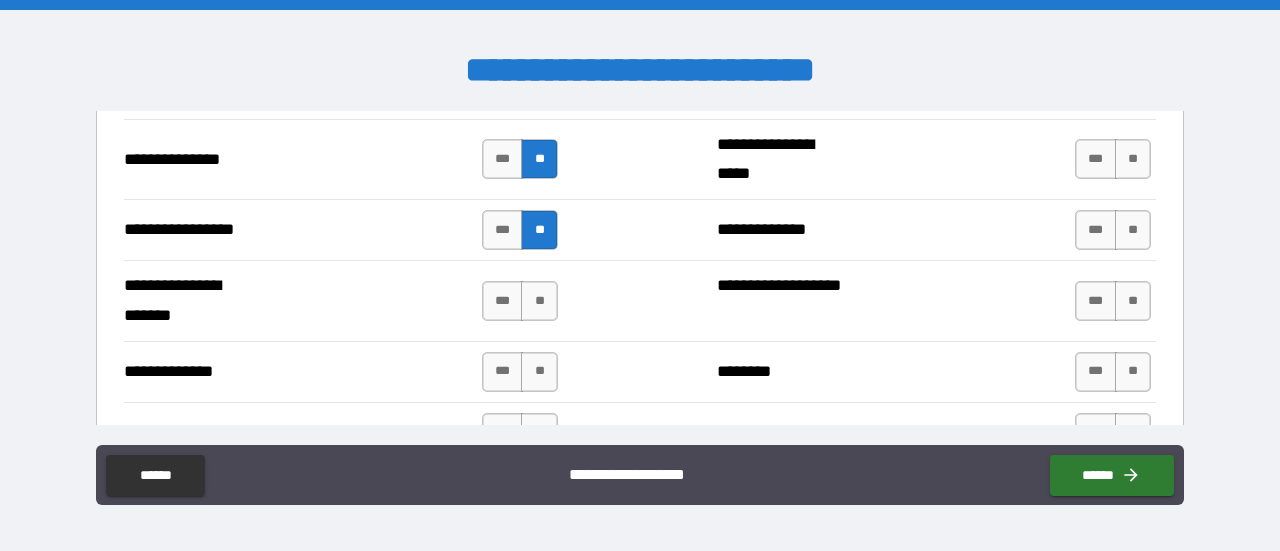 scroll, scrollTop: 2600, scrollLeft: 0, axis: vertical 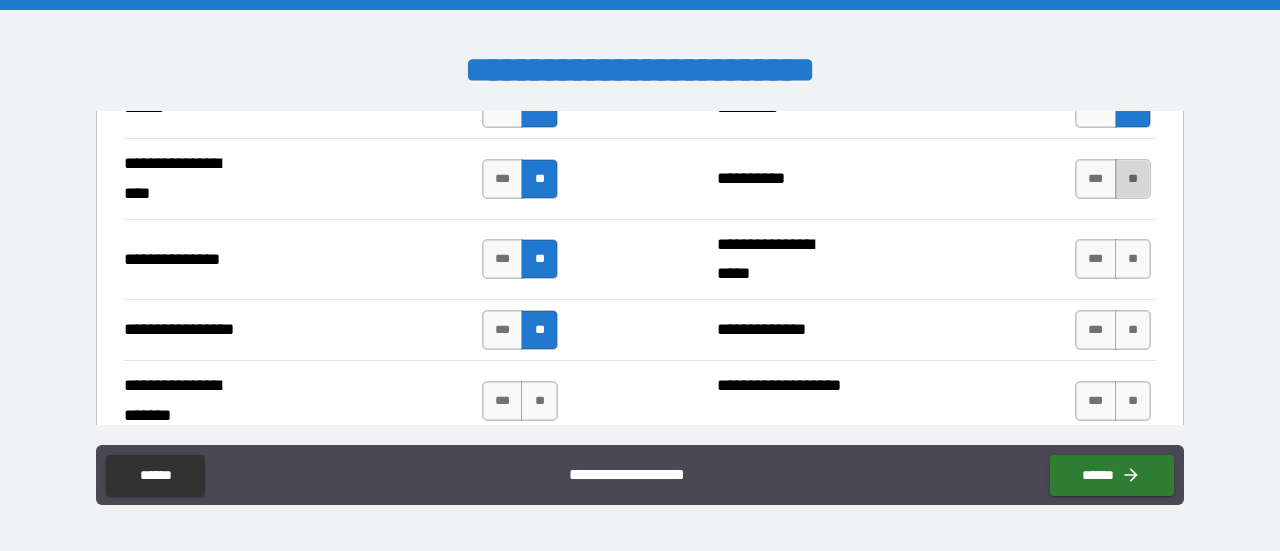 click on "**" at bounding box center (1133, 179) 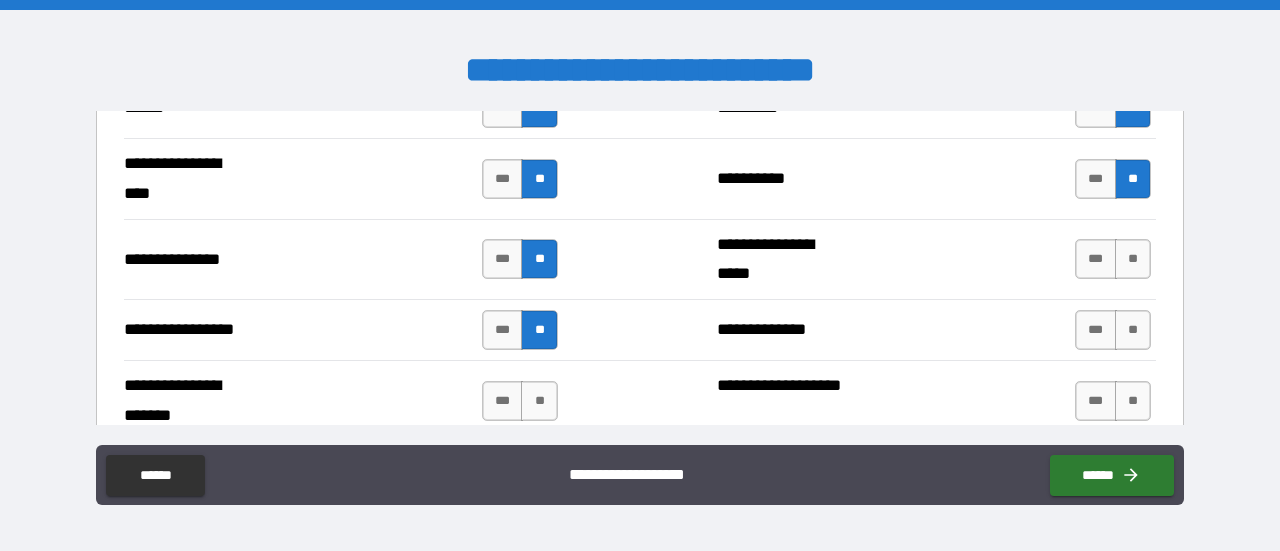 drag, startPoint x: 1124, startPoint y: 248, endPoint x: 1125, endPoint y: 279, distance: 31.016125 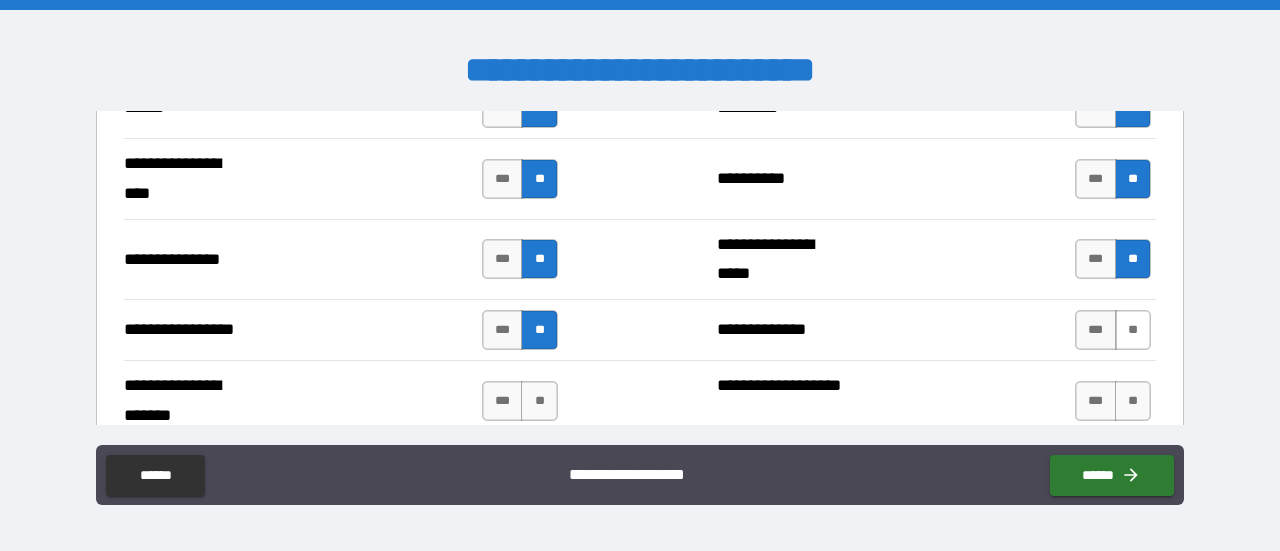 click on "**" at bounding box center [1133, 330] 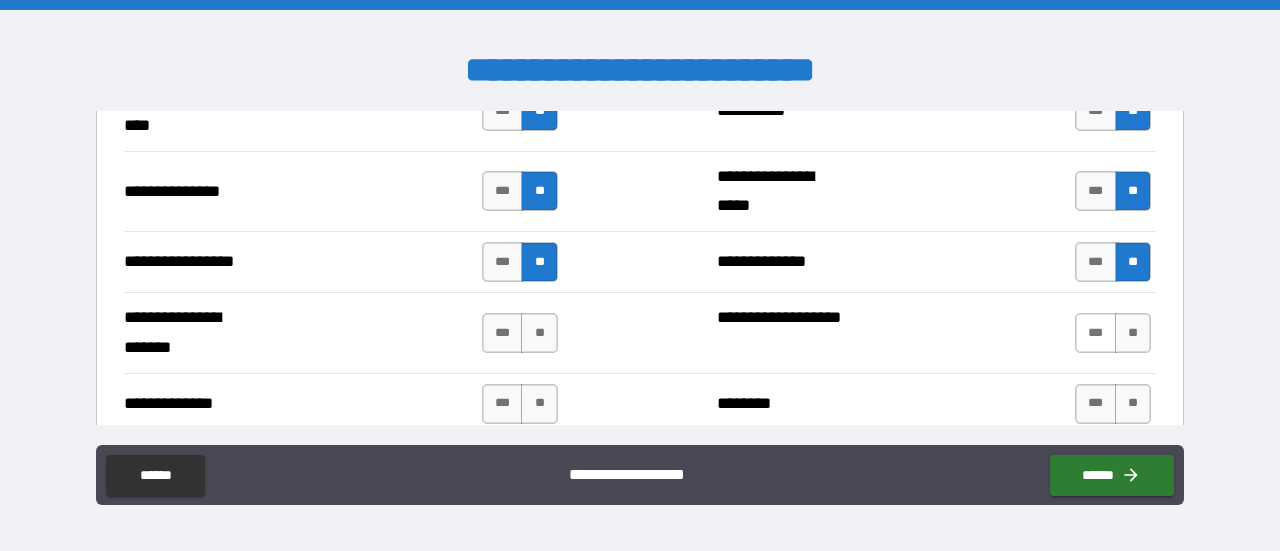 scroll, scrollTop: 2700, scrollLeft: 0, axis: vertical 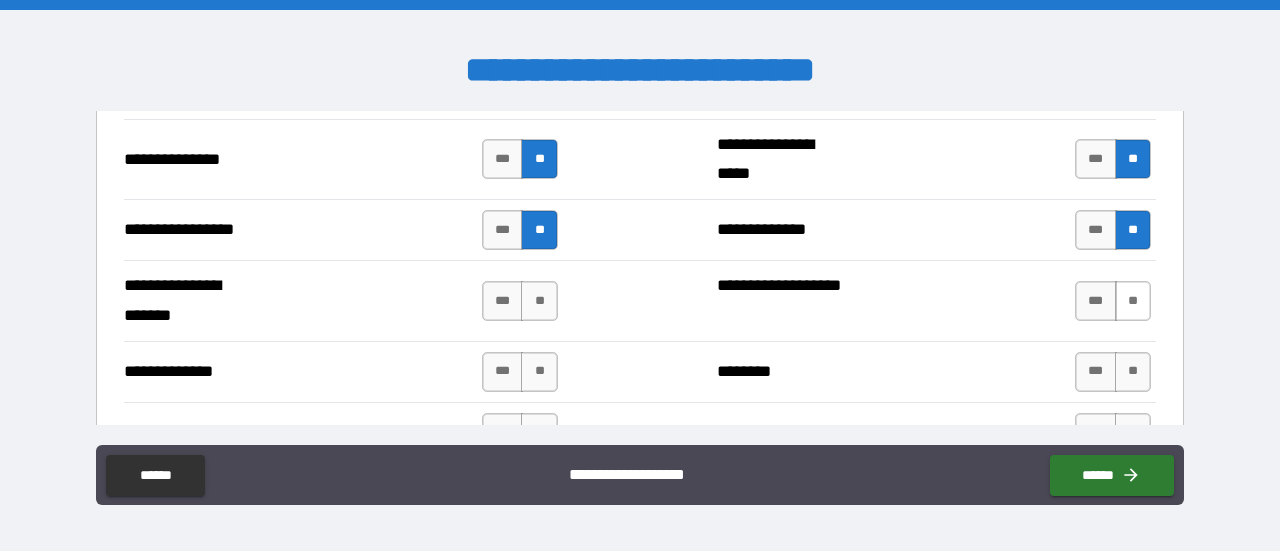 click on "**" at bounding box center (1133, 301) 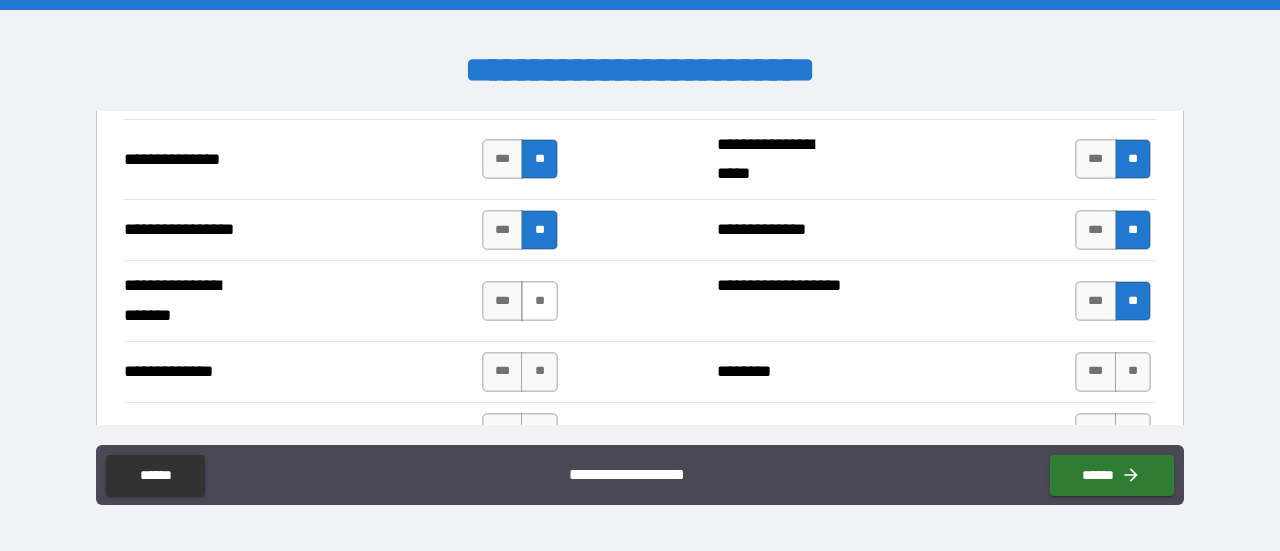 click on "**" at bounding box center (539, 301) 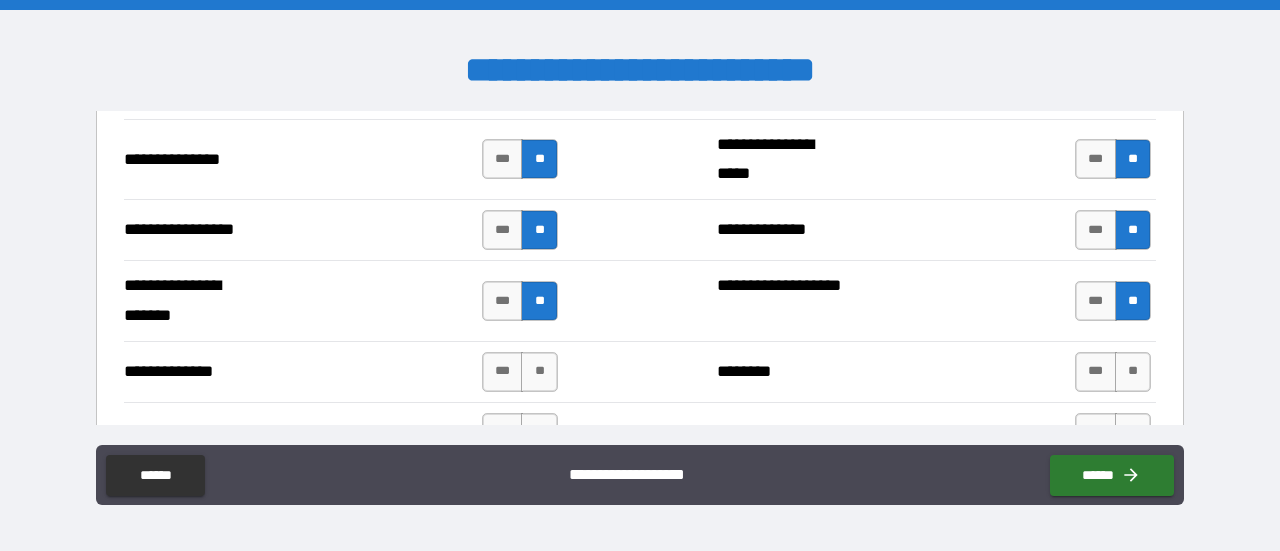 scroll, scrollTop: 2800, scrollLeft: 0, axis: vertical 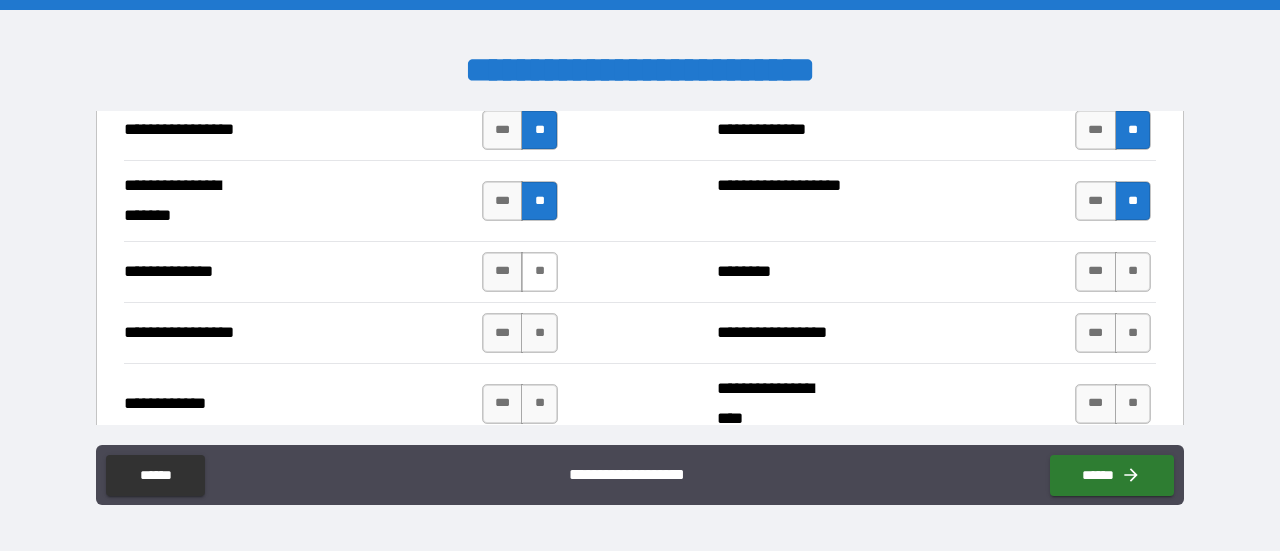 click on "**" at bounding box center (539, 272) 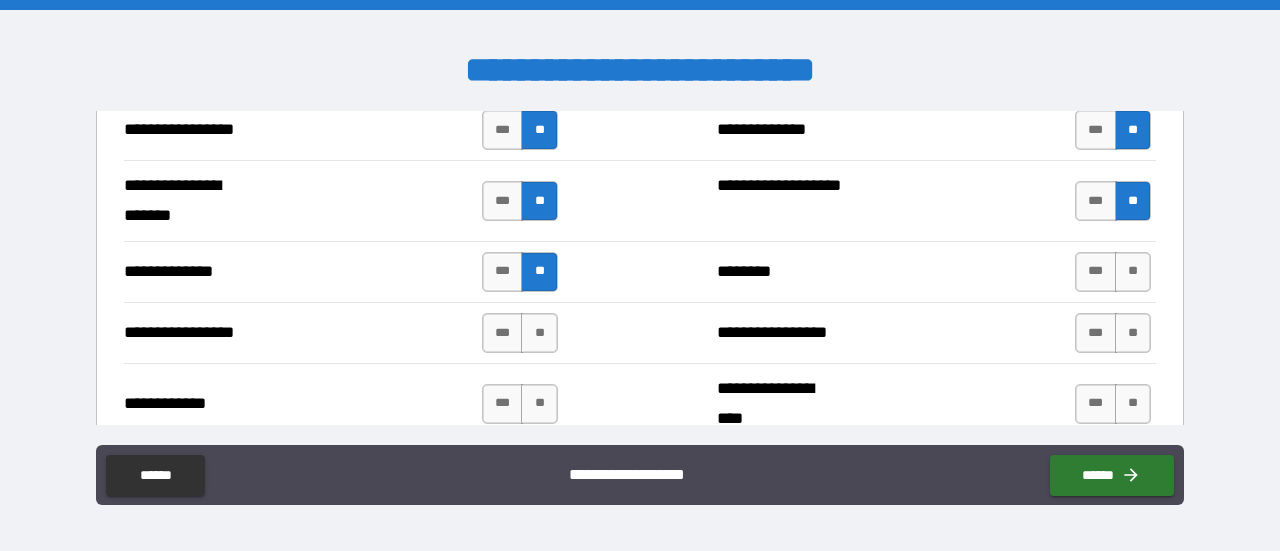 click on "**" at bounding box center [539, 333] 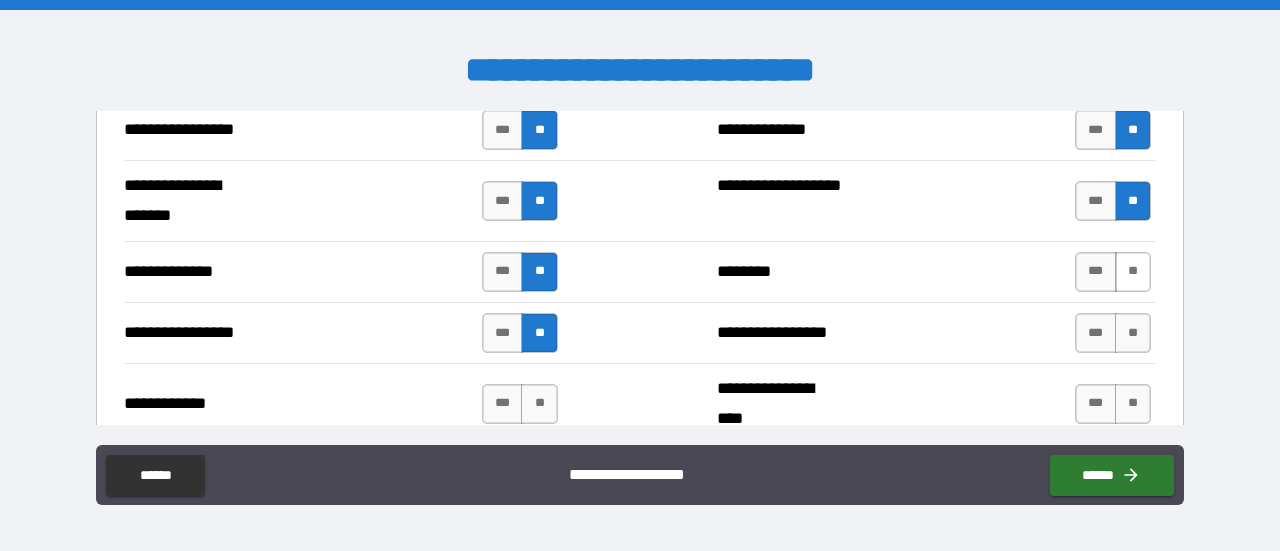click on "**" at bounding box center [1133, 272] 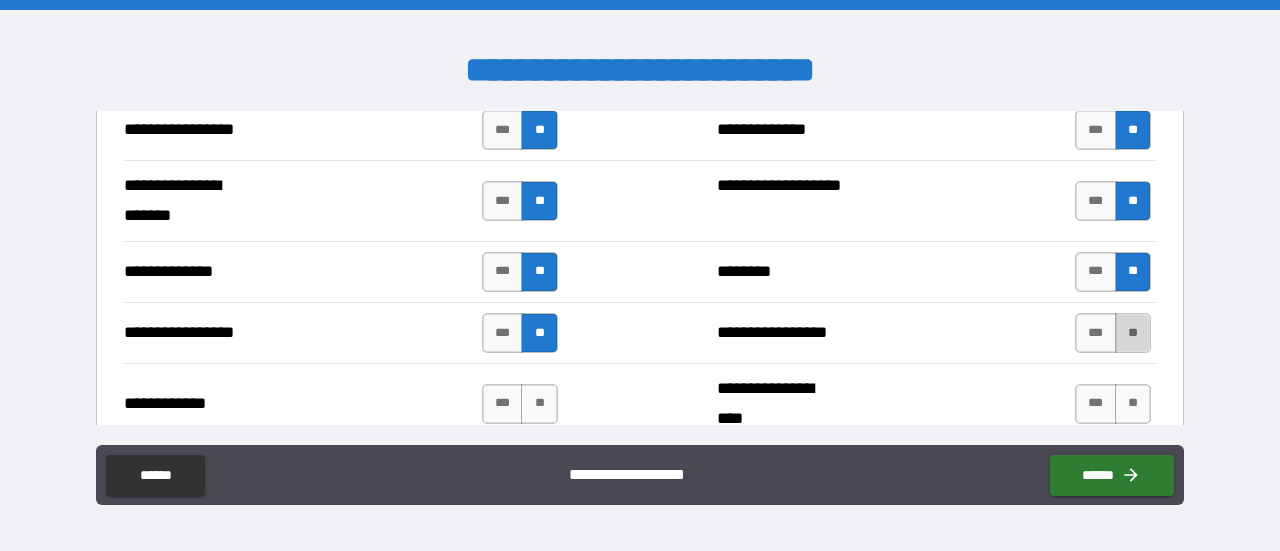 click on "**" at bounding box center [1133, 333] 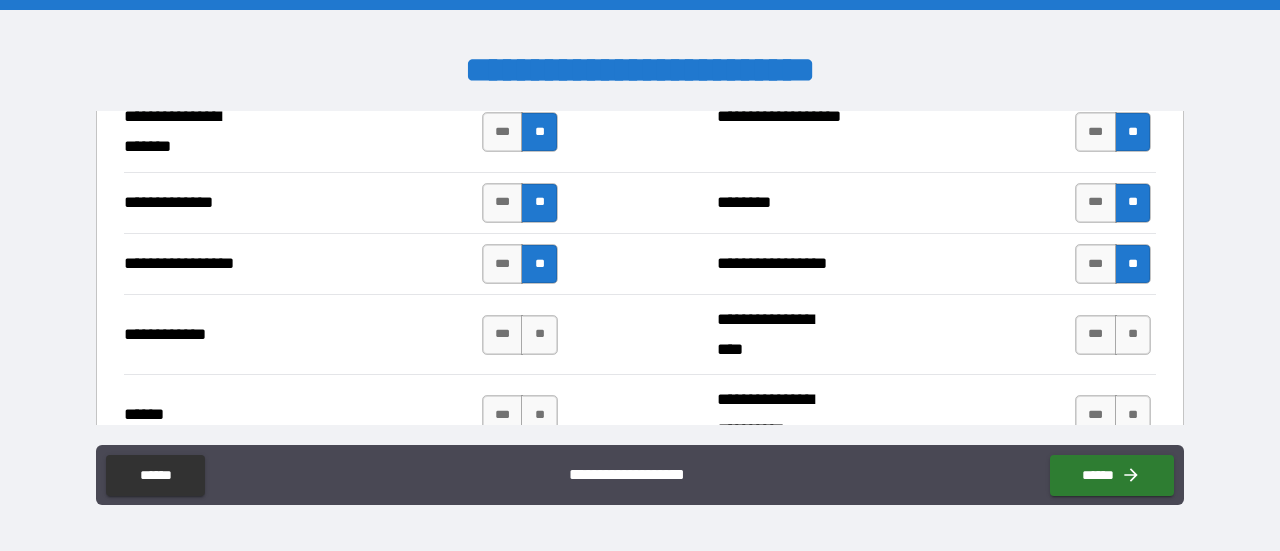 scroll, scrollTop: 2900, scrollLeft: 0, axis: vertical 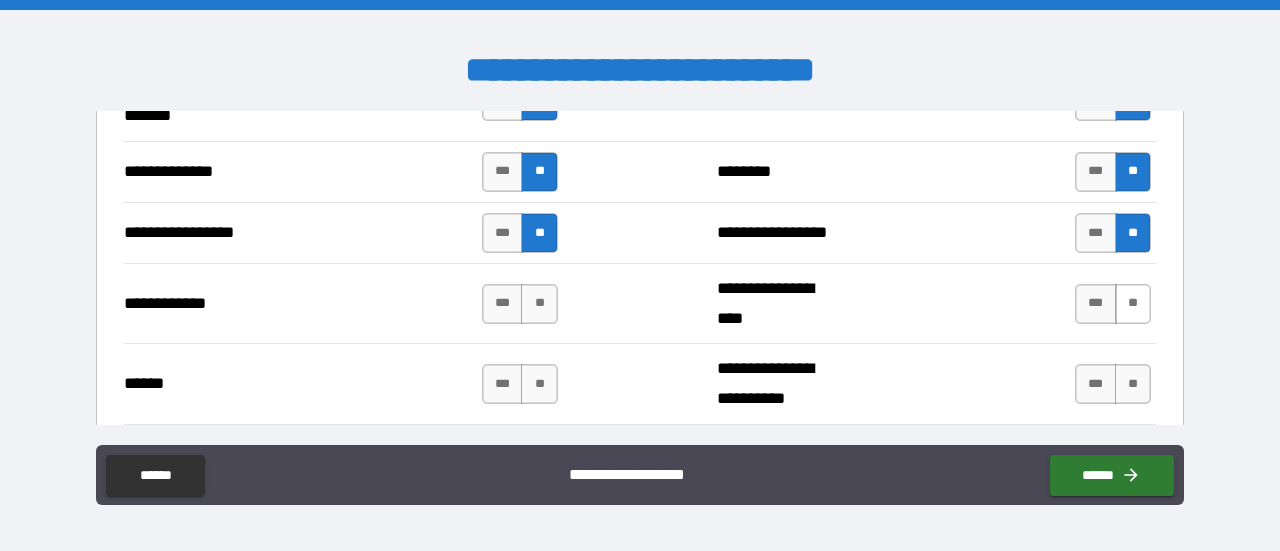 click on "**" at bounding box center (1133, 304) 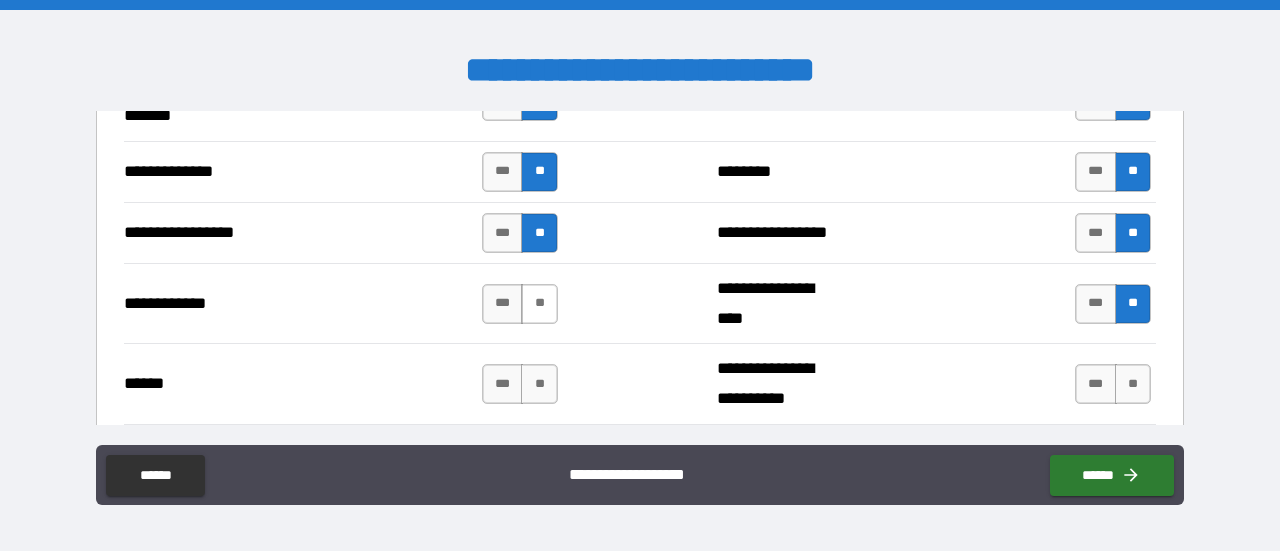 click on "**" at bounding box center [539, 304] 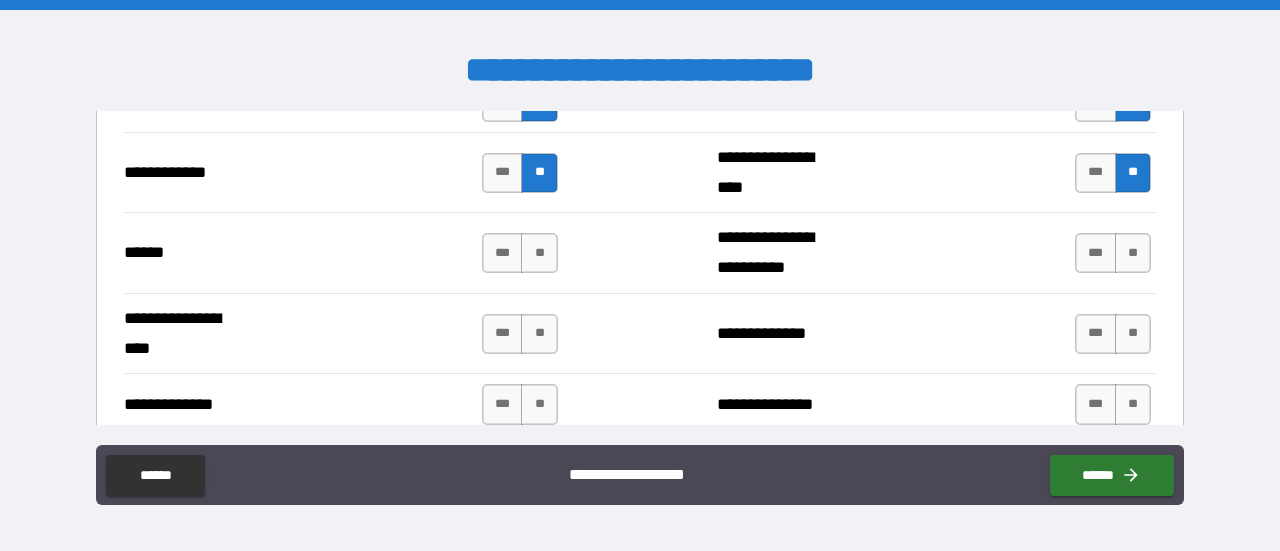 scroll, scrollTop: 3000, scrollLeft: 0, axis: vertical 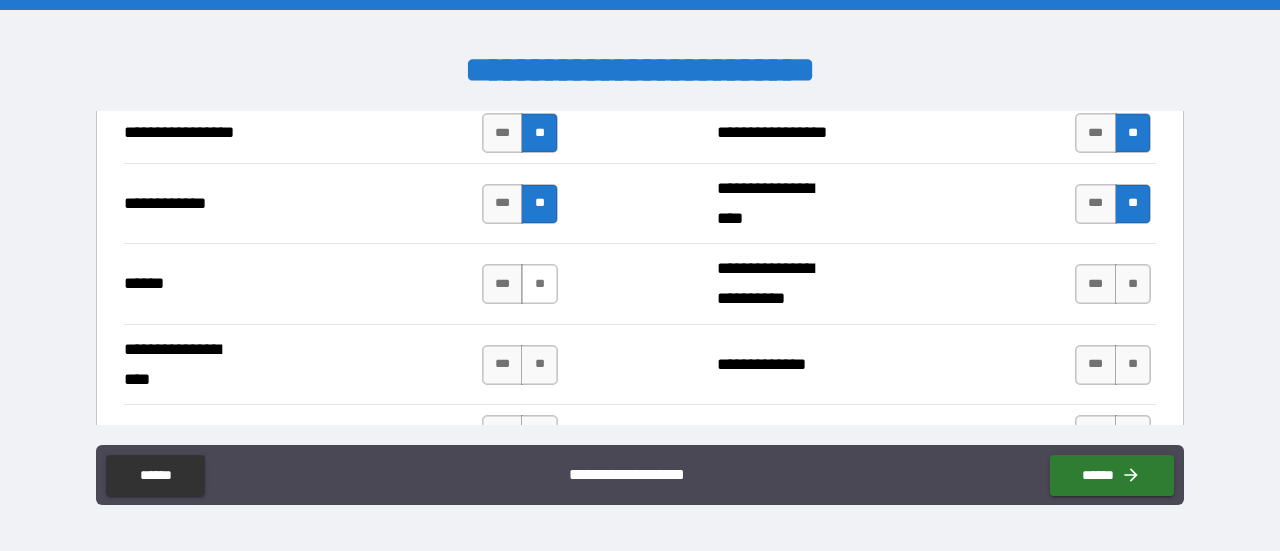 click on "**" at bounding box center [539, 284] 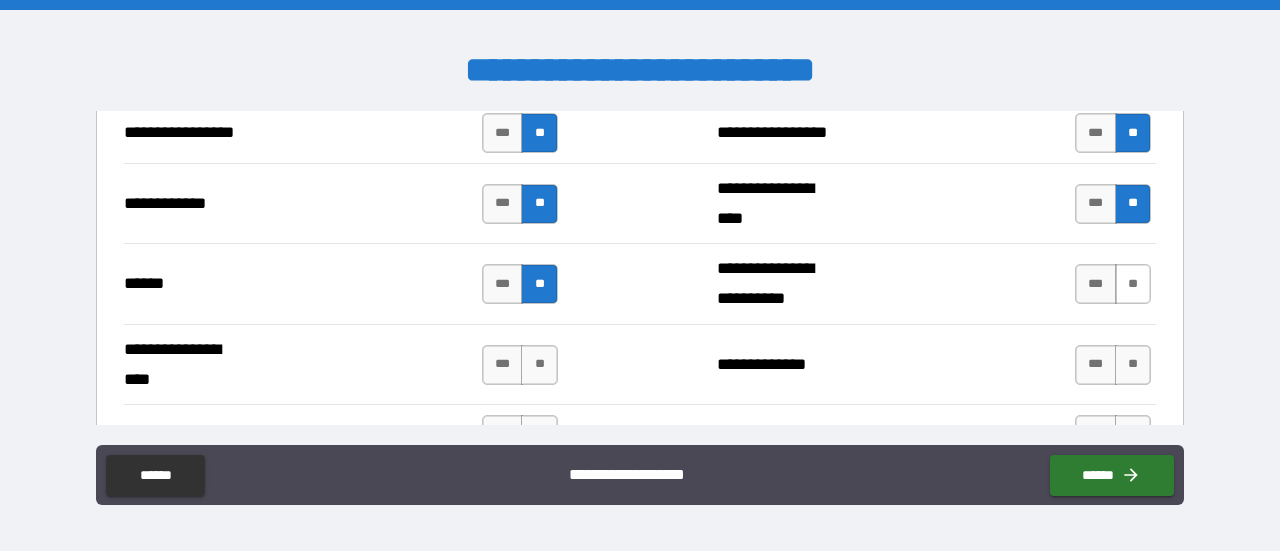 click on "**" at bounding box center [1133, 284] 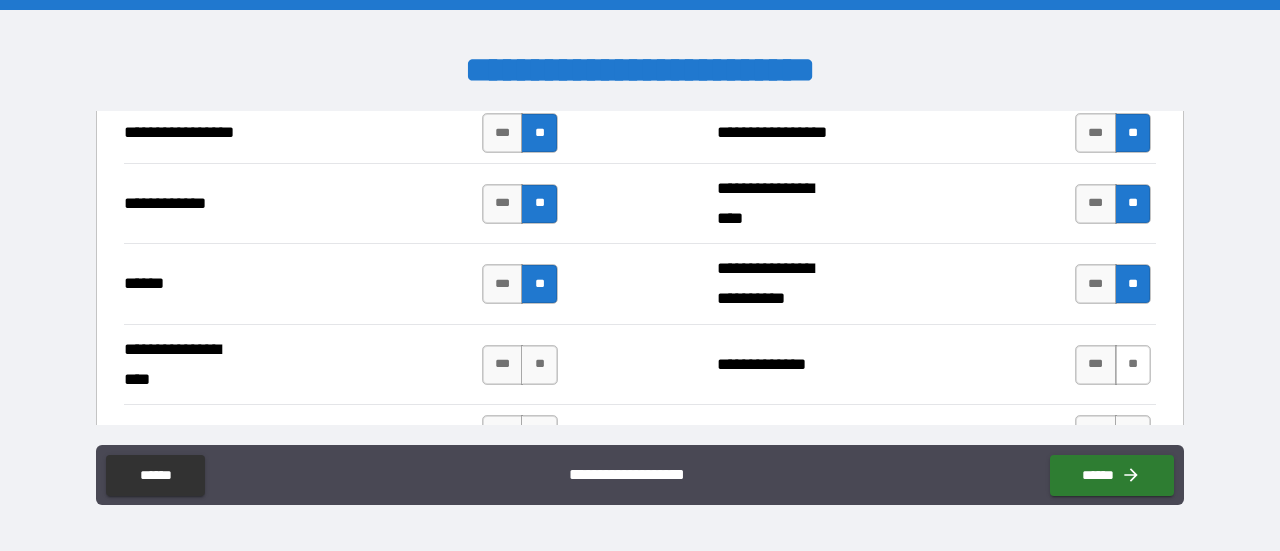 click on "**" at bounding box center (1133, 365) 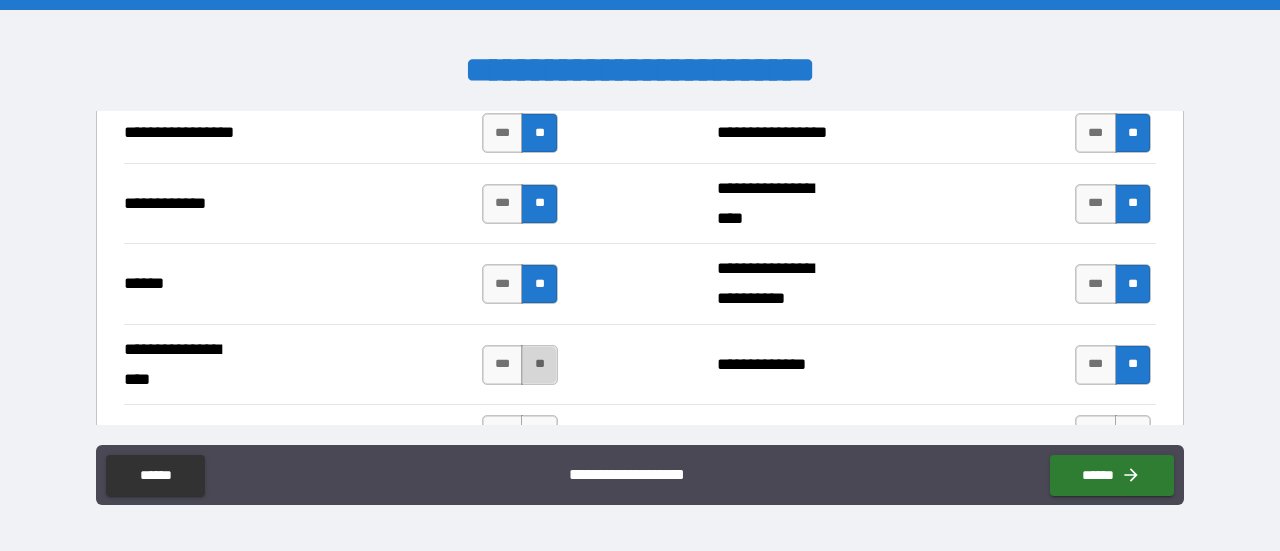 click on "**" at bounding box center [539, 365] 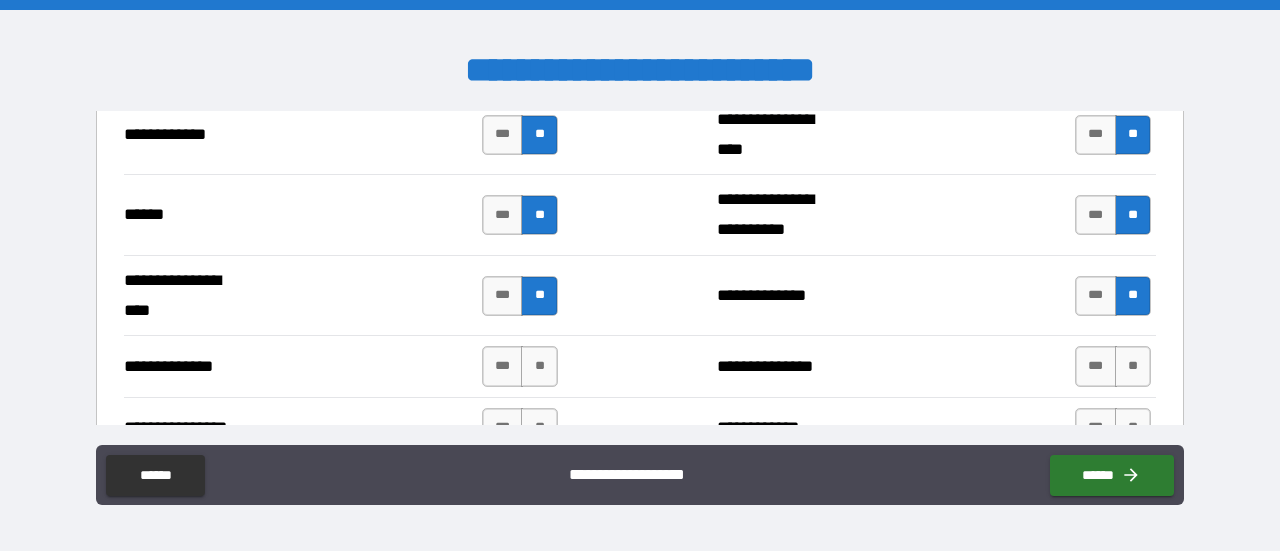 scroll, scrollTop: 3100, scrollLeft: 0, axis: vertical 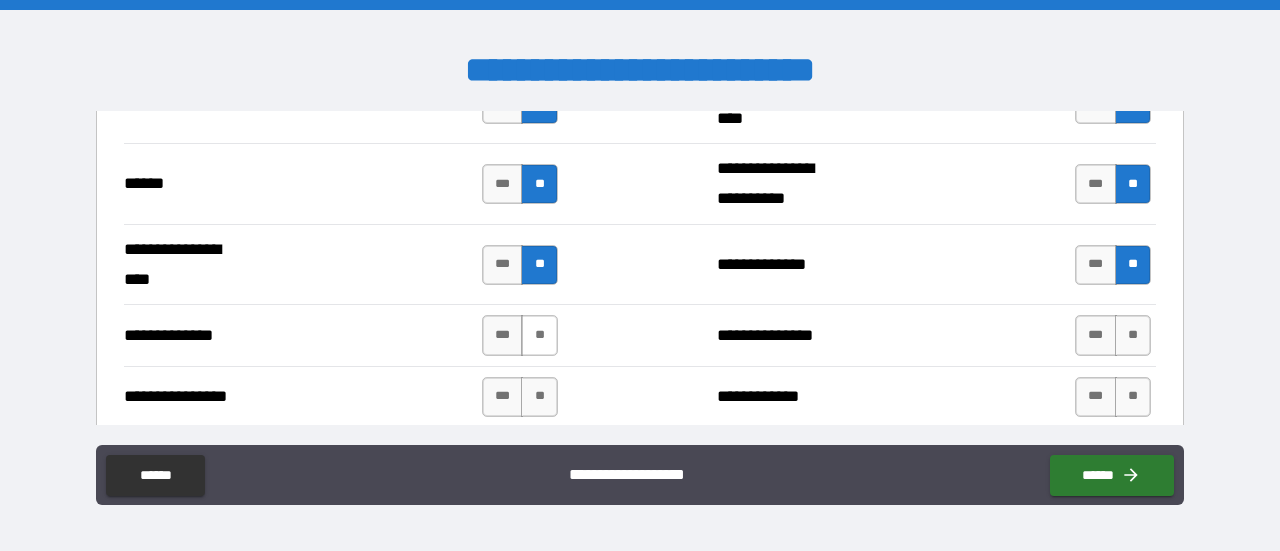 click on "**" at bounding box center (539, 335) 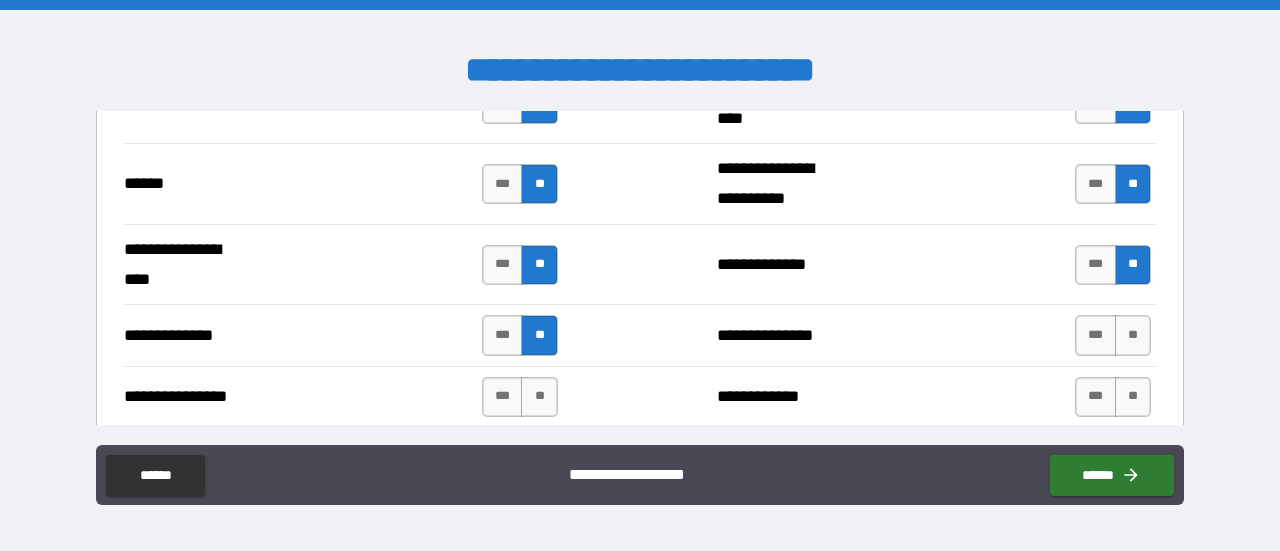 click on "**" at bounding box center [539, 397] 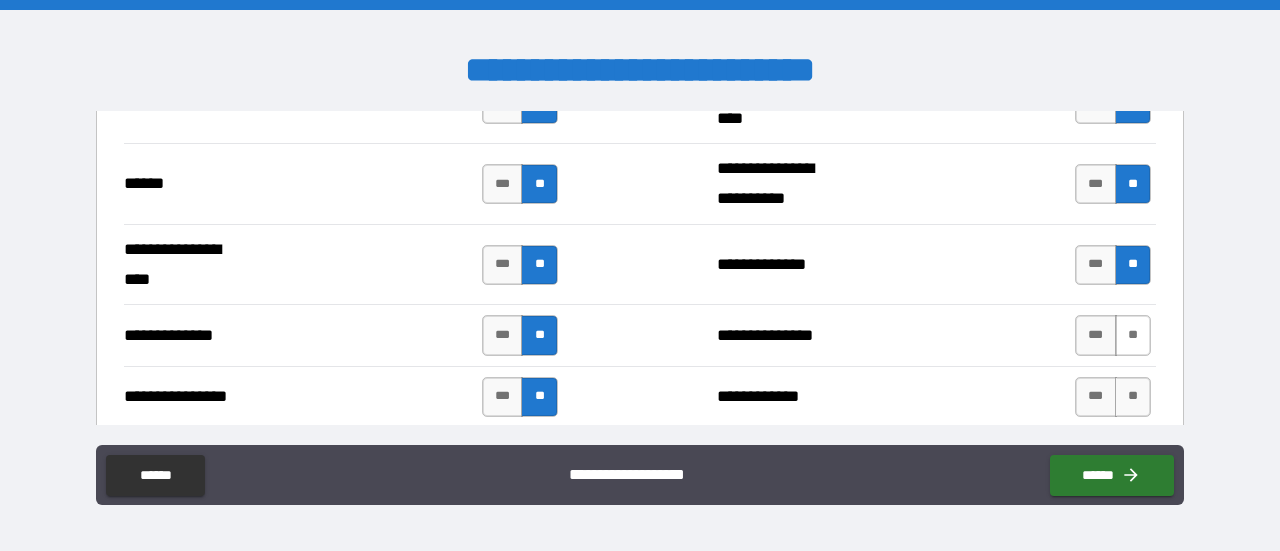 click on "**" at bounding box center (1133, 335) 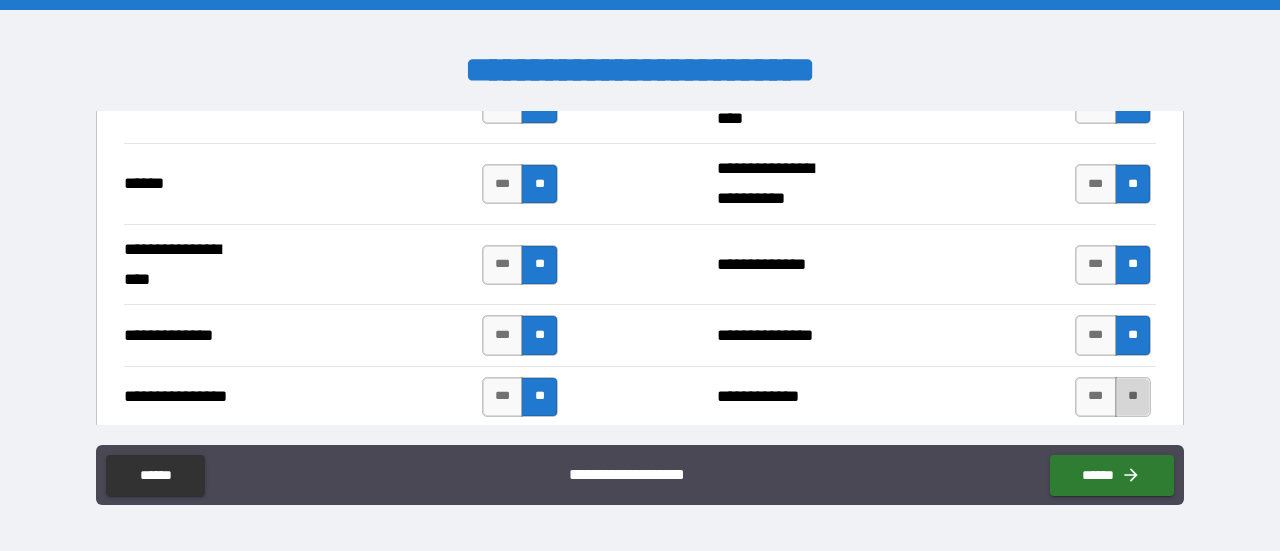 click on "**" at bounding box center (1133, 397) 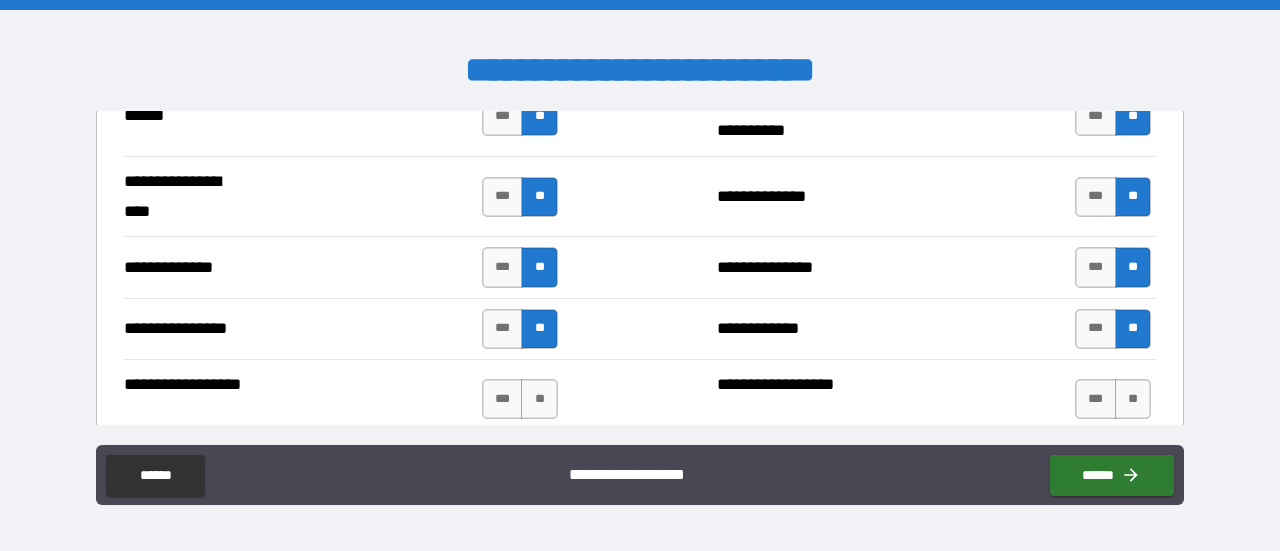 scroll, scrollTop: 3200, scrollLeft: 0, axis: vertical 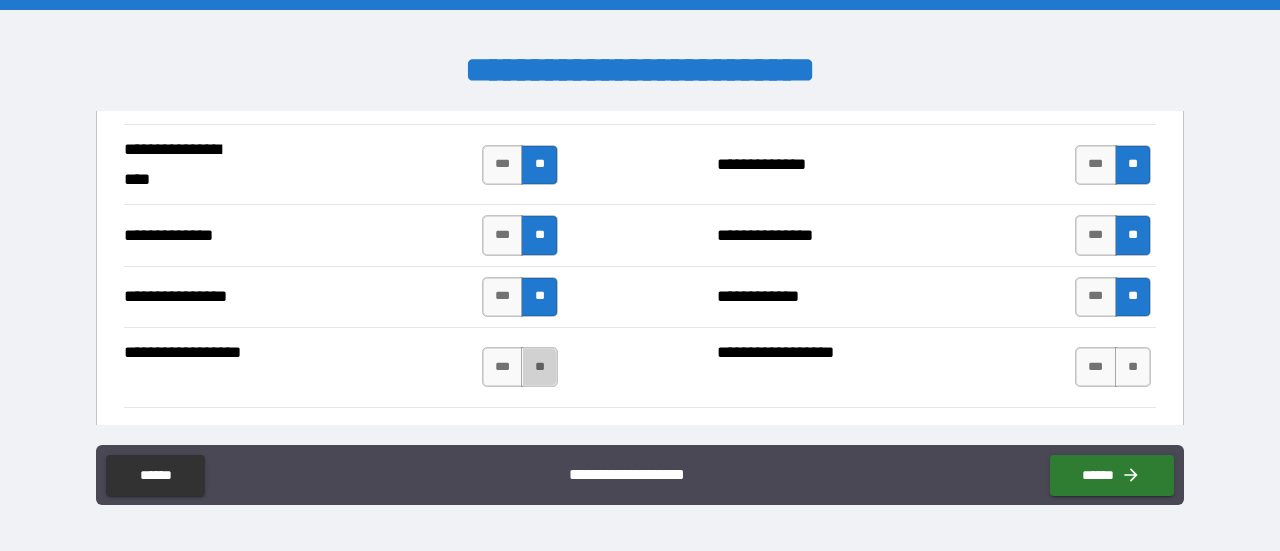 drag, startPoint x: 542, startPoint y: 356, endPoint x: 551, endPoint y: 341, distance: 17.492855 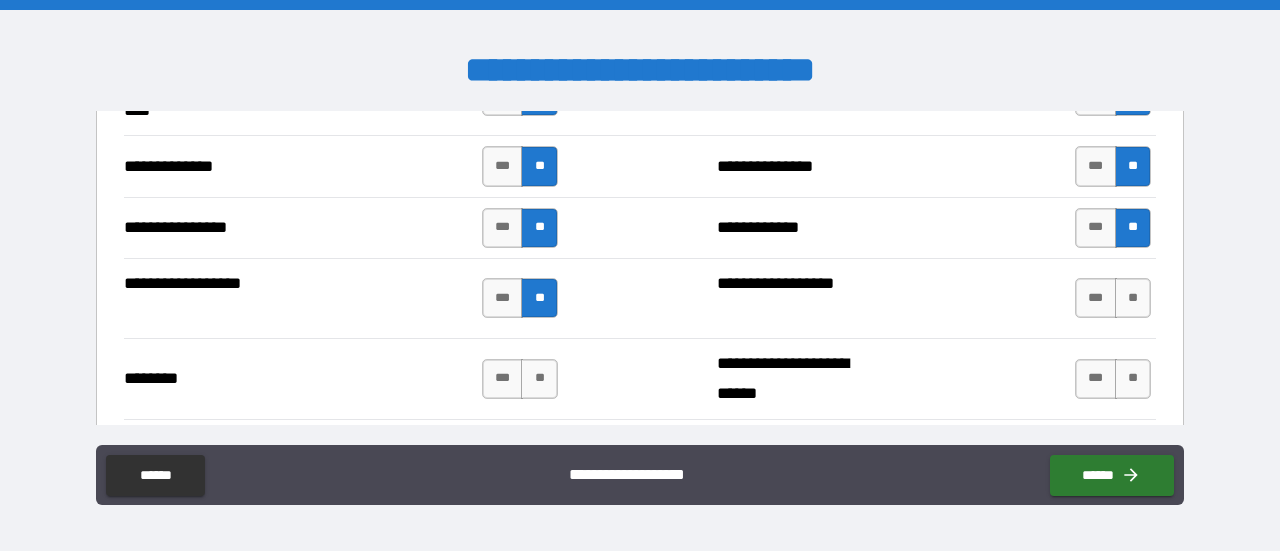 scroll, scrollTop: 3300, scrollLeft: 0, axis: vertical 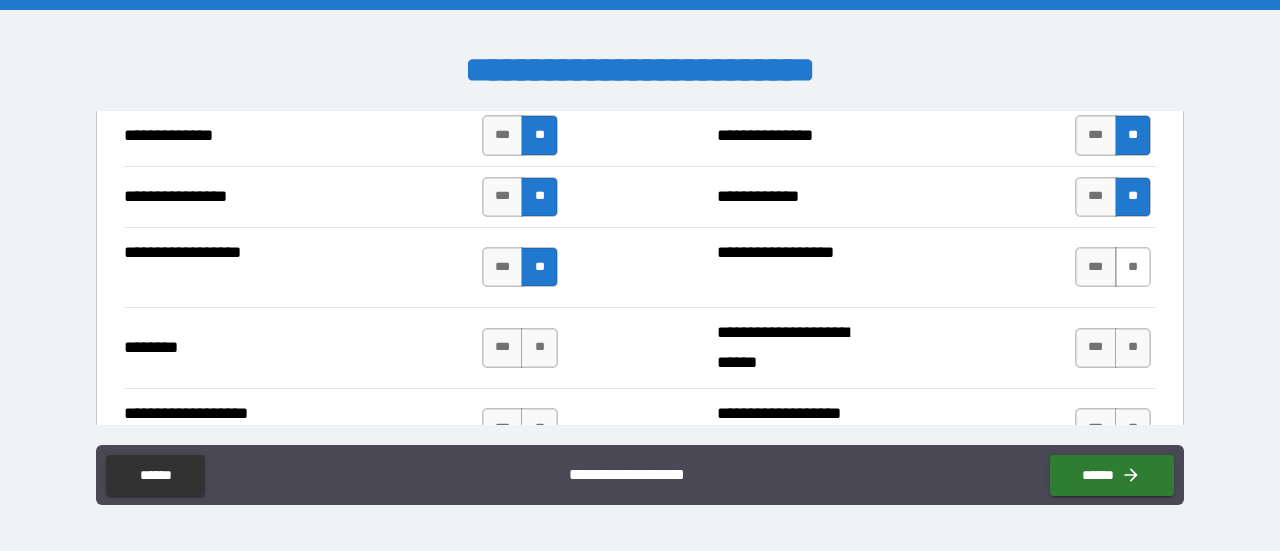 click on "**" at bounding box center [1133, 267] 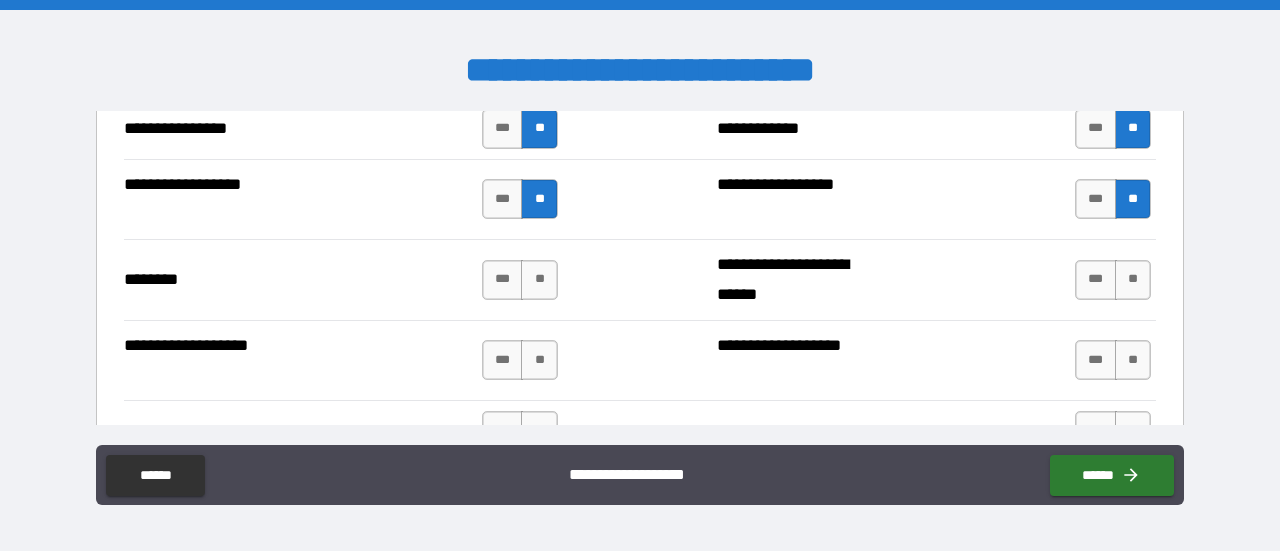 scroll, scrollTop: 3400, scrollLeft: 0, axis: vertical 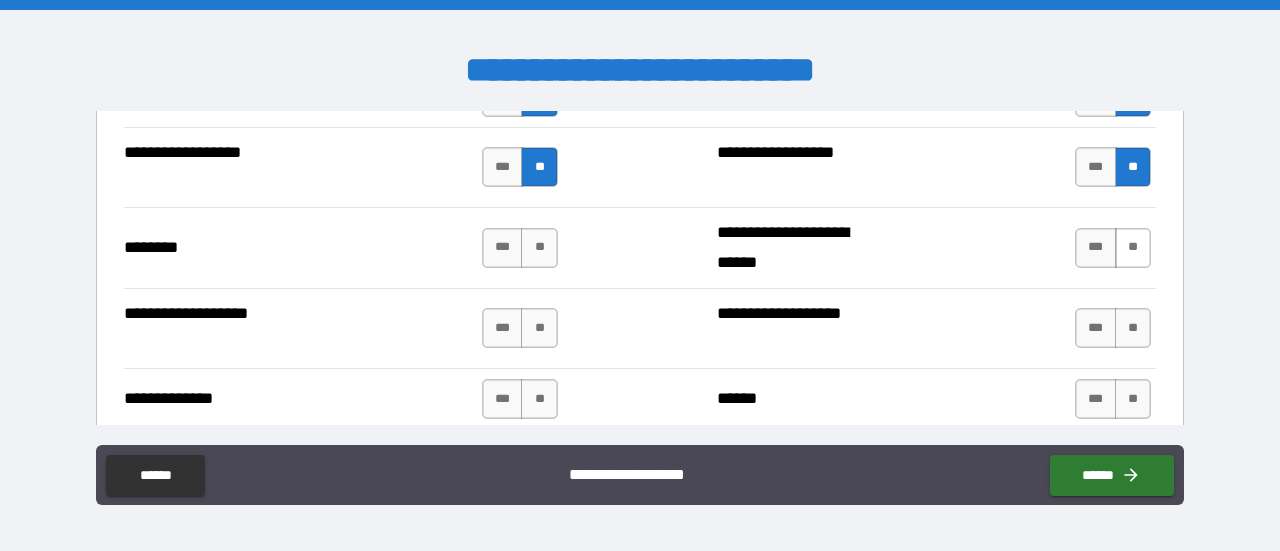 click on "**" at bounding box center (1133, 248) 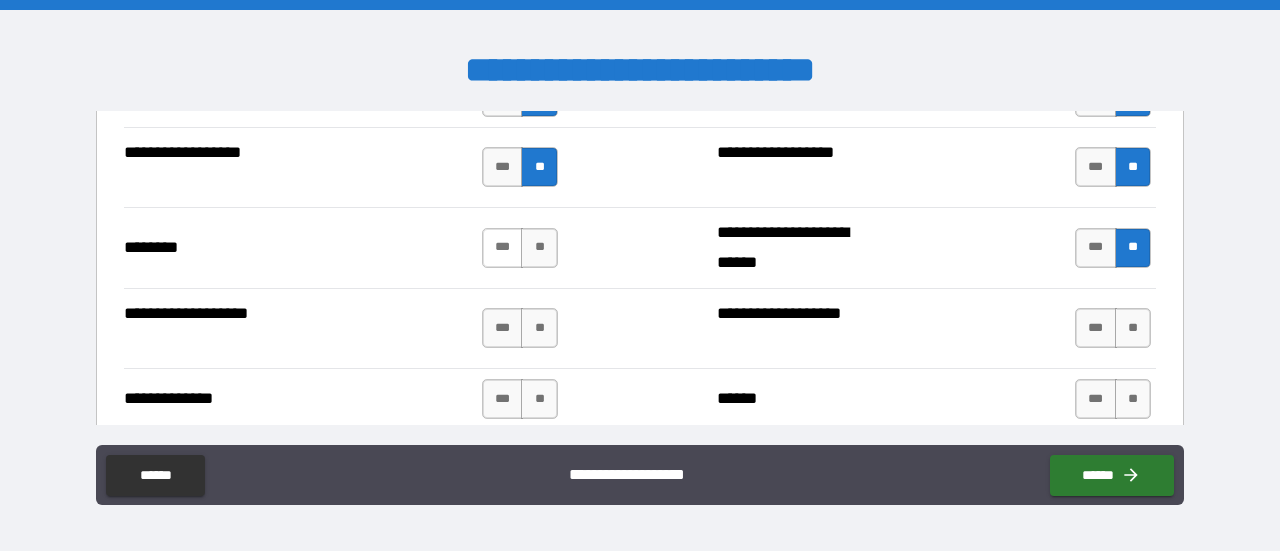 click on "***" at bounding box center (503, 248) 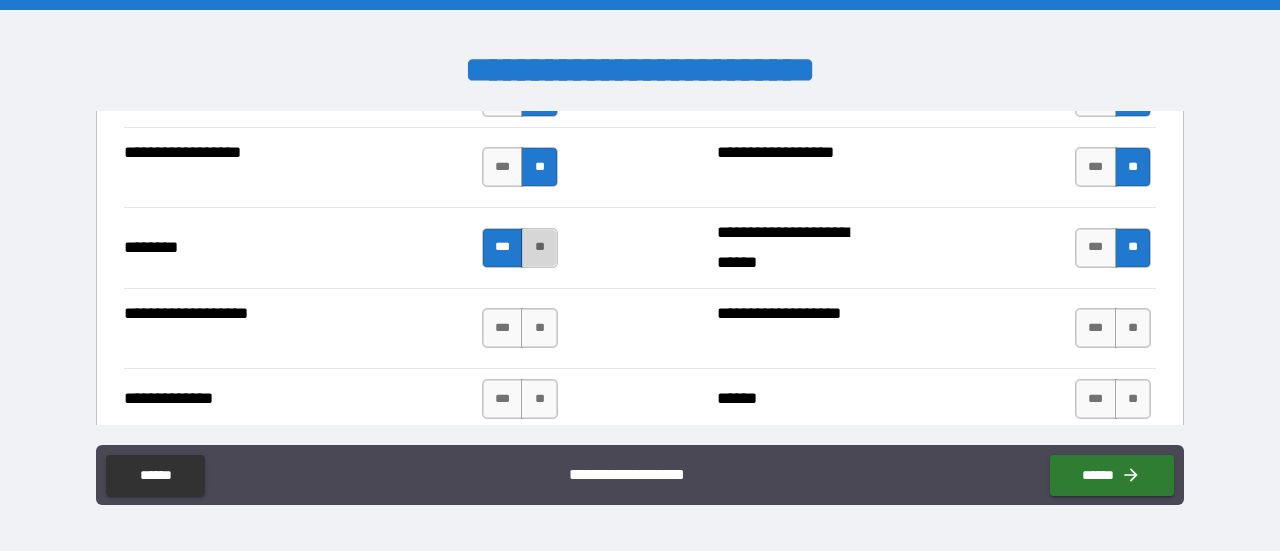 click on "**" at bounding box center [539, 248] 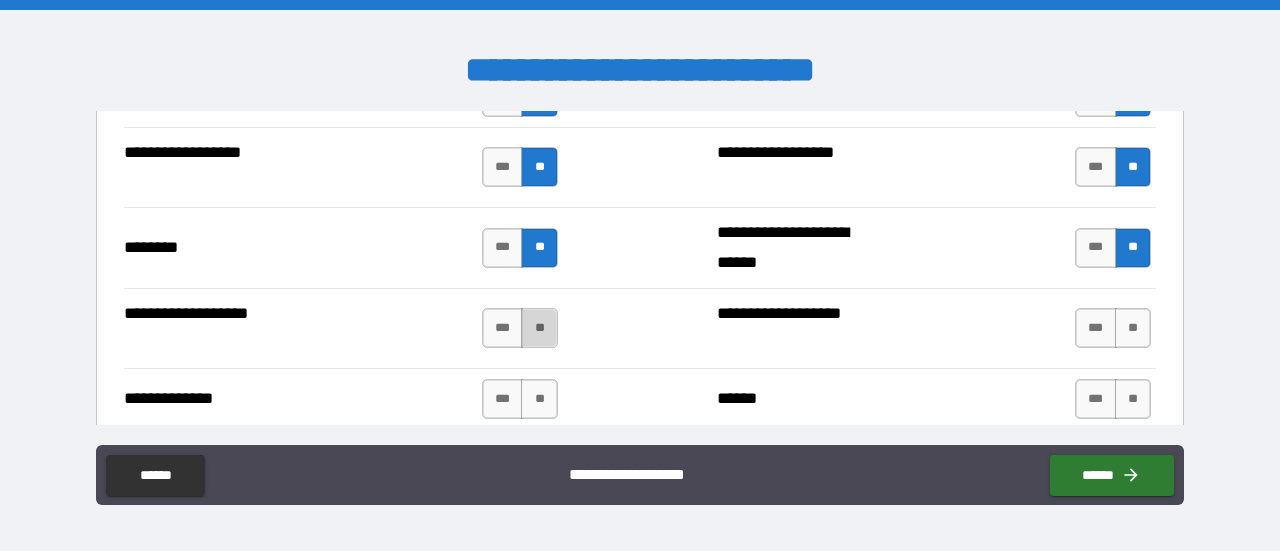 click on "**" at bounding box center (539, 328) 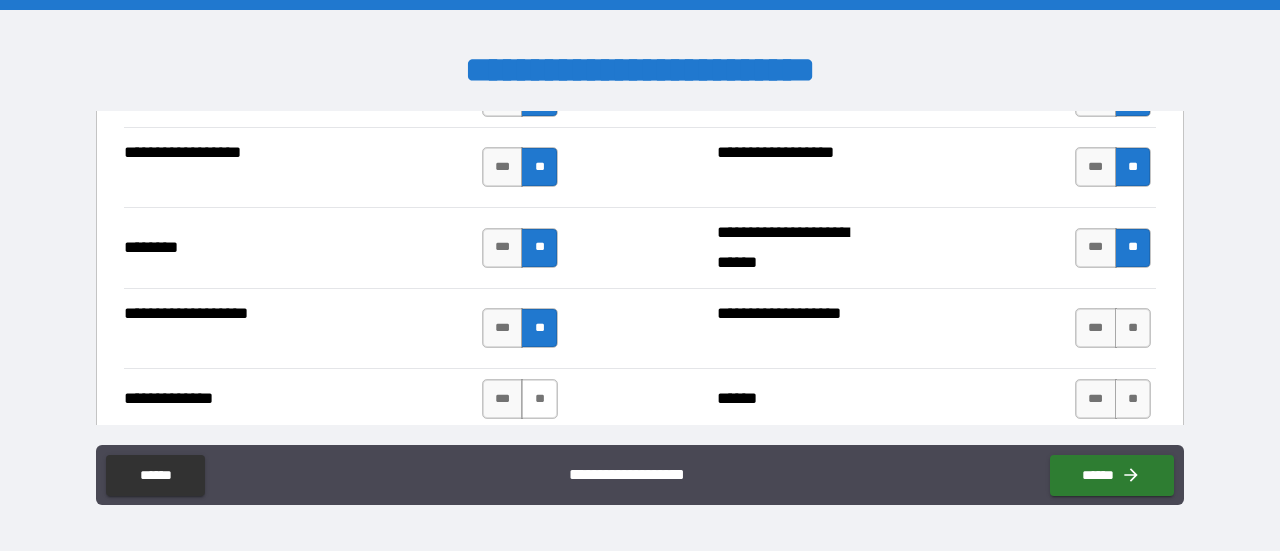 click on "**" at bounding box center (539, 399) 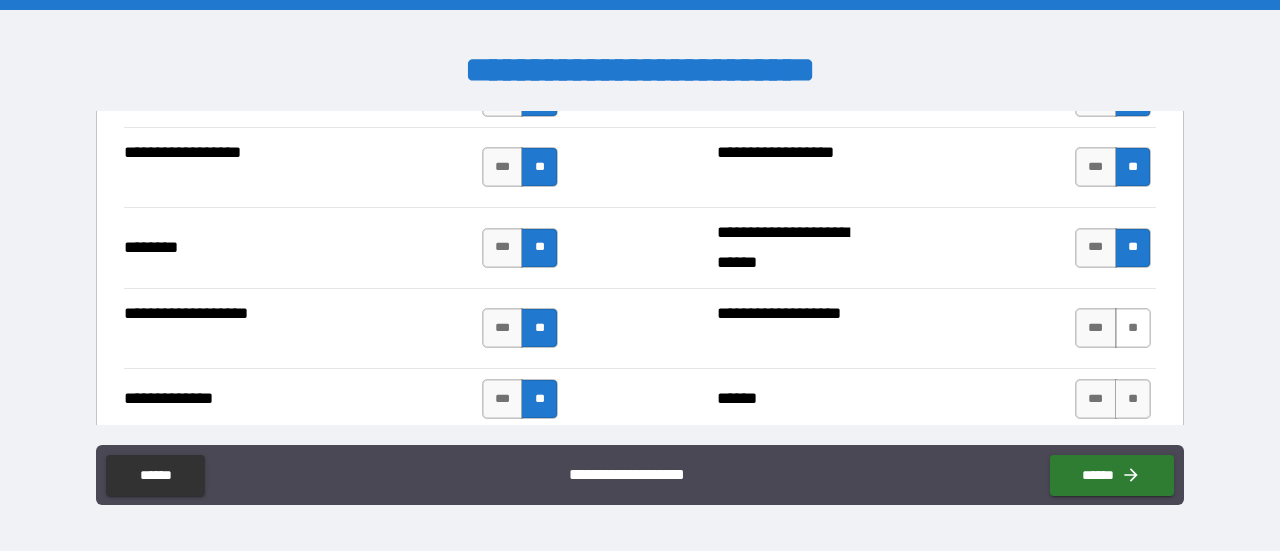 click on "**" at bounding box center [1133, 328] 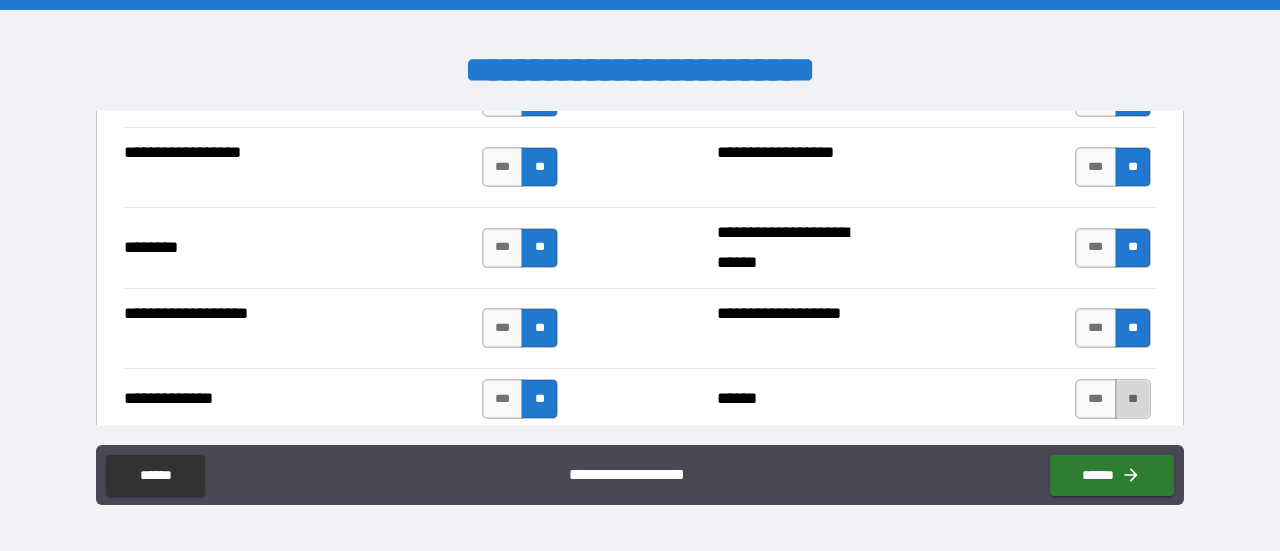 click on "**" at bounding box center (1133, 399) 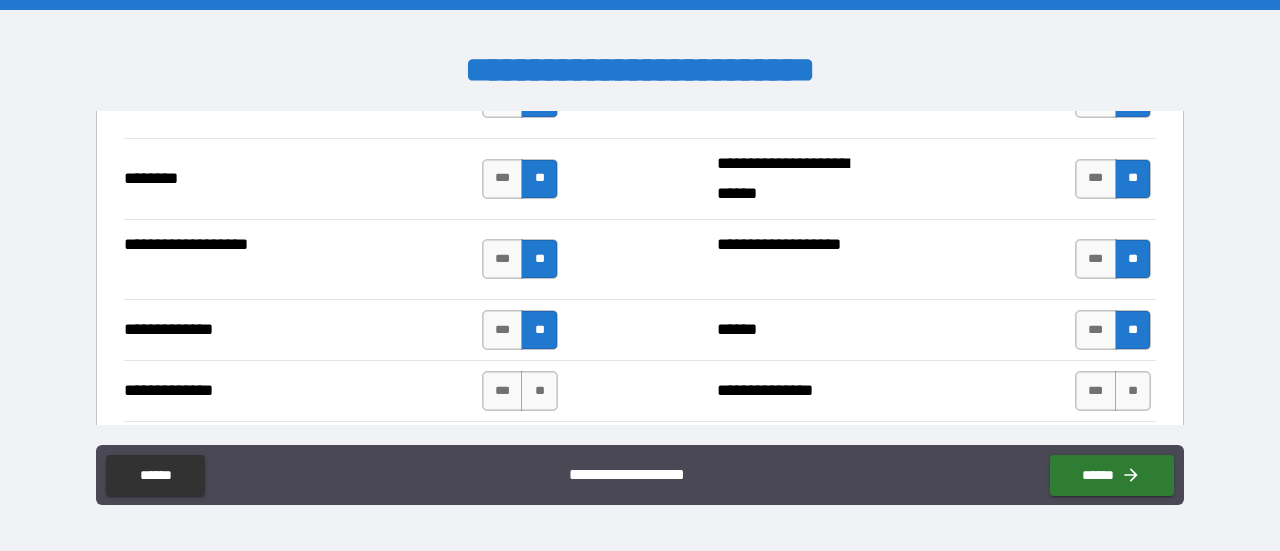 scroll, scrollTop: 3500, scrollLeft: 0, axis: vertical 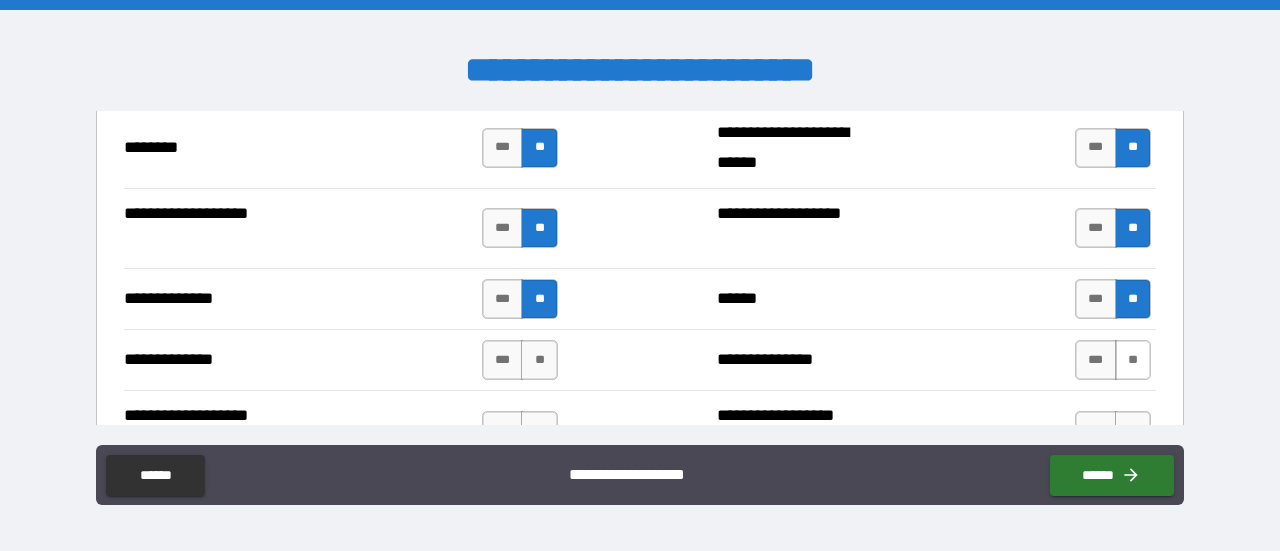 click on "**" at bounding box center [1133, 360] 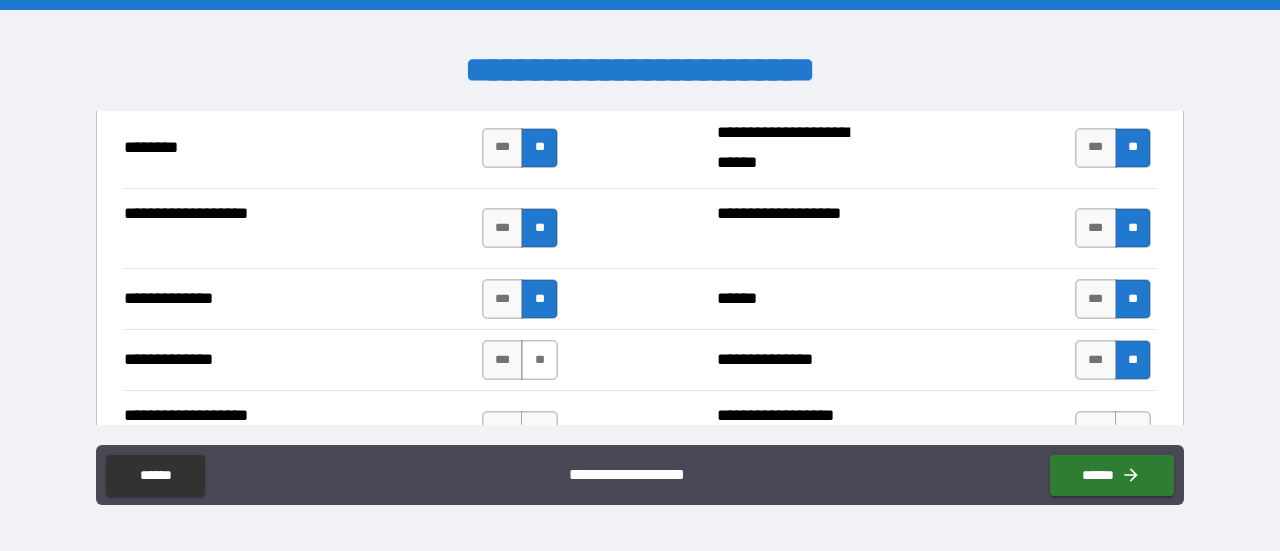 click on "**" at bounding box center (539, 360) 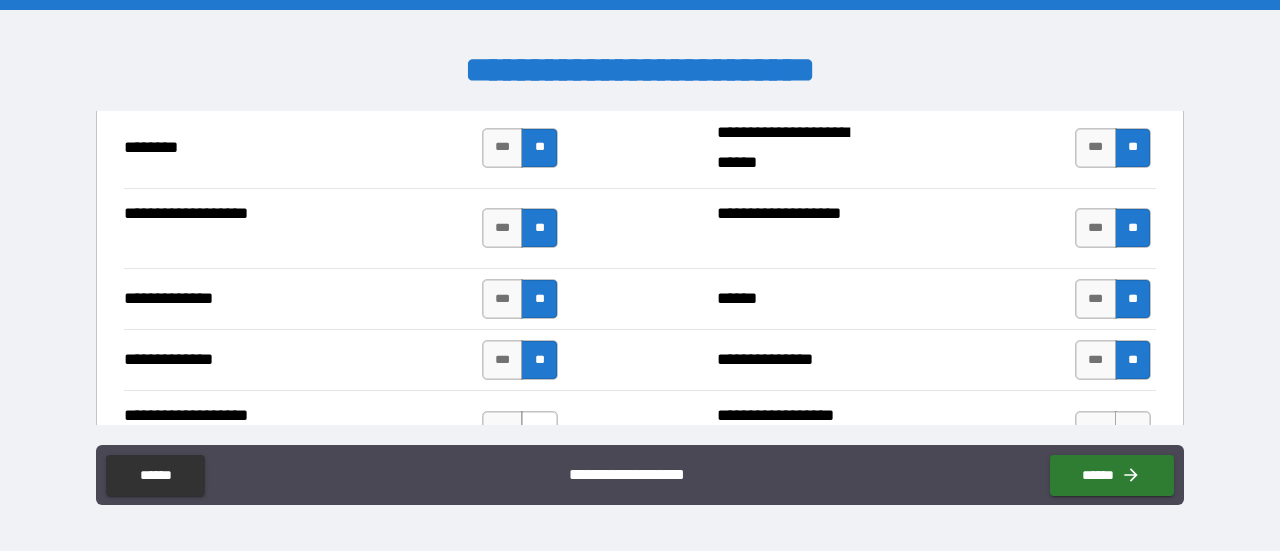 scroll, scrollTop: 3600, scrollLeft: 0, axis: vertical 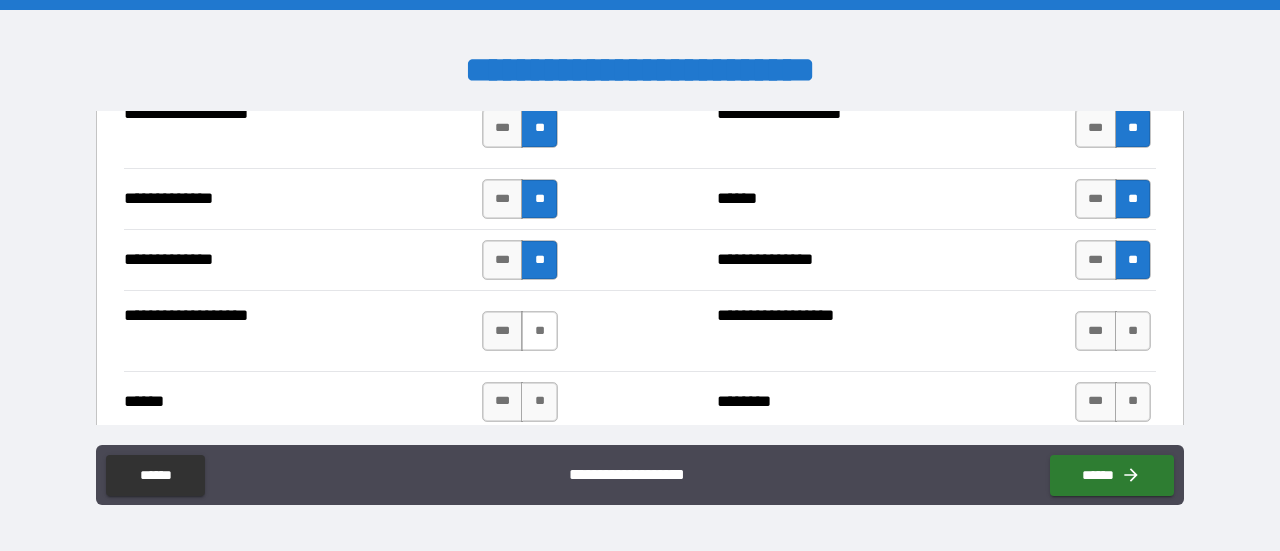 click on "**" at bounding box center [539, 331] 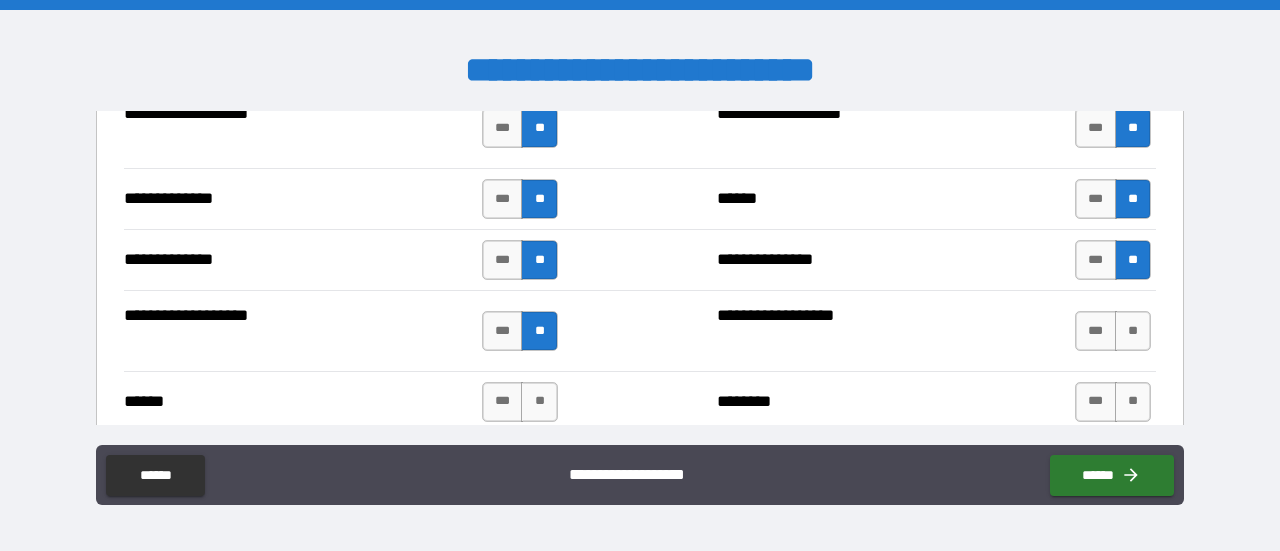 click on "*** **" at bounding box center [522, 402] 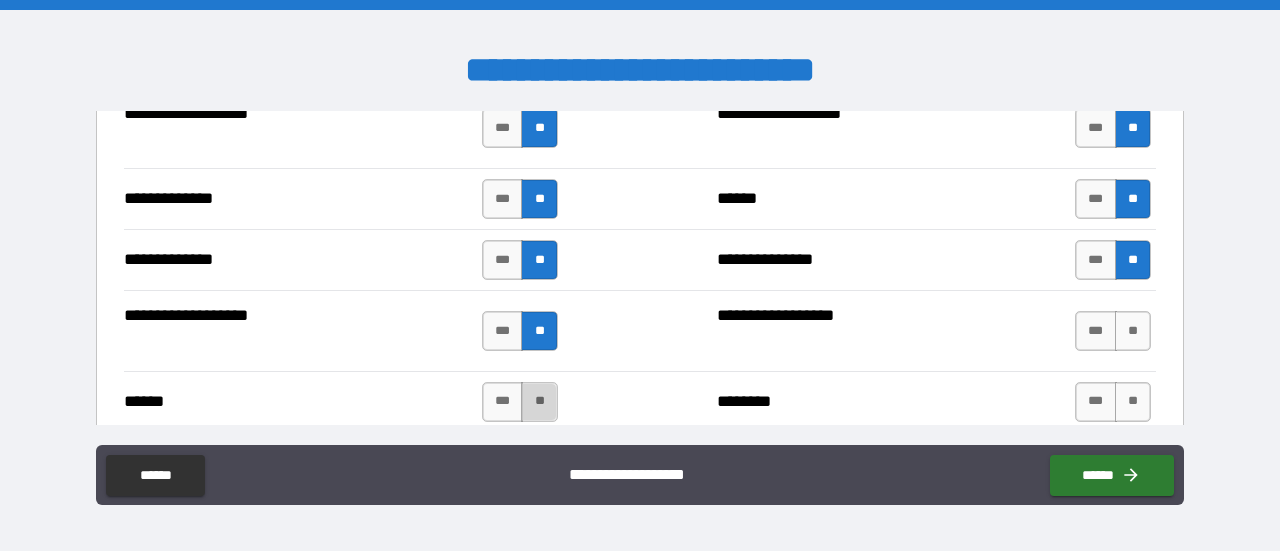 click on "**" at bounding box center [539, 402] 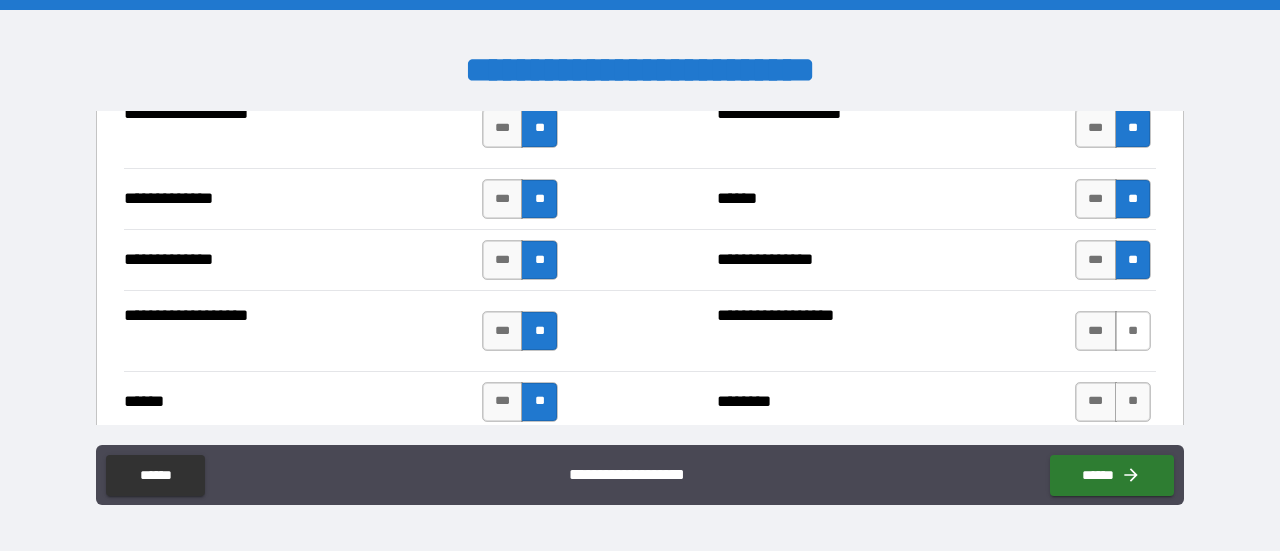 click on "**" at bounding box center [1133, 331] 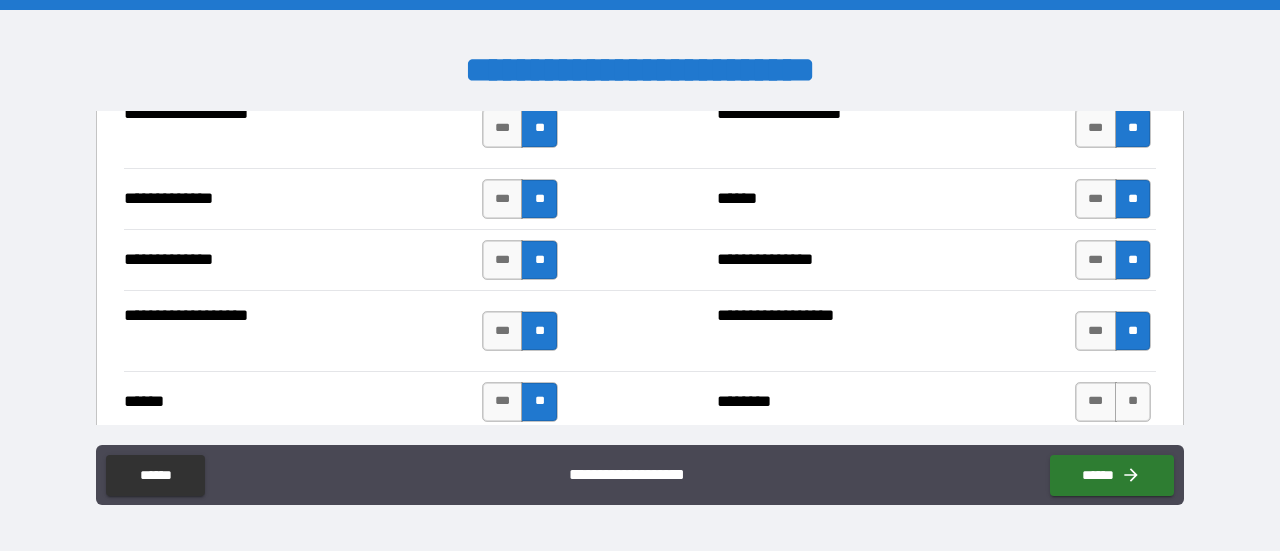 scroll, scrollTop: 3700, scrollLeft: 0, axis: vertical 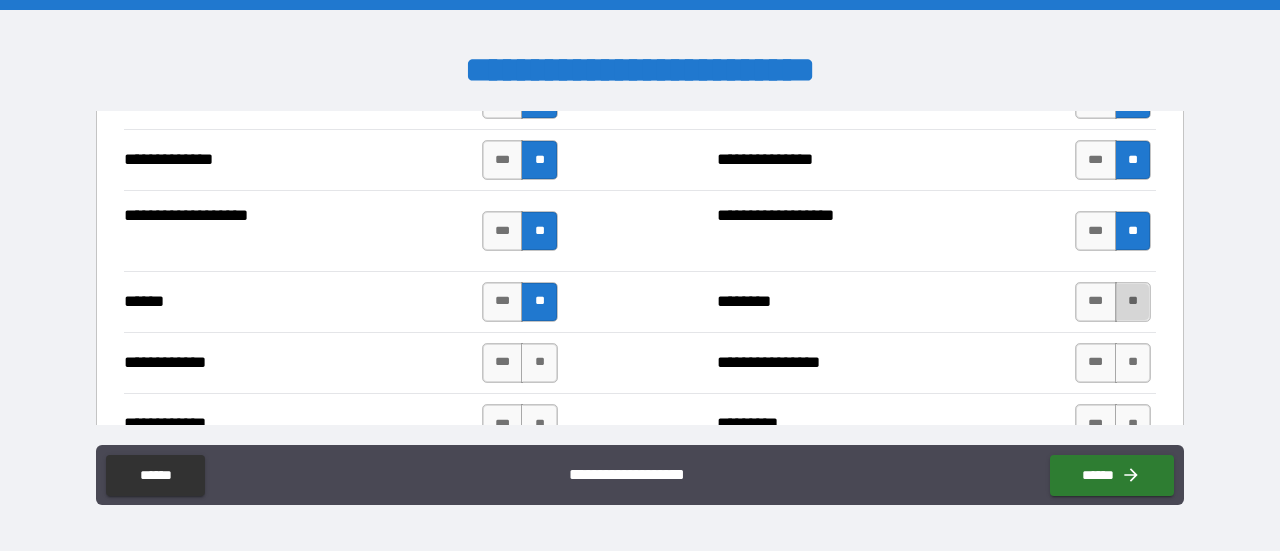 click on "**" at bounding box center [1133, 302] 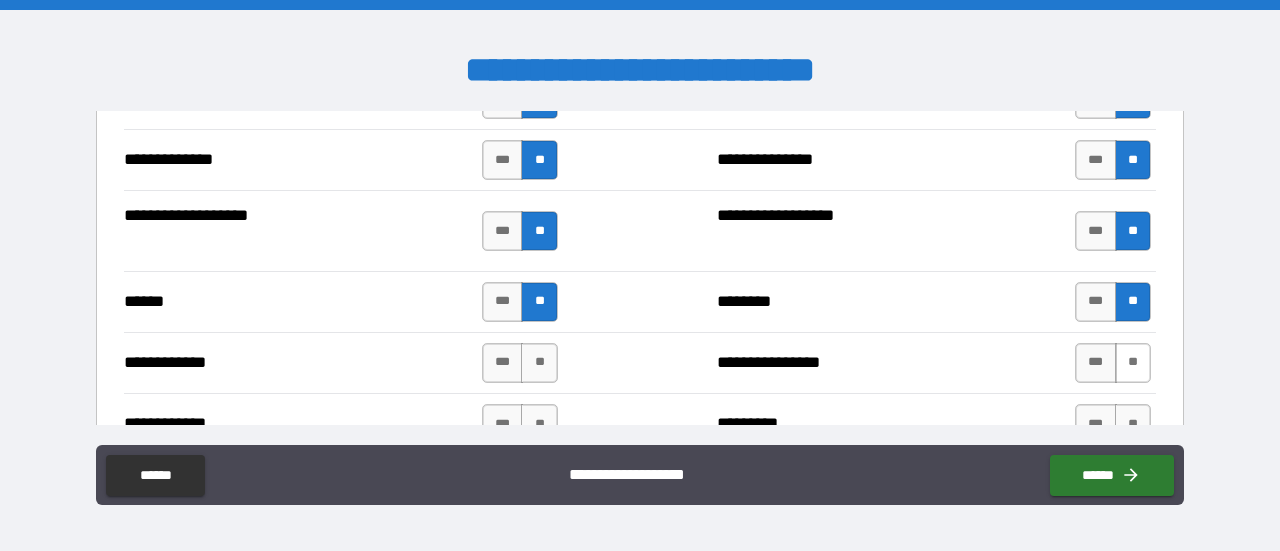 click on "**" at bounding box center (1133, 363) 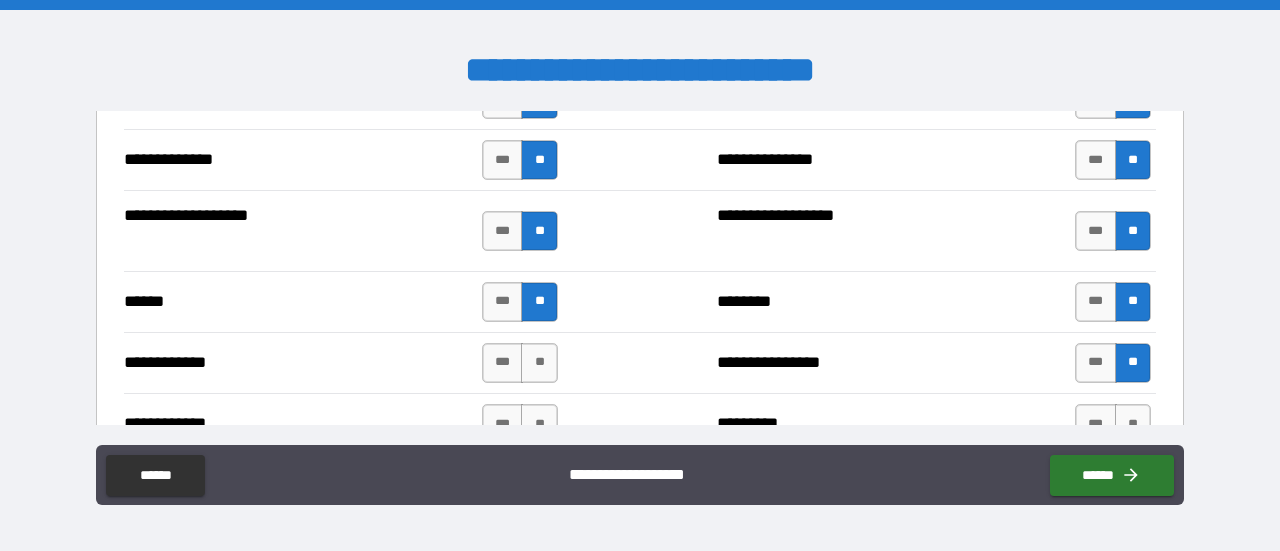 click on "**********" at bounding box center (640, 423) 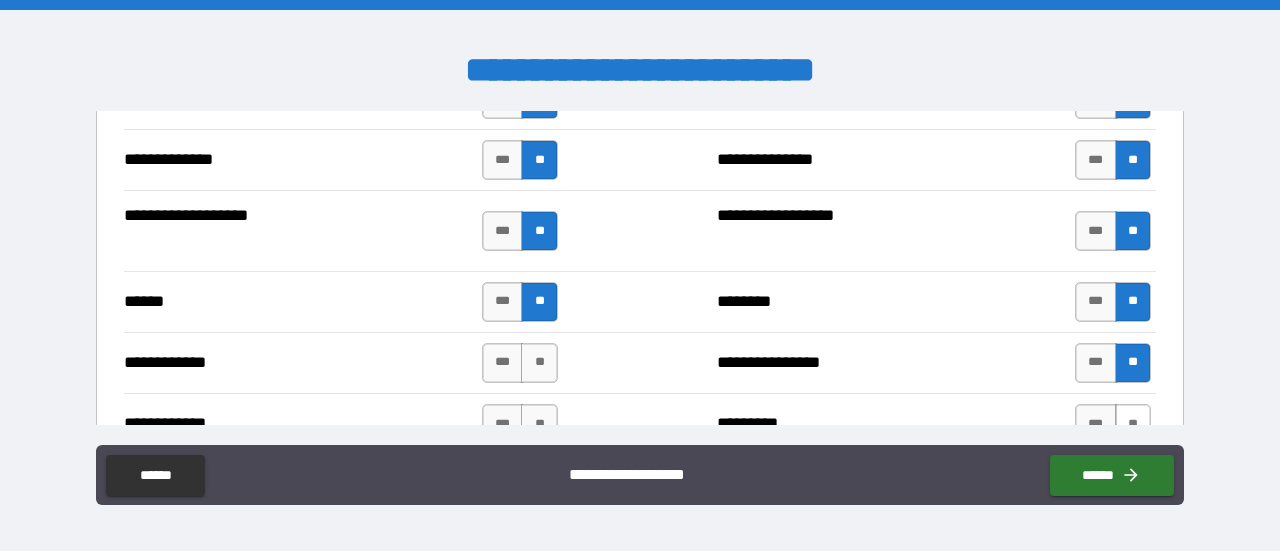 click on "**" at bounding box center (1133, 424) 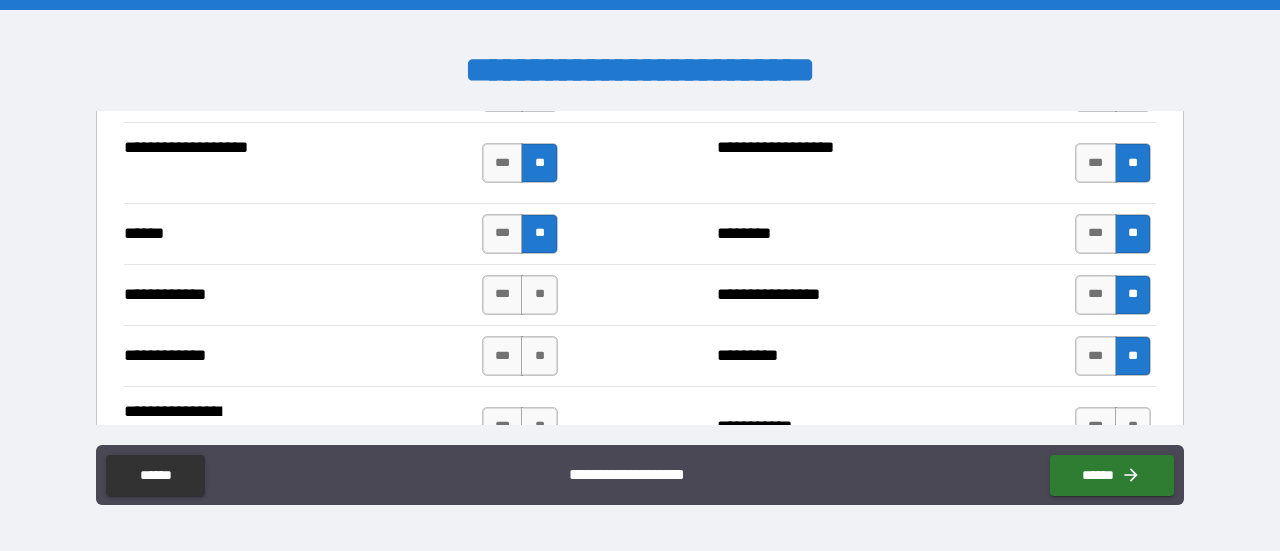 scroll, scrollTop: 3800, scrollLeft: 0, axis: vertical 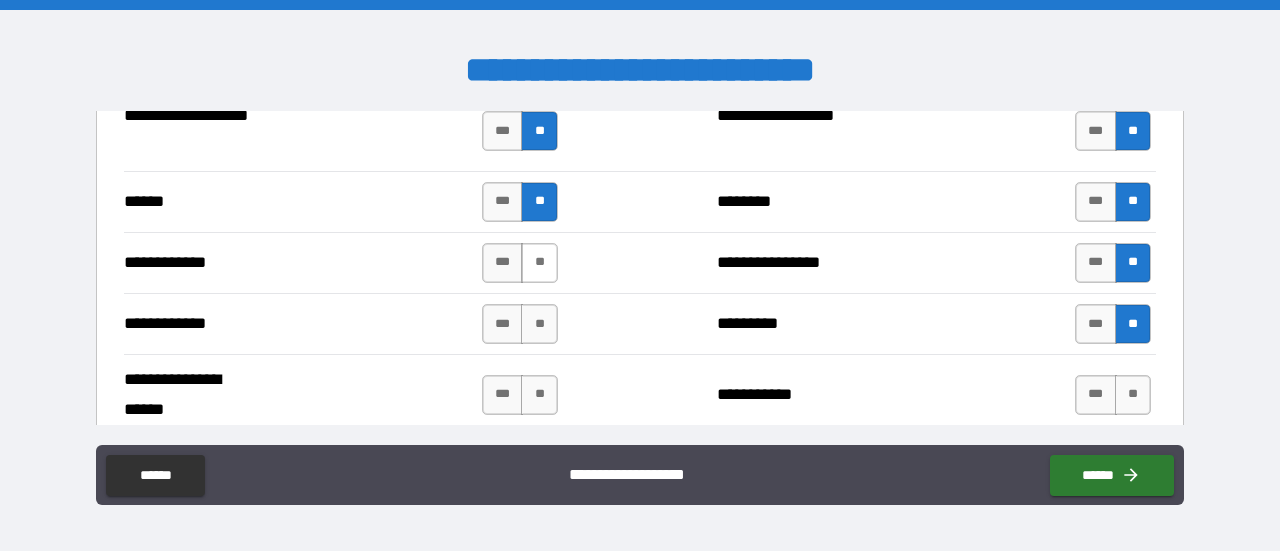click on "**" at bounding box center (539, 263) 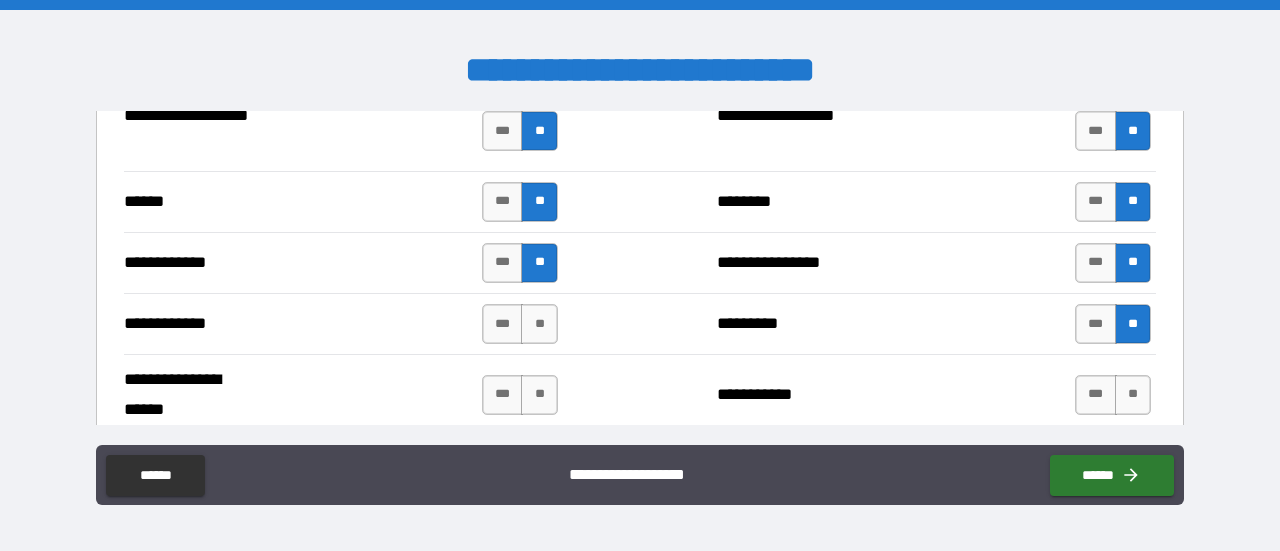 click on "**********" at bounding box center [640, 323] 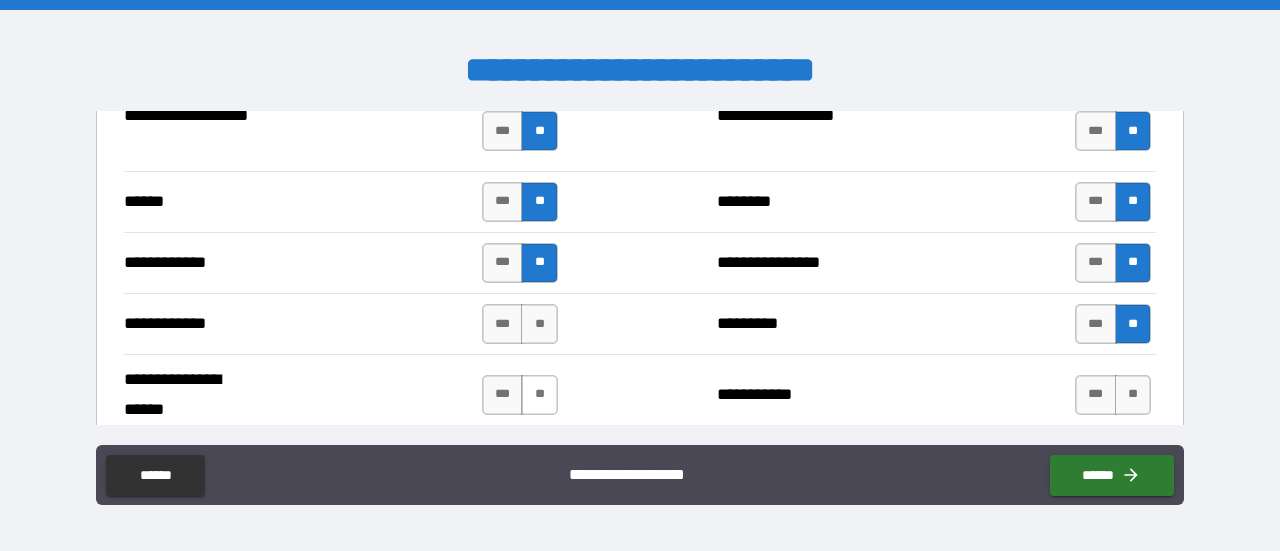 click on "**" at bounding box center [539, 395] 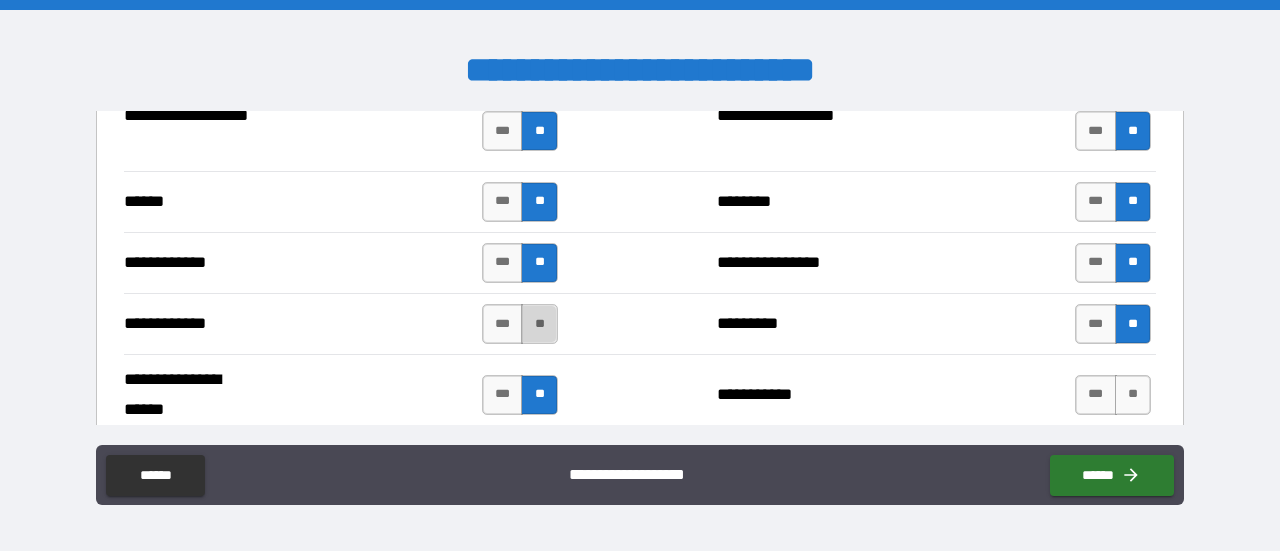 click on "**" at bounding box center (539, 324) 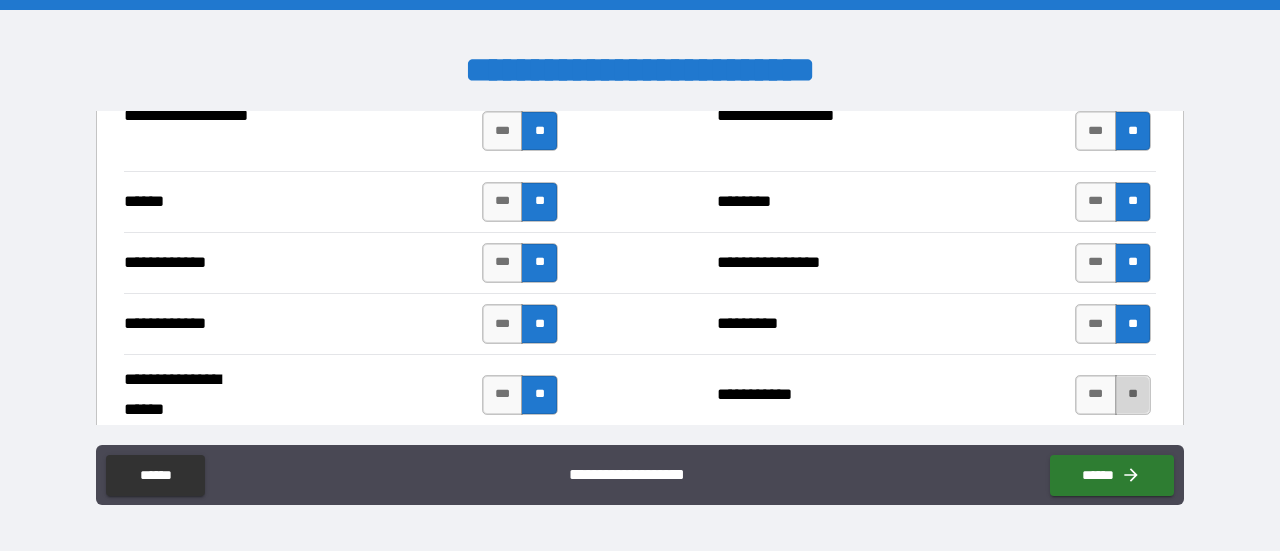 click on "**" at bounding box center [1133, 395] 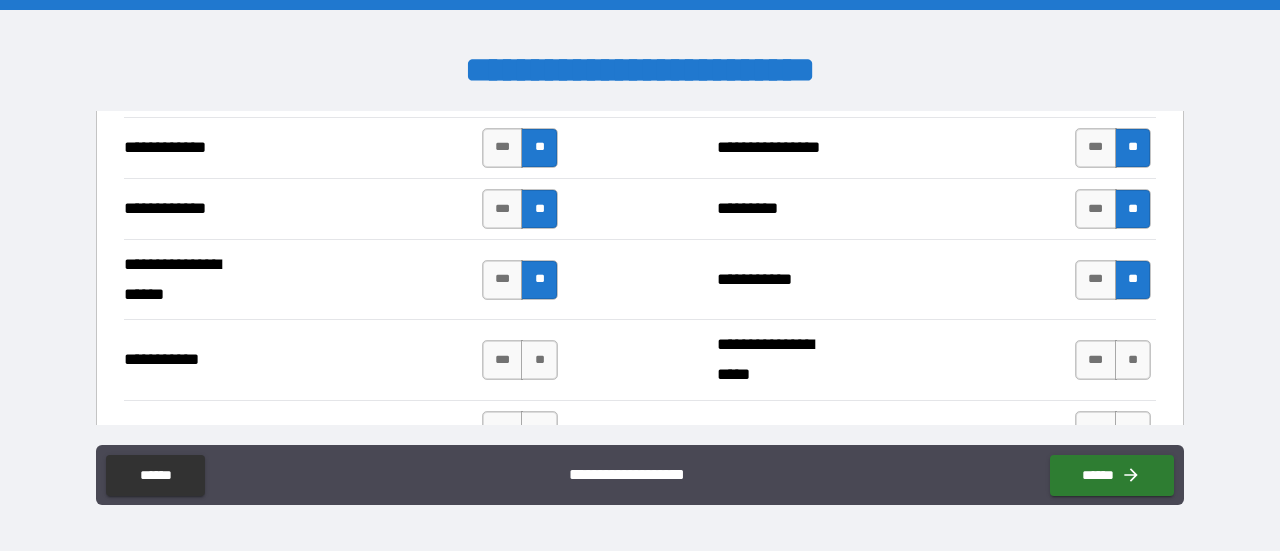 scroll, scrollTop: 4000, scrollLeft: 0, axis: vertical 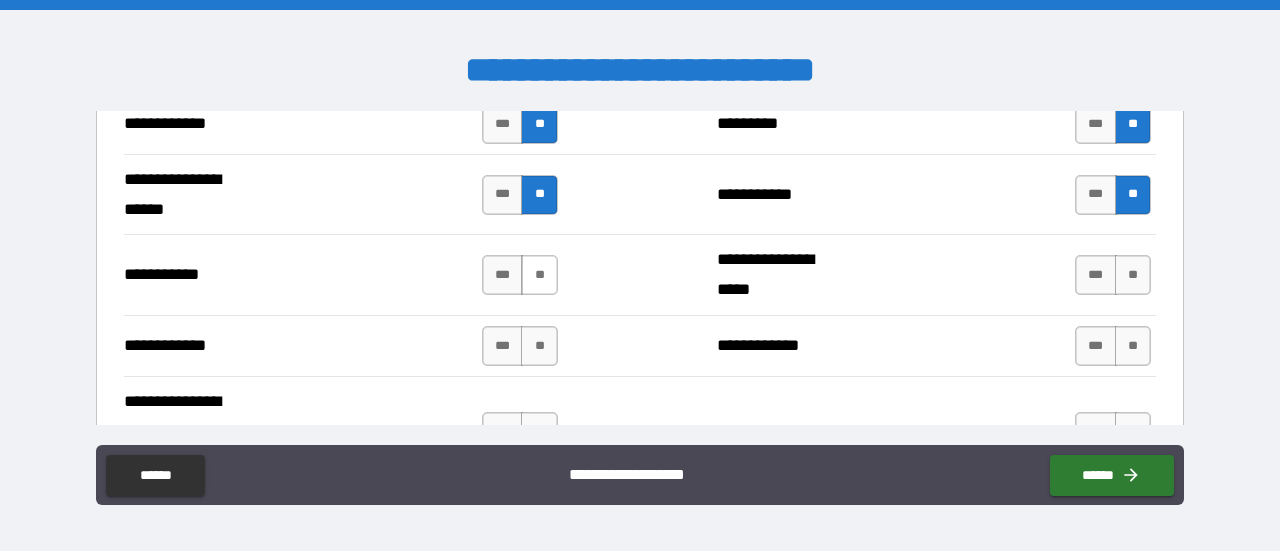 click on "**" at bounding box center (539, 275) 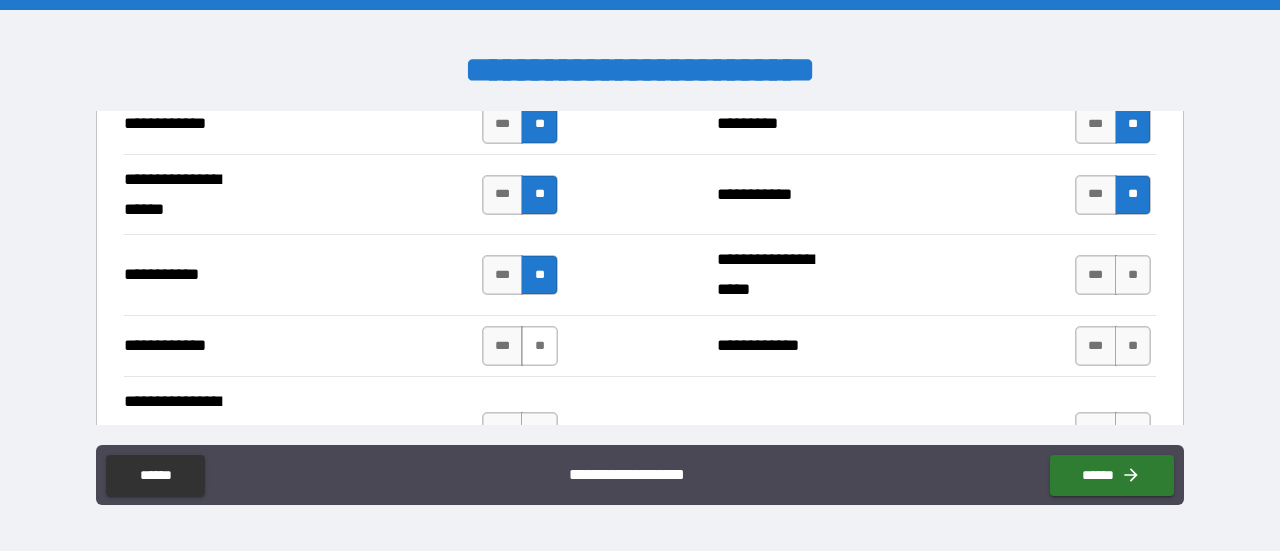 click on "**" at bounding box center [539, 346] 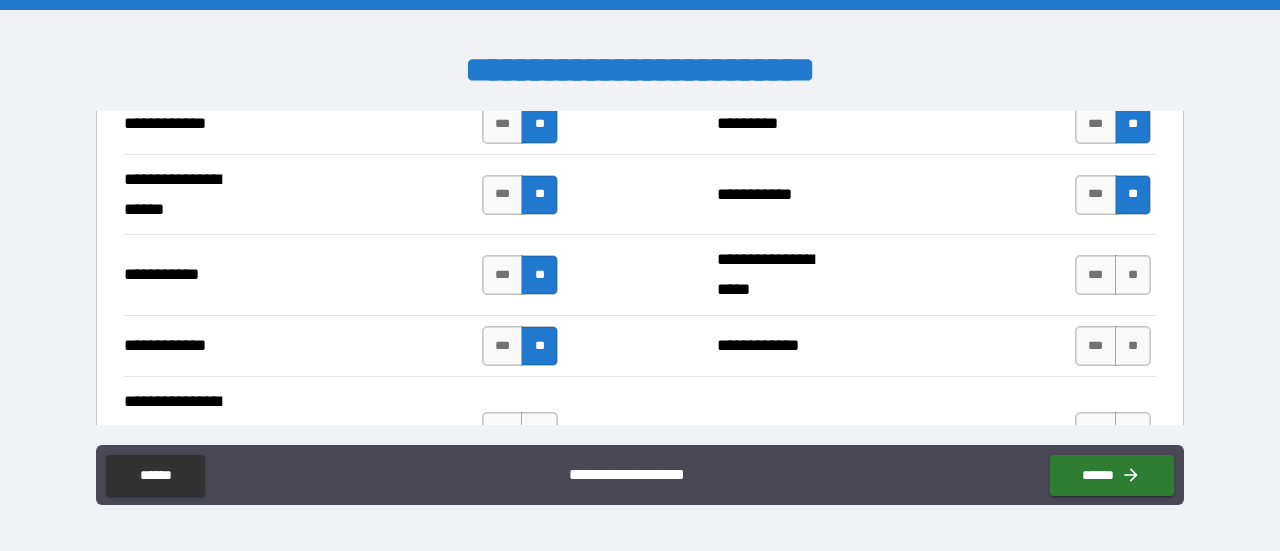 drag, startPoint x: 538, startPoint y: 406, endPoint x: 784, endPoint y: 345, distance: 253.4502 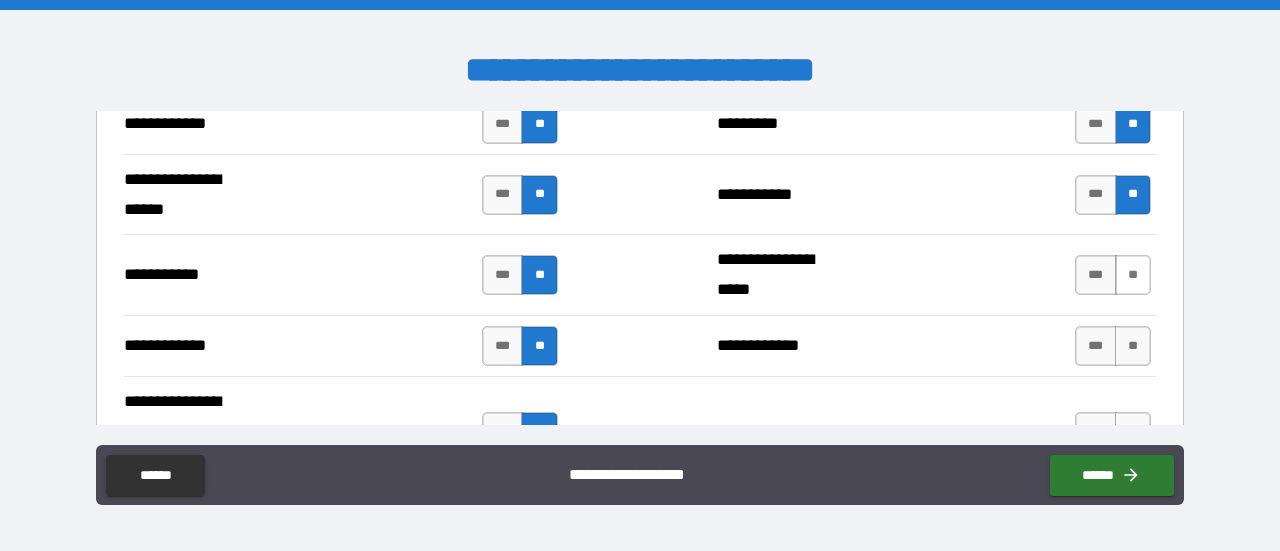 click on "**" at bounding box center [1133, 275] 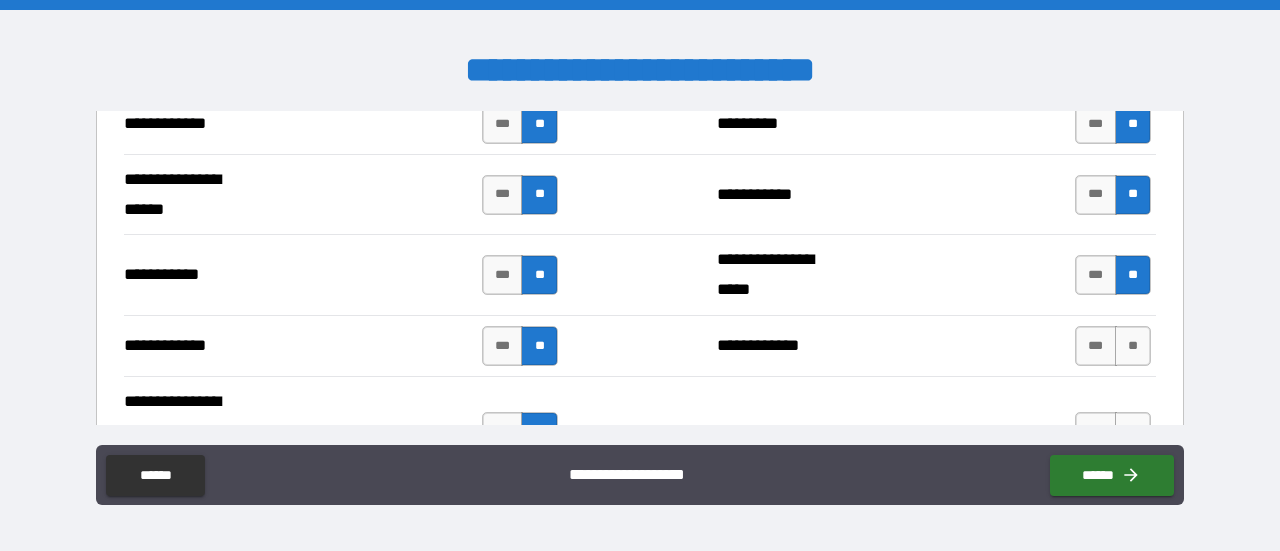 click on "**********" at bounding box center [640, 345] 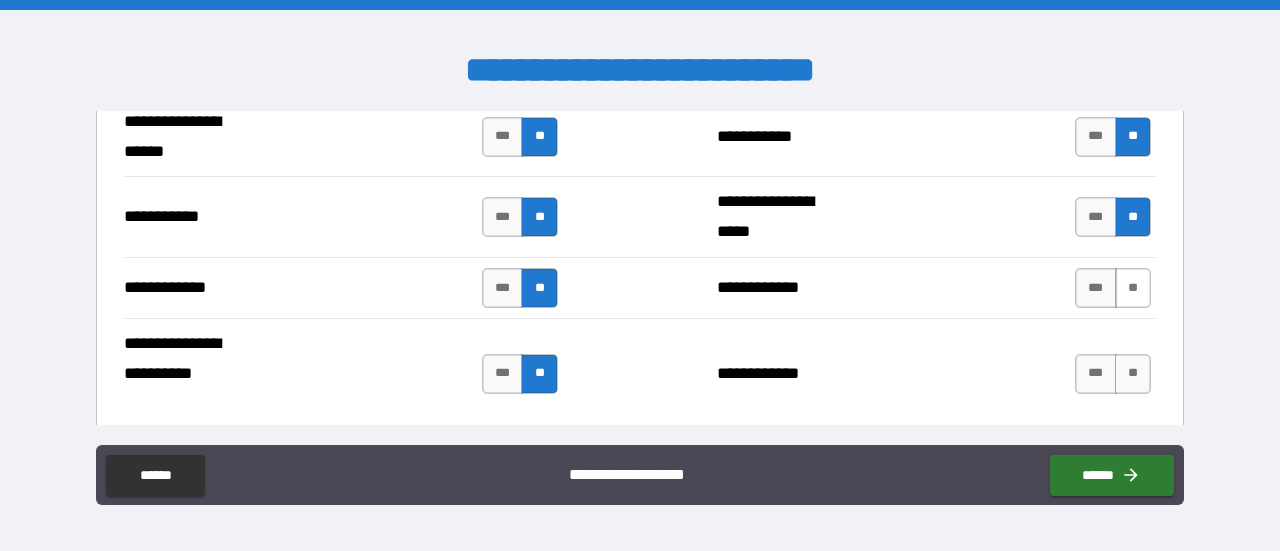 scroll, scrollTop: 4100, scrollLeft: 0, axis: vertical 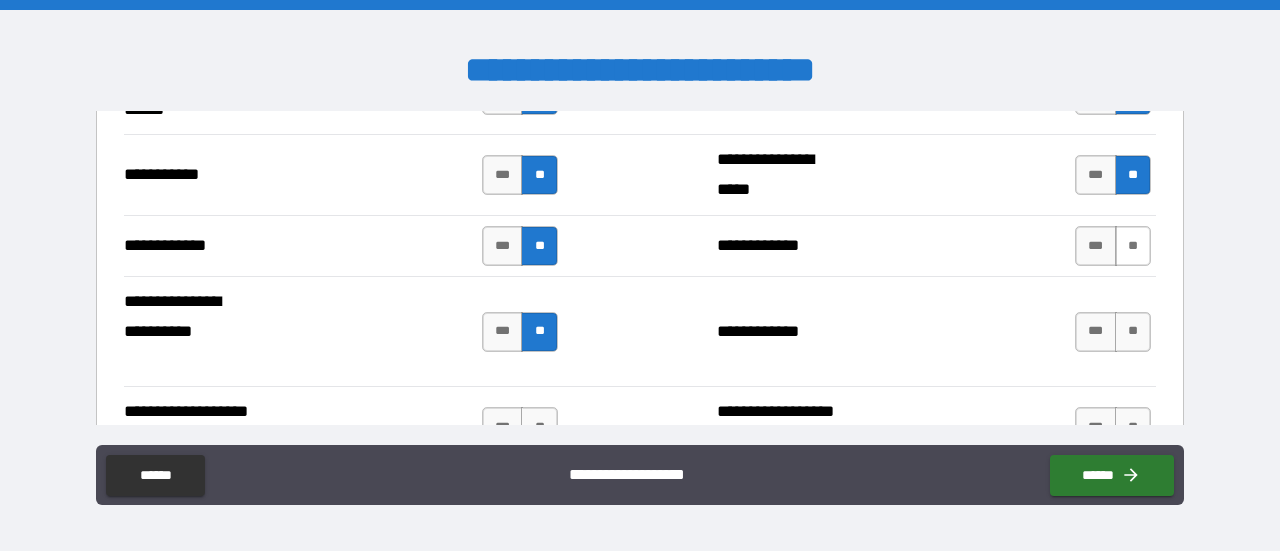 click on "**" at bounding box center [1133, 246] 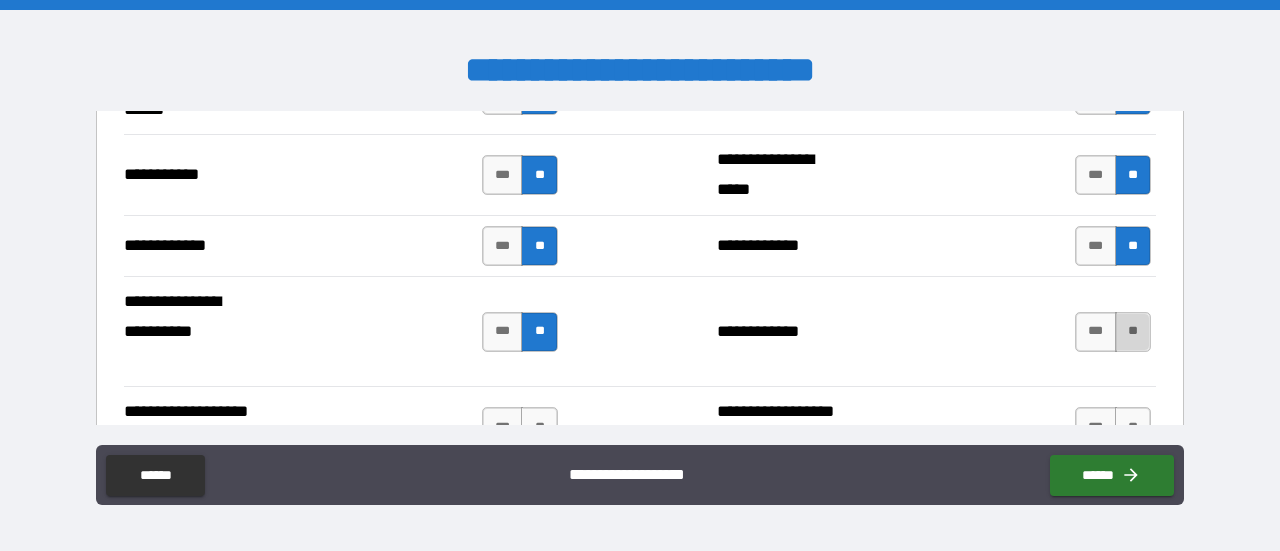 click on "**" at bounding box center (1133, 332) 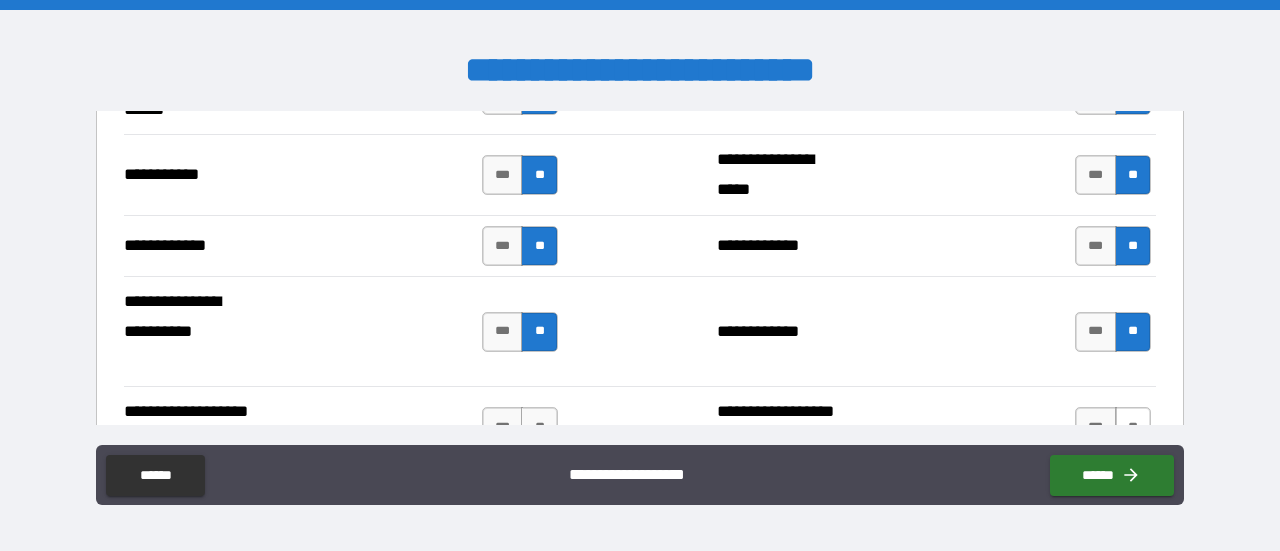 click on "**" at bounding box center [1133, 427] 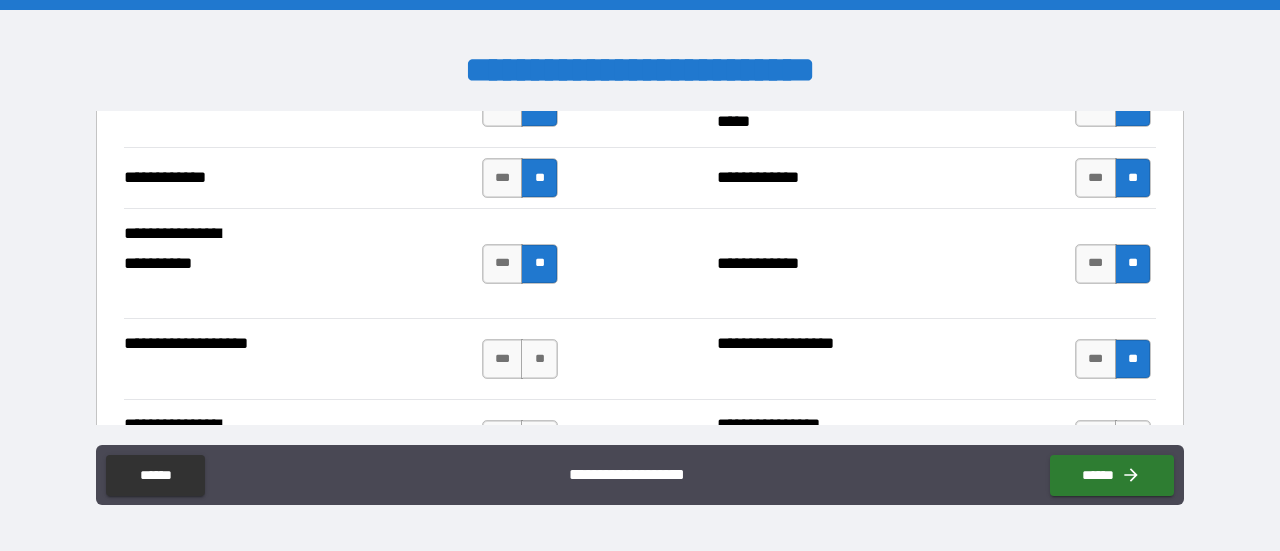 scroll, scrollTop: 4200, scrollLeft: 0, axis: vertical 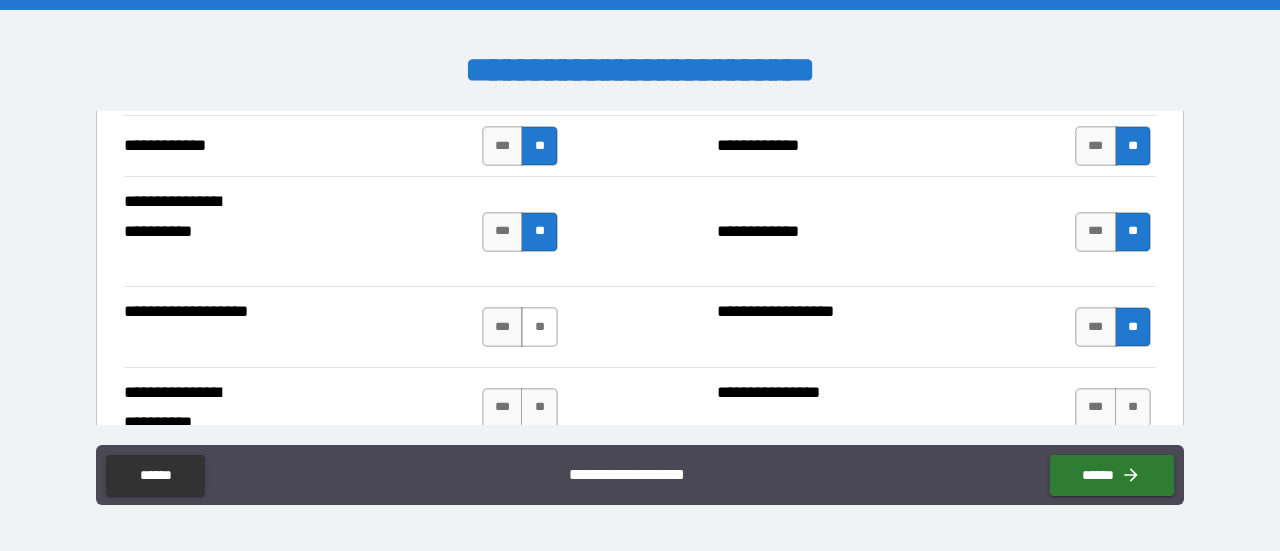 click on "**" at bounding box center (539, 327) 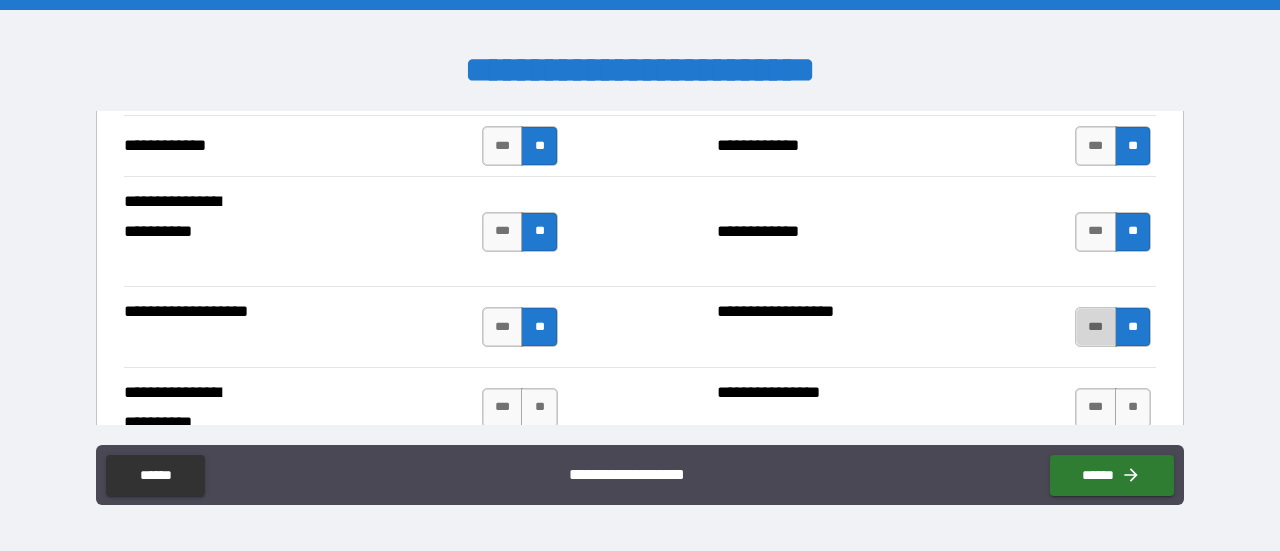 click on "***" at bounding box center (1096, 327) 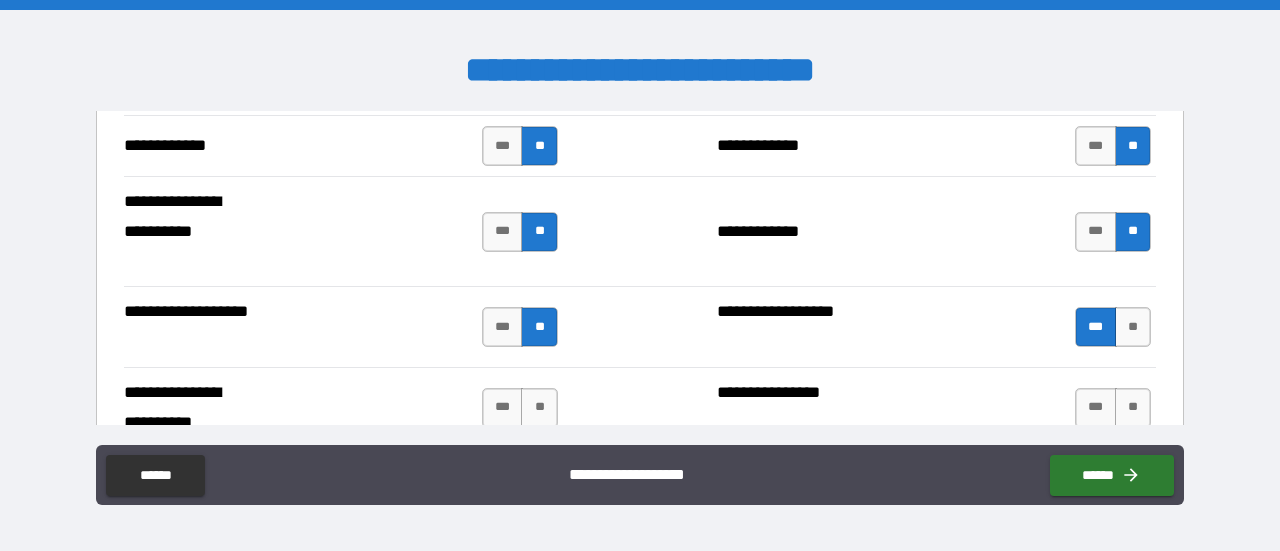 scroll, scrollTop: 4300, scrollLeft: 0, axis: vertical 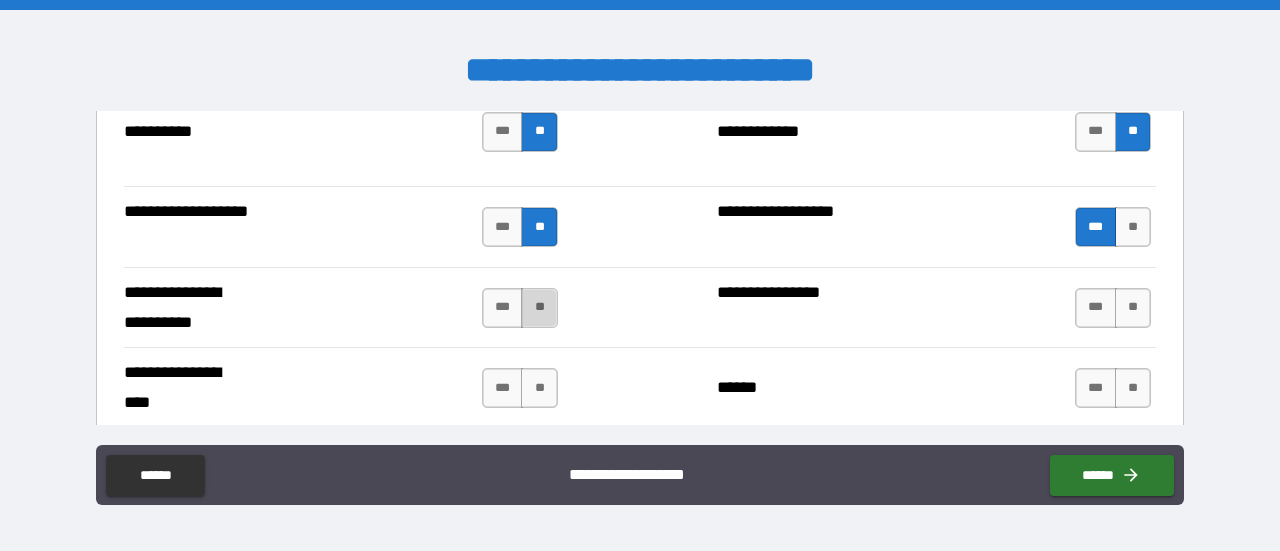 click on "**" at bounding box center [539, 308] 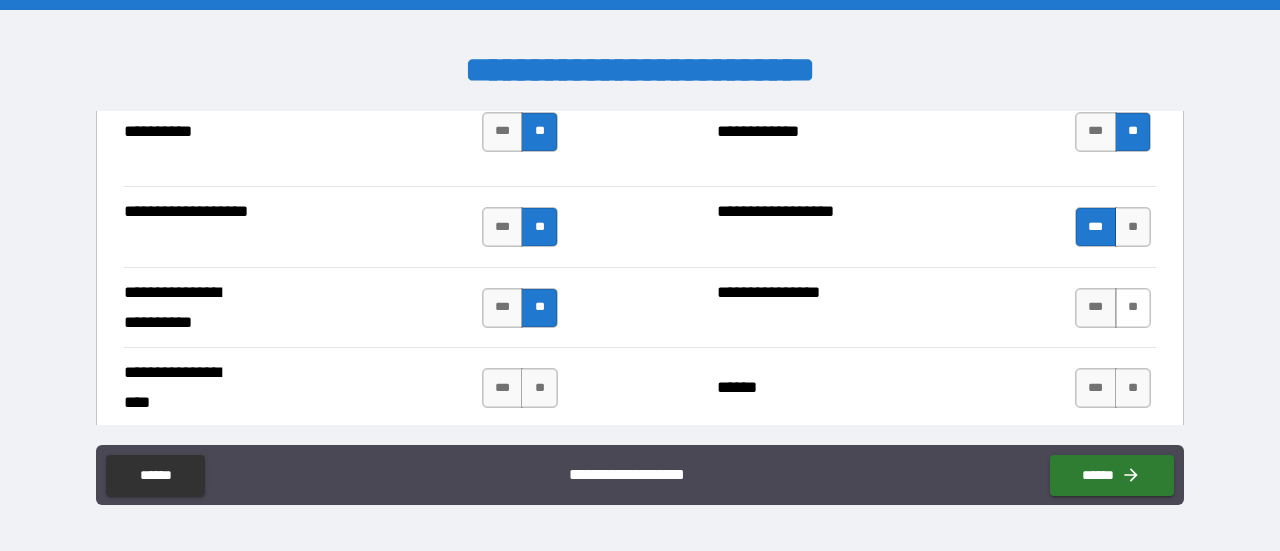 click on "**" at bounding box center (1133, 308) 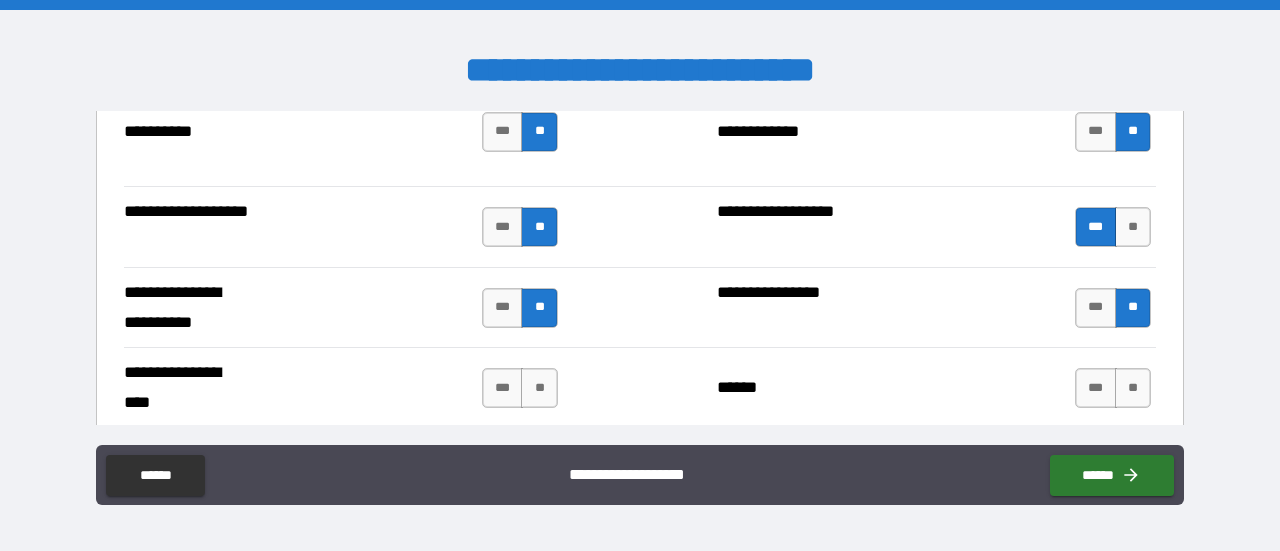 scroll, scrollTop: 4400, scrollLeft: 0, axis: vertical 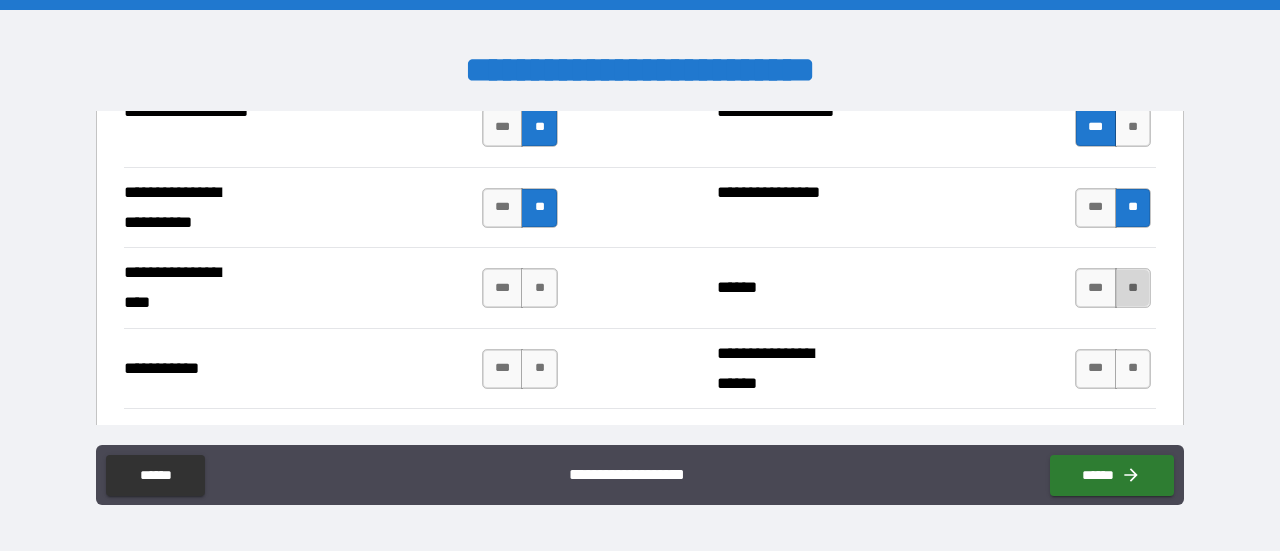 click on "**" at bounding box center (1133, 288) 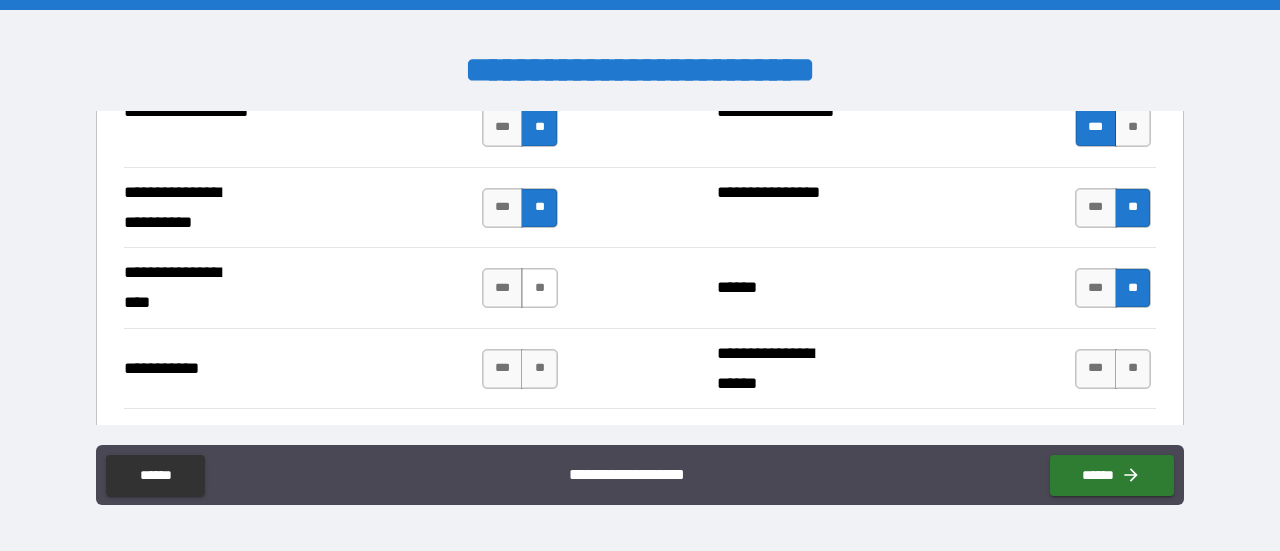 click on "**" at bounding box center (539, 288) 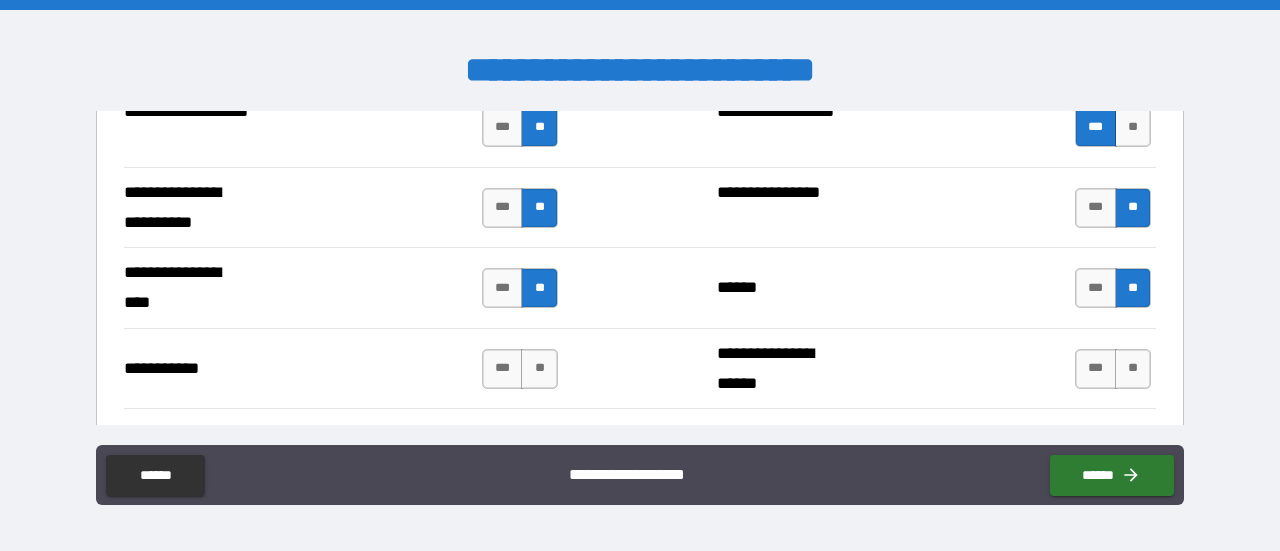 scroll, scrollTop: 4500, scrollLeft: 0, axis: vertical 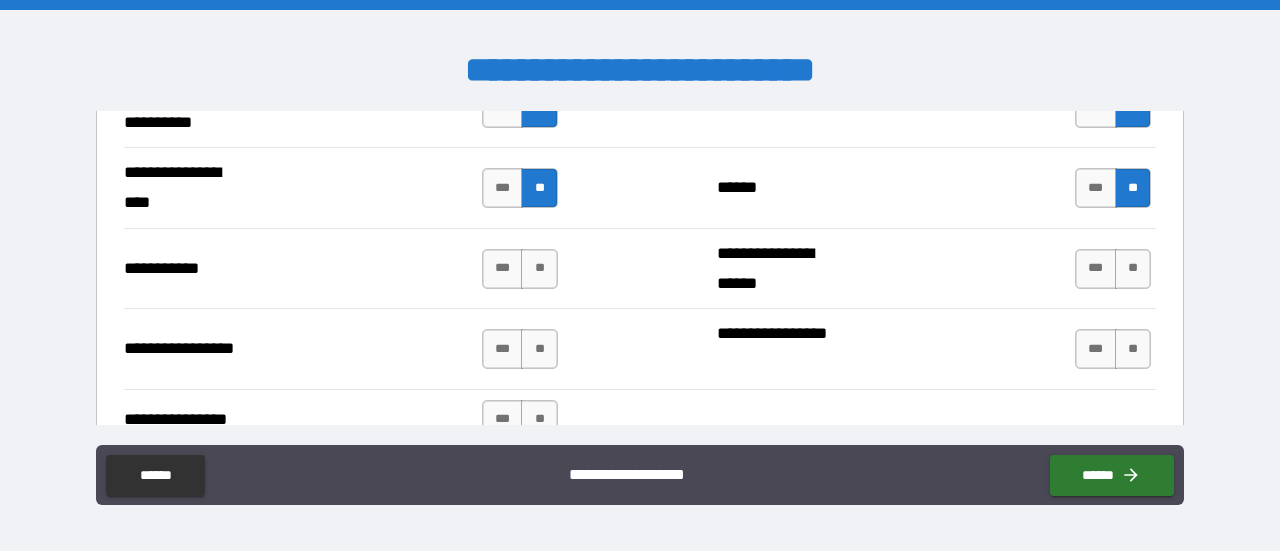 click on "**********" at bounding box center [640, 268] 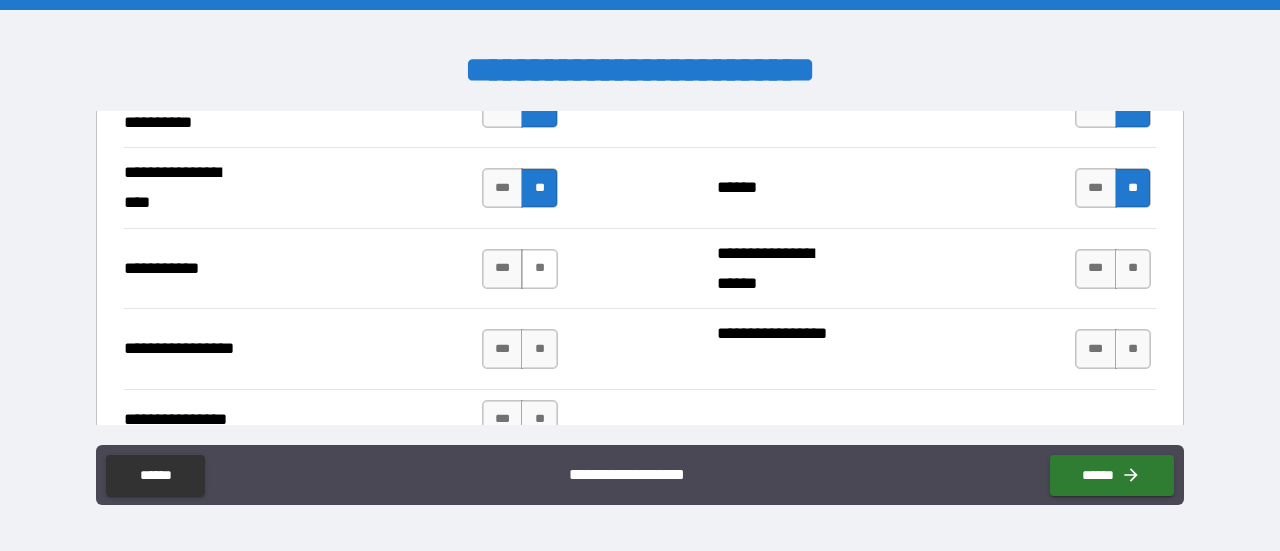 click on "**" at bounding box center (539, 269) 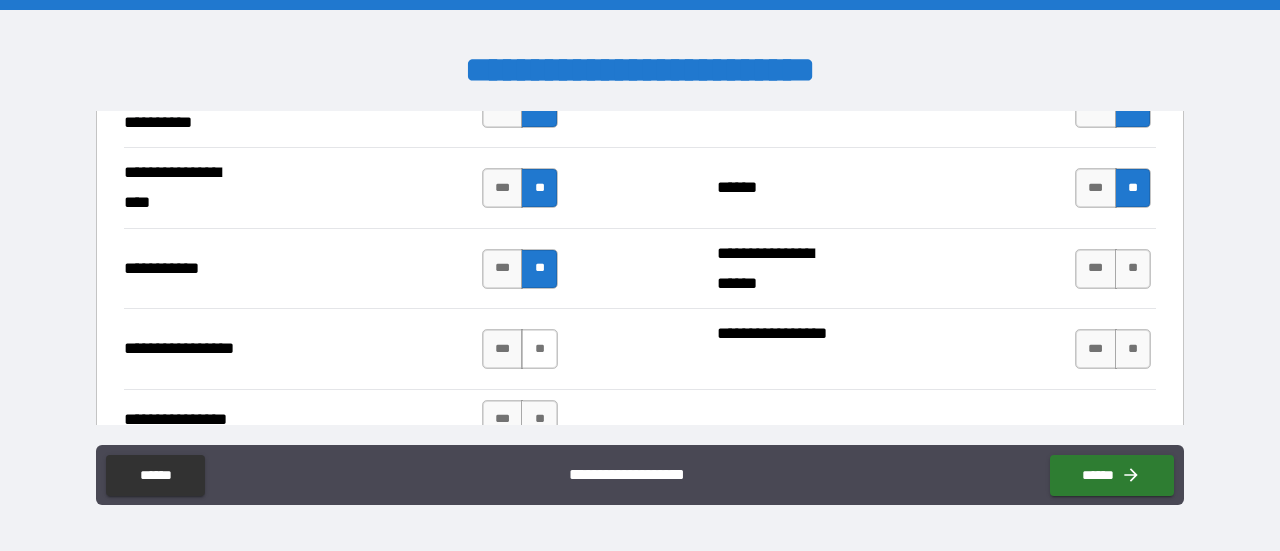 click on "**" at bounding box center [539, 349] 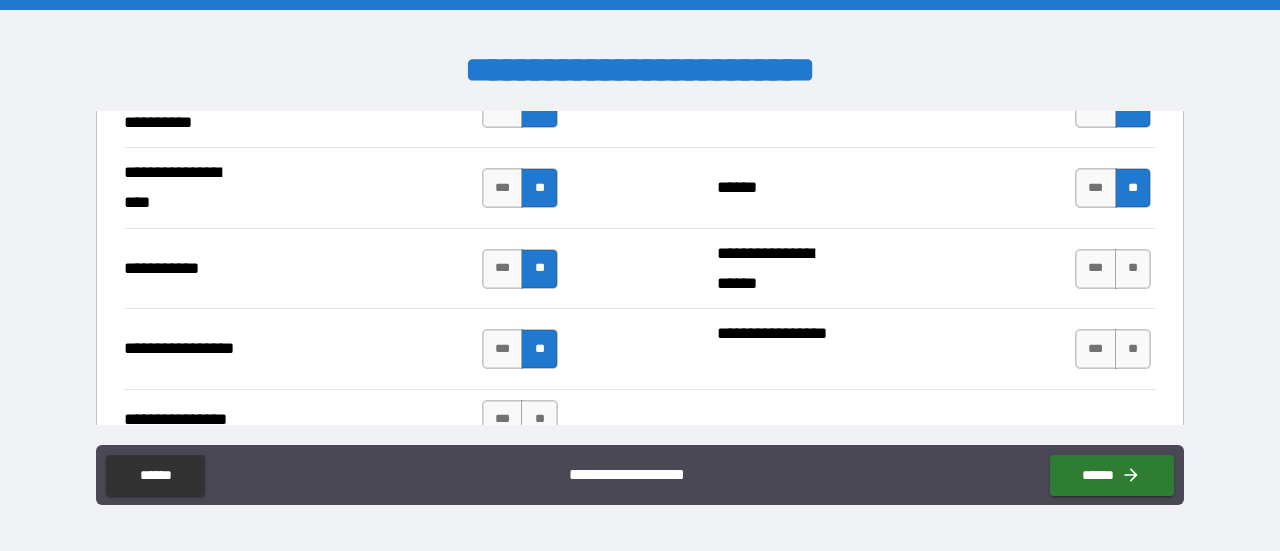 click on "**" at bounding box center [539, 420] 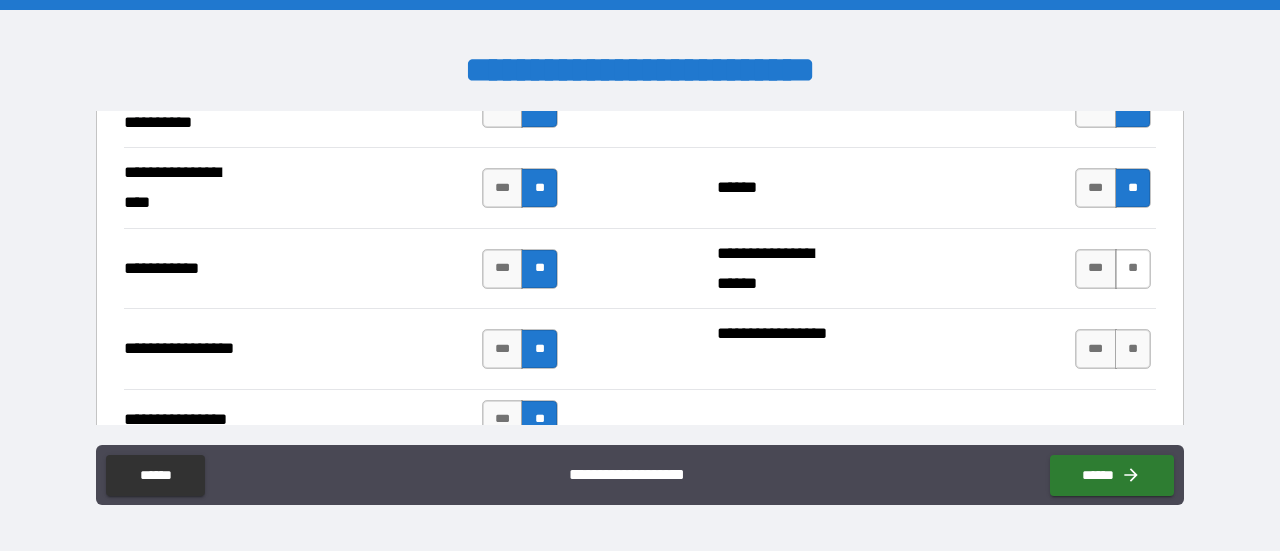 click on "**" at bounding box center (1133, 269) 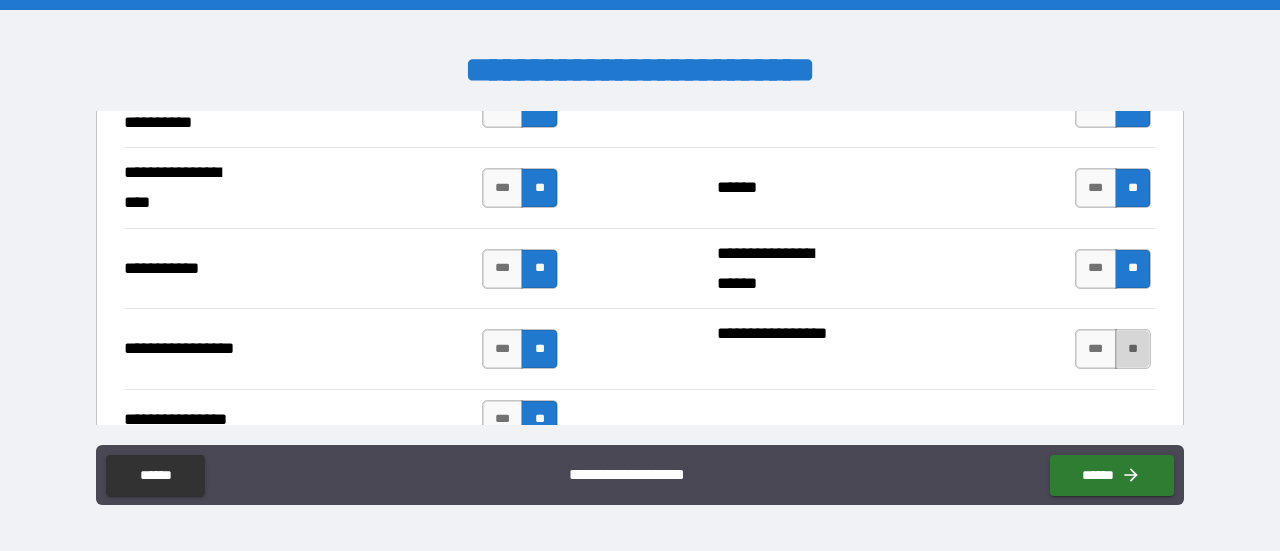 click on "**" at bounding box center (1133, 349) 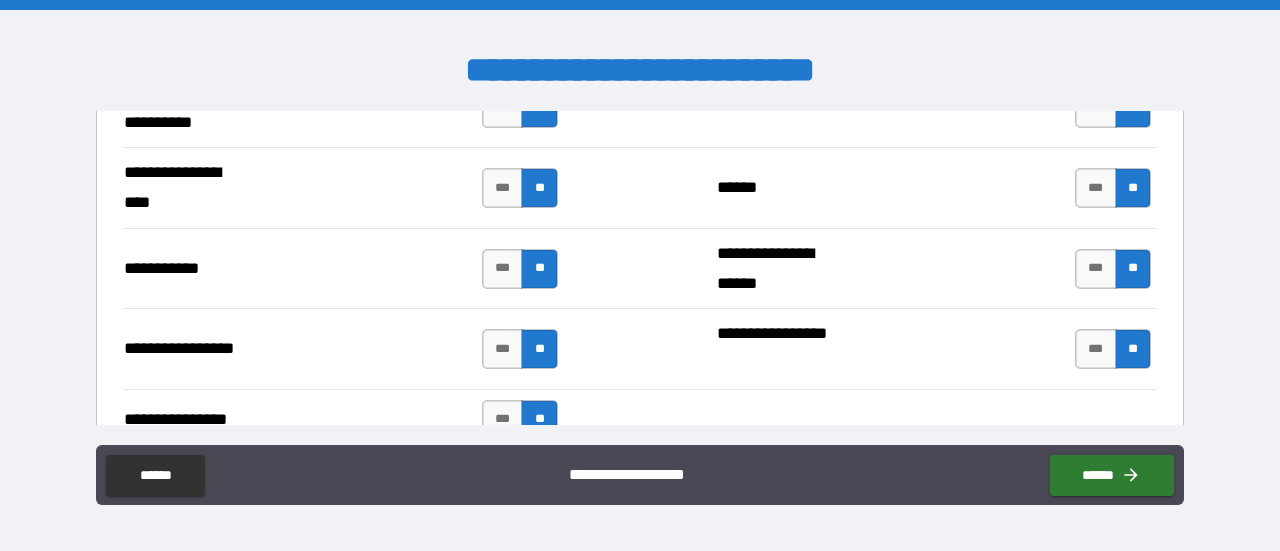 scroll, scrollTop: 4700, scrollLeft: 0, axis: vertical 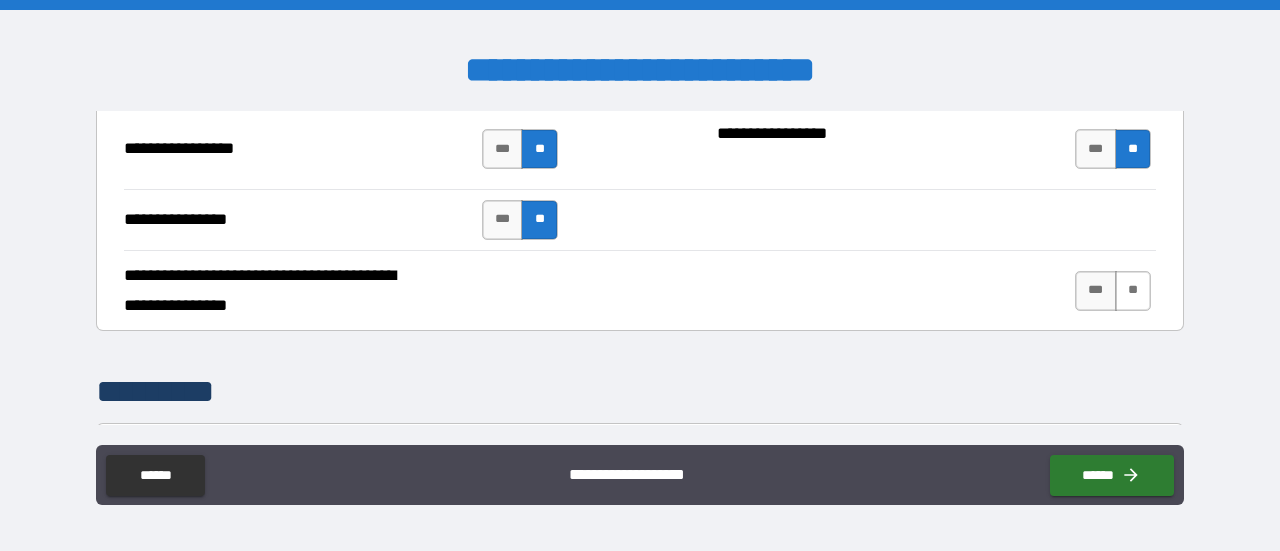 click on "**" at bounding box center (1133, 291) 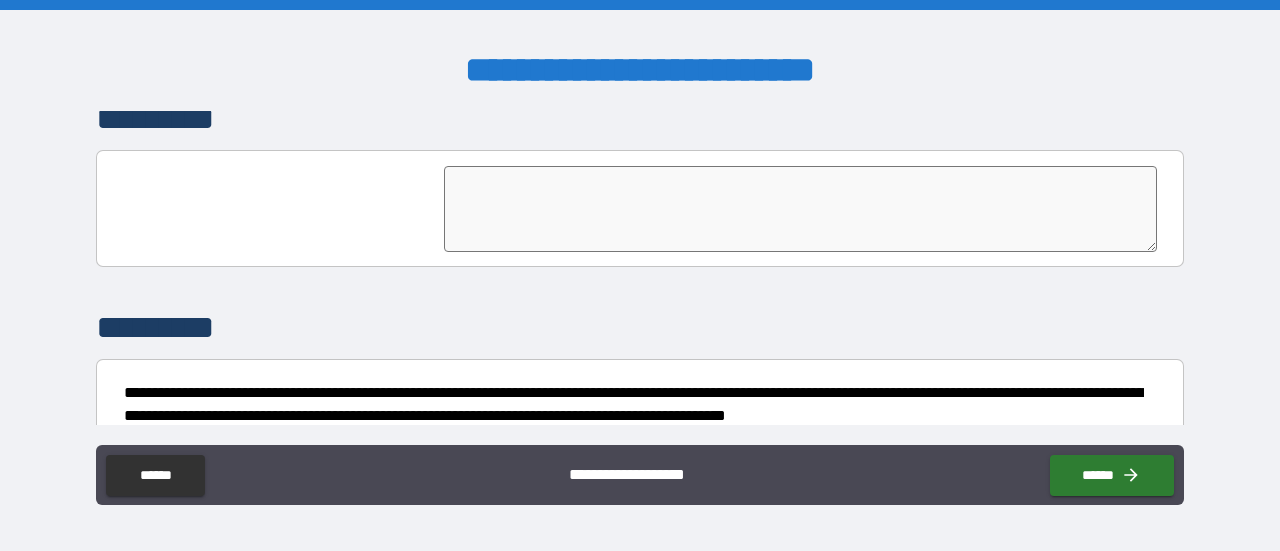 scroll, scrollTop: 4942, scrollLeft: 0, axis: vertical 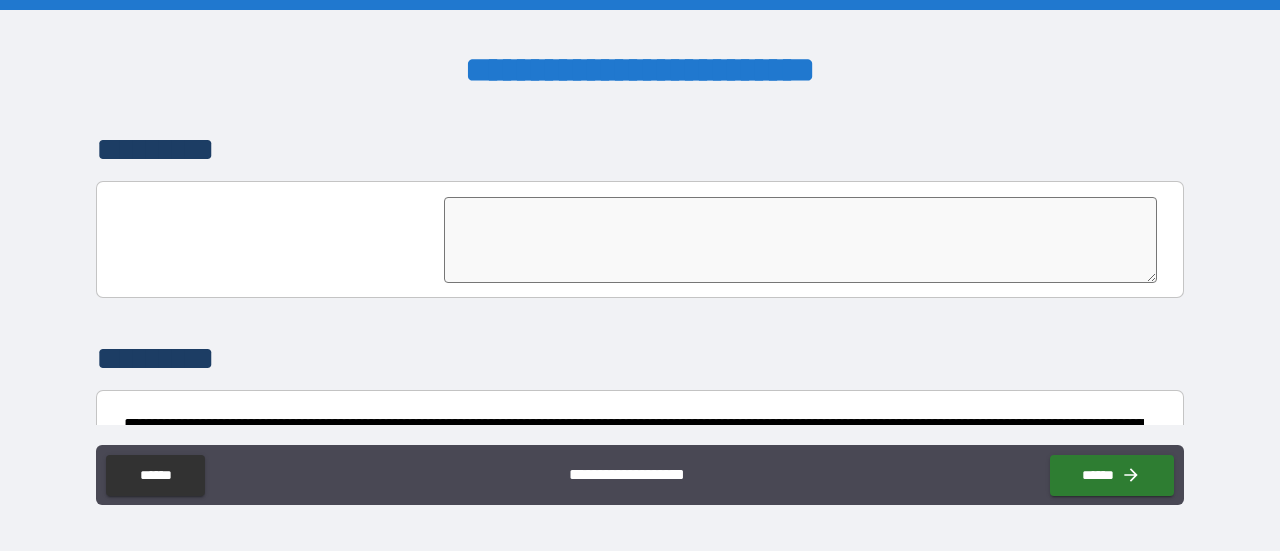 click at bounding box center (800, 240) 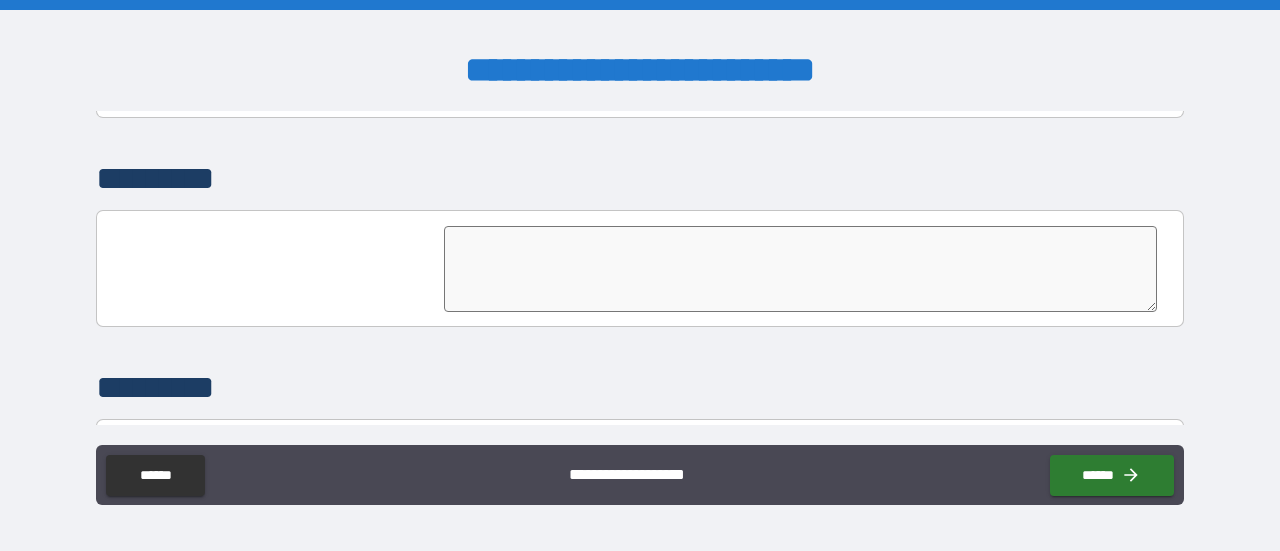 scroll, scrollTop: 5042, scrollLeft: 0, axis: vertical 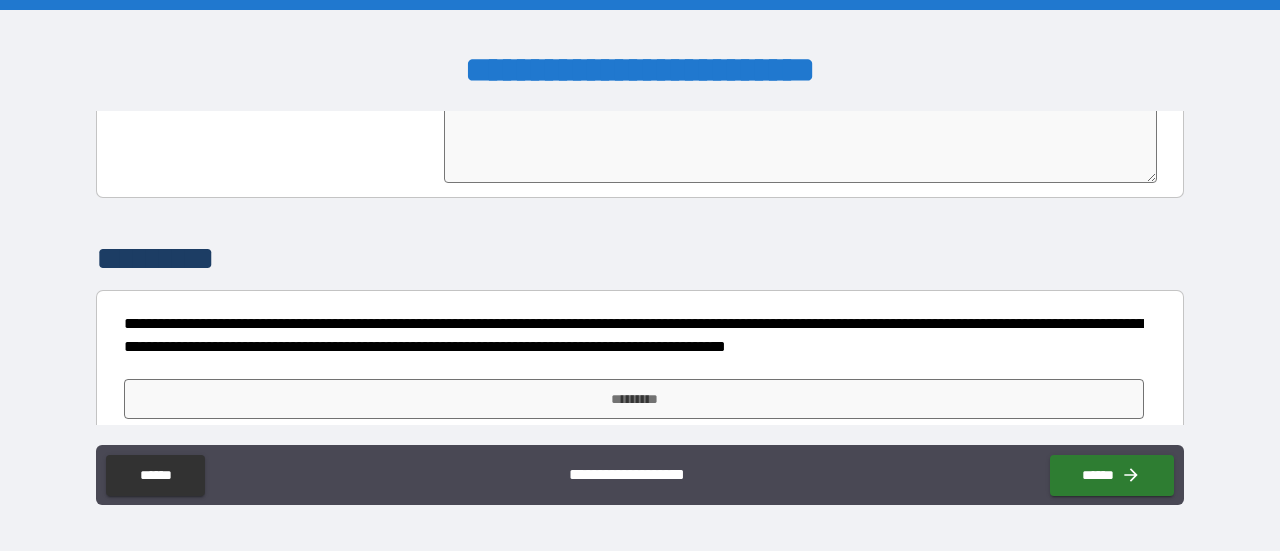 type on "*" 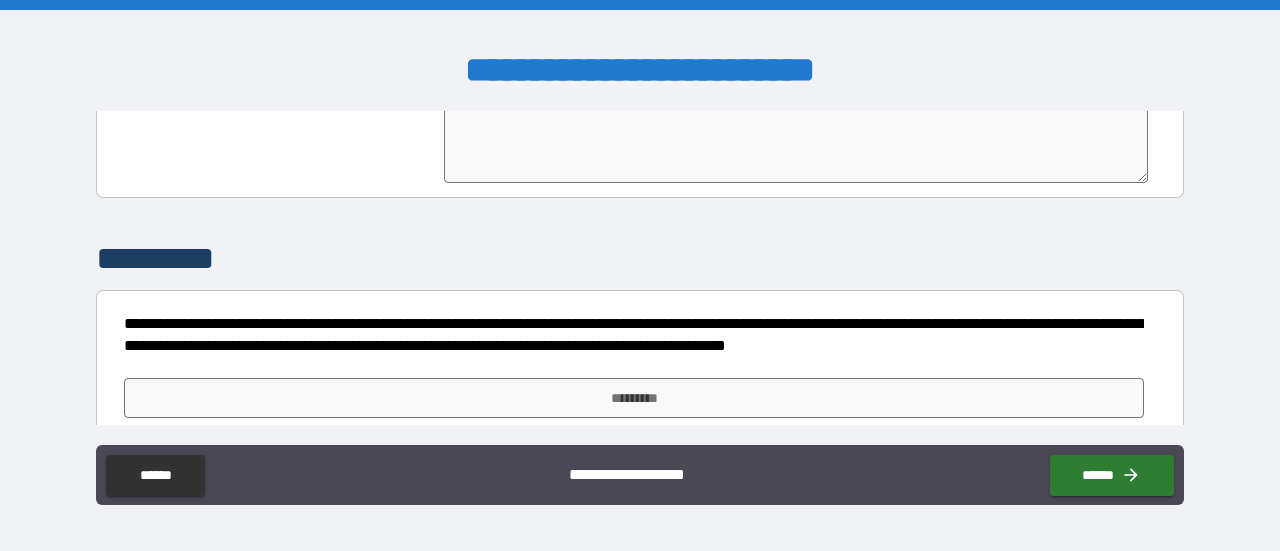 scroll, scrollTop: 5007, scrollLeft: 0, axis: vertical 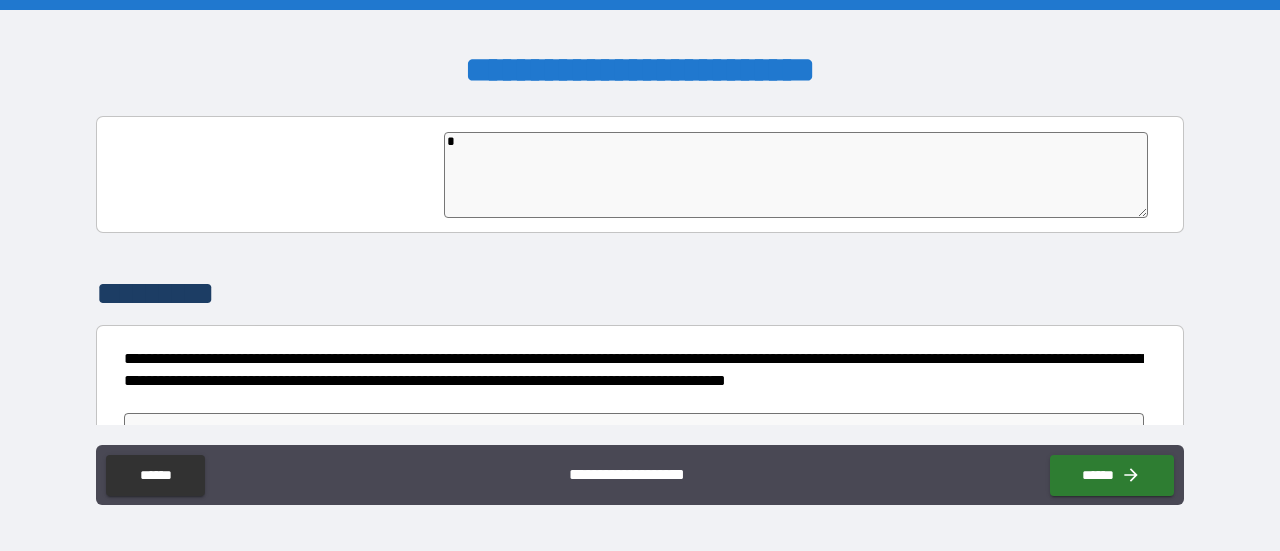 type on "*" 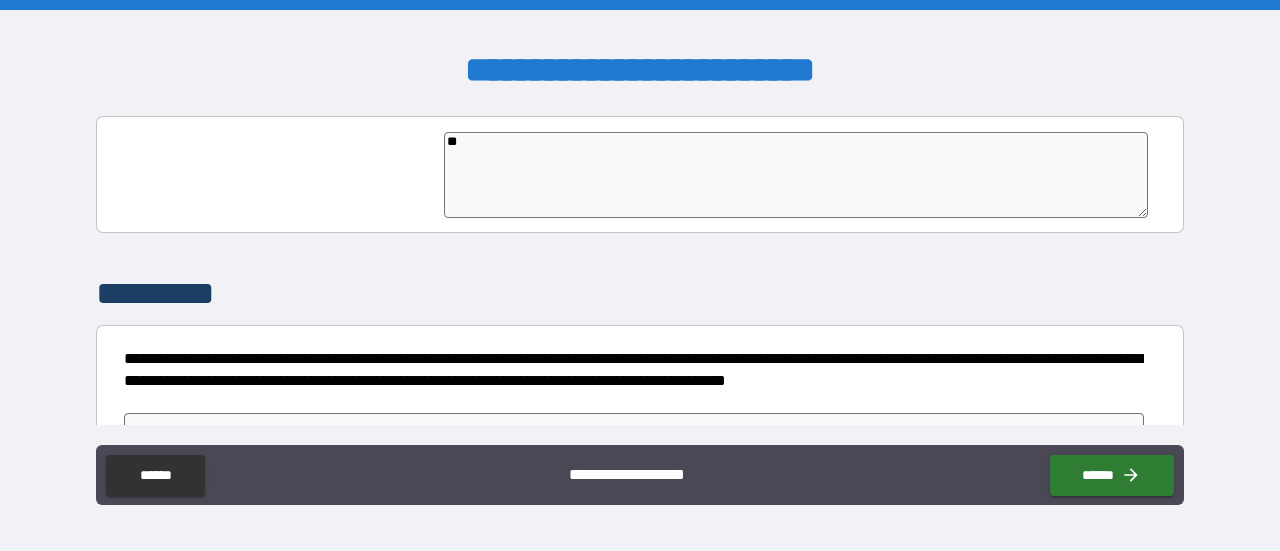 type on "*" 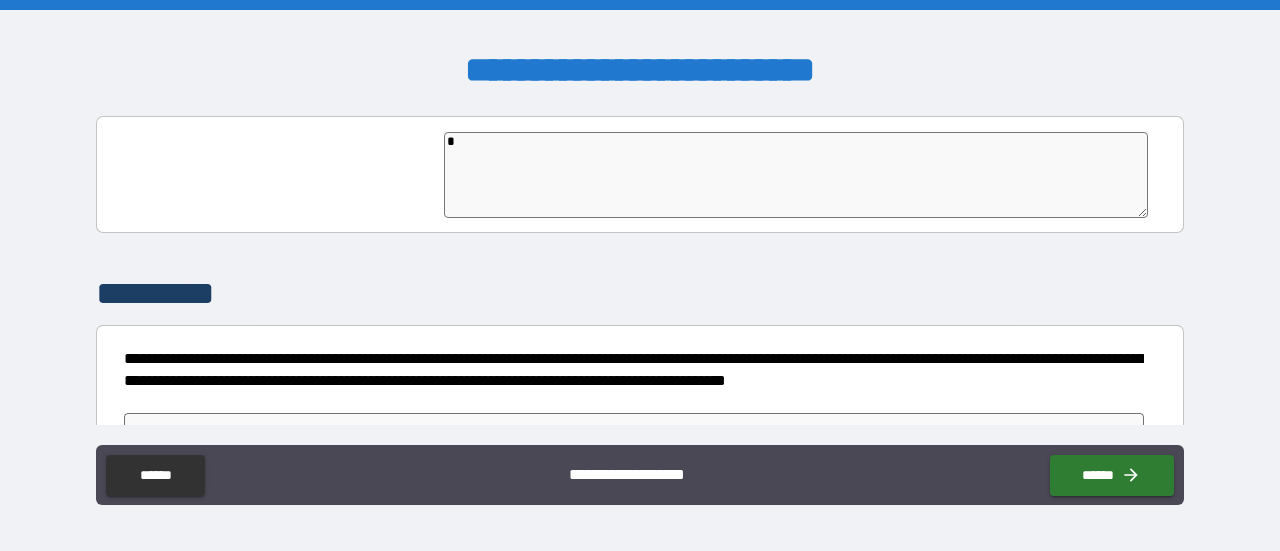 type on "*" 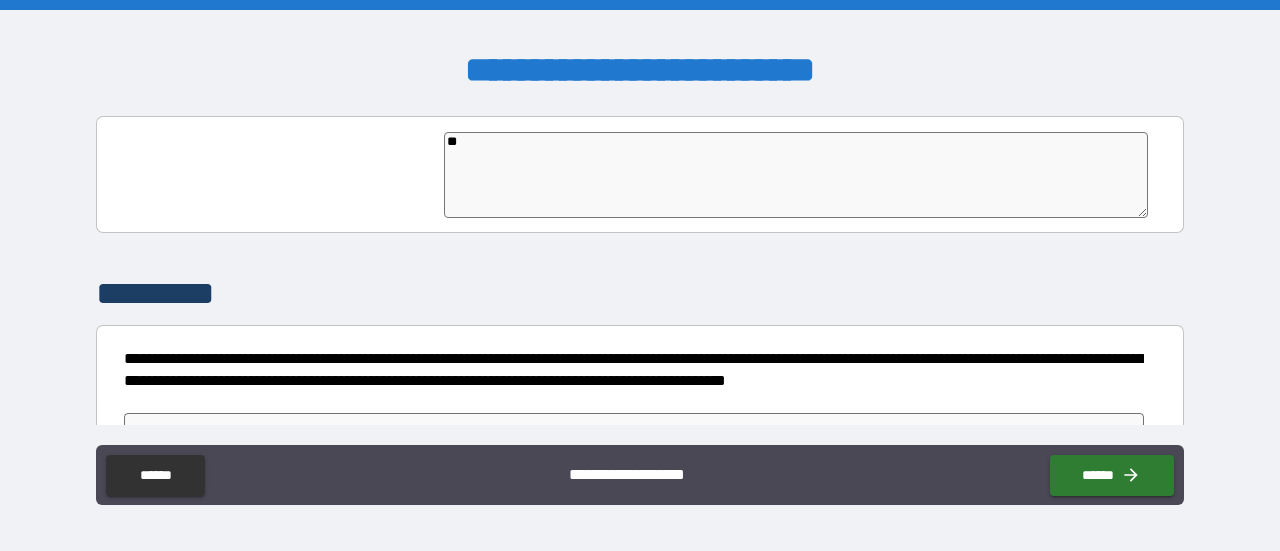 type on "*" 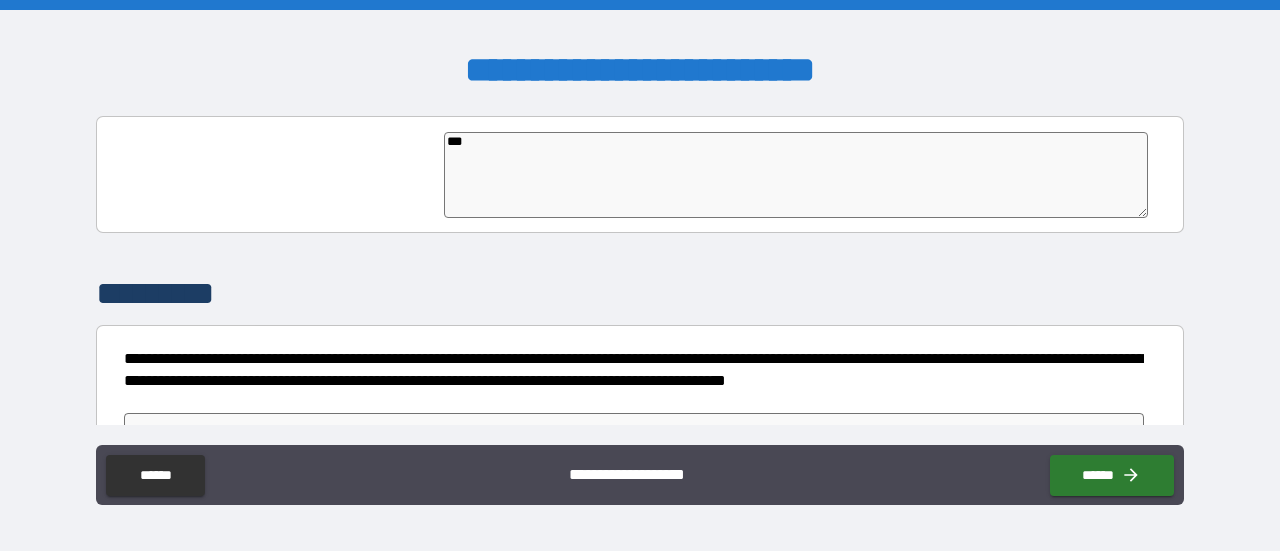 type on "*" 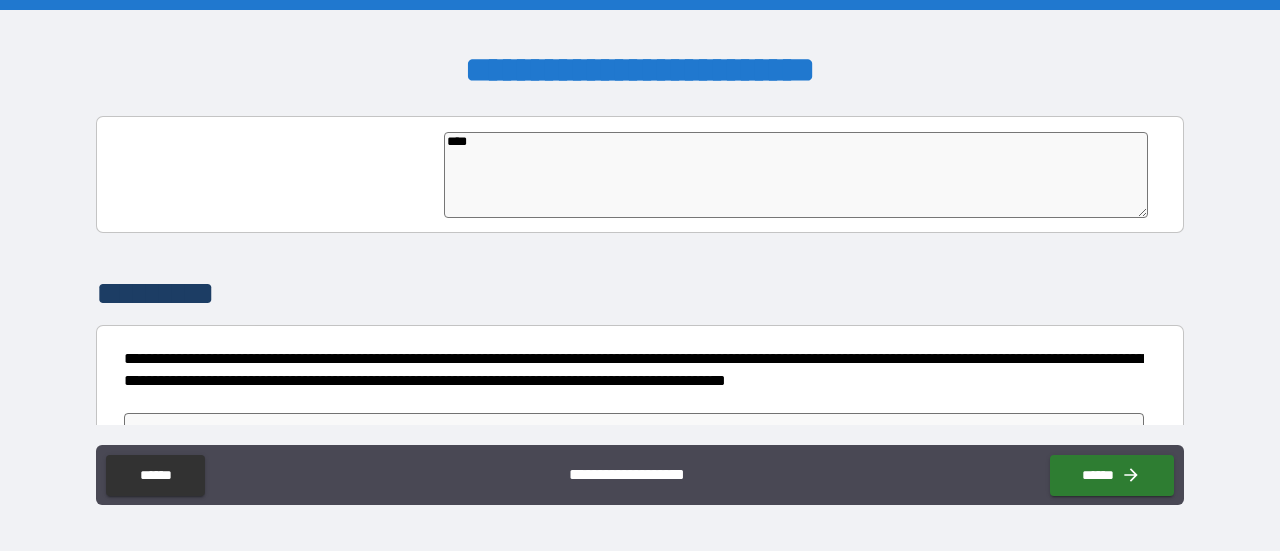 type on "*" 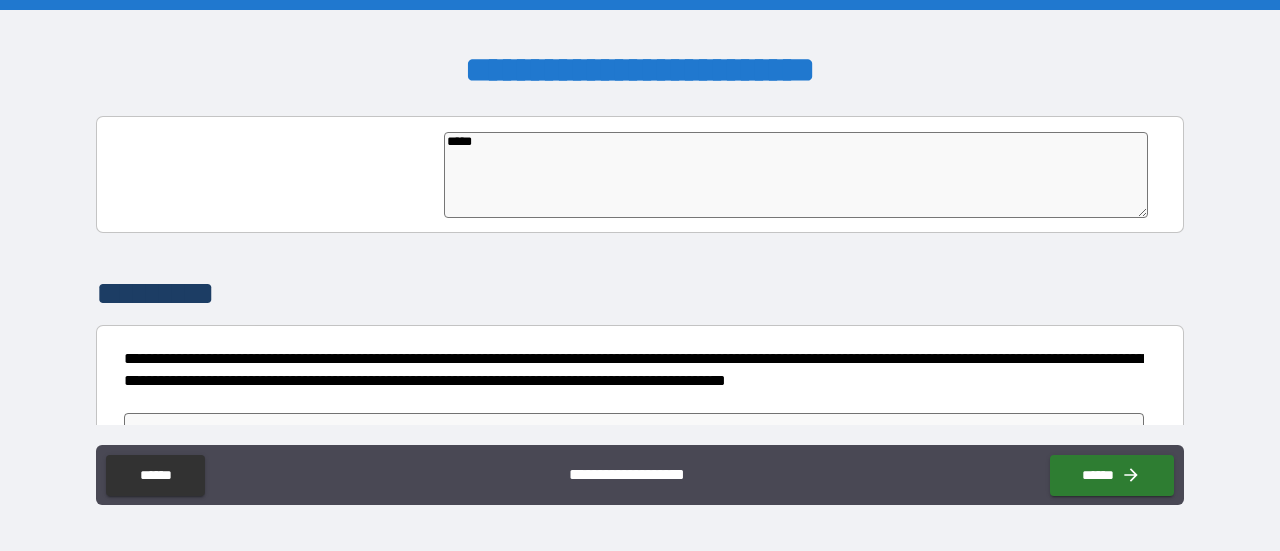type on "*" 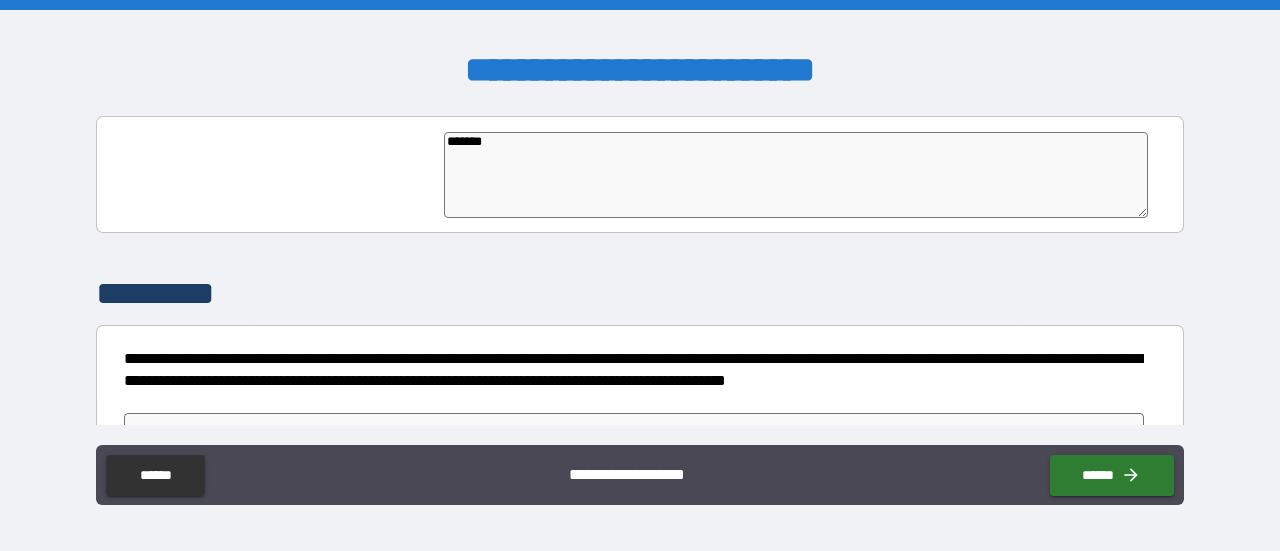 type on "*******" 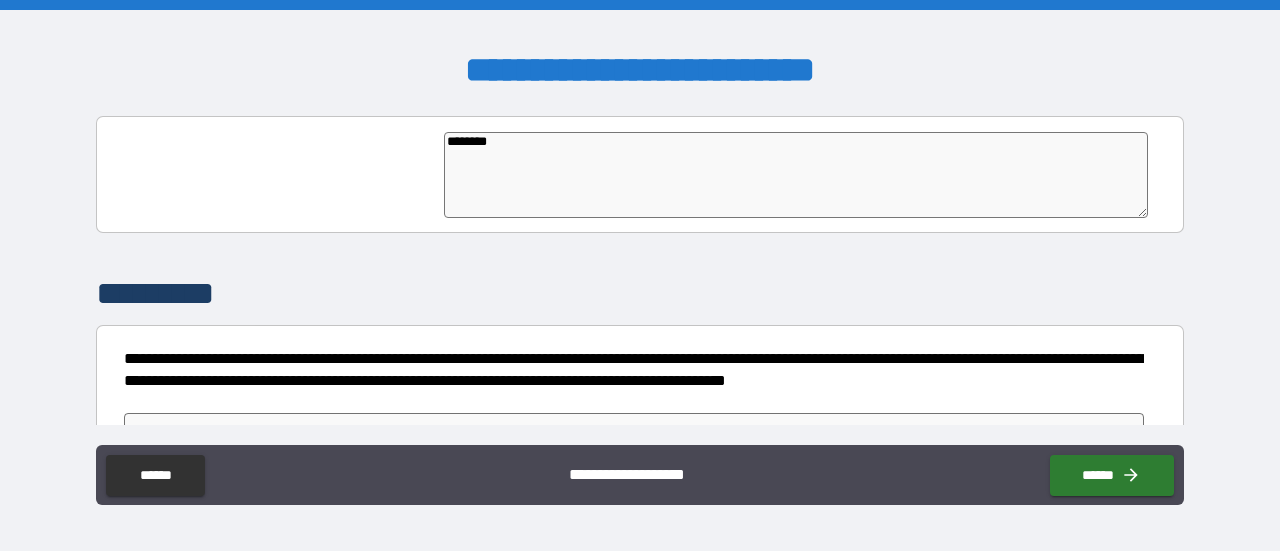 type on "*" 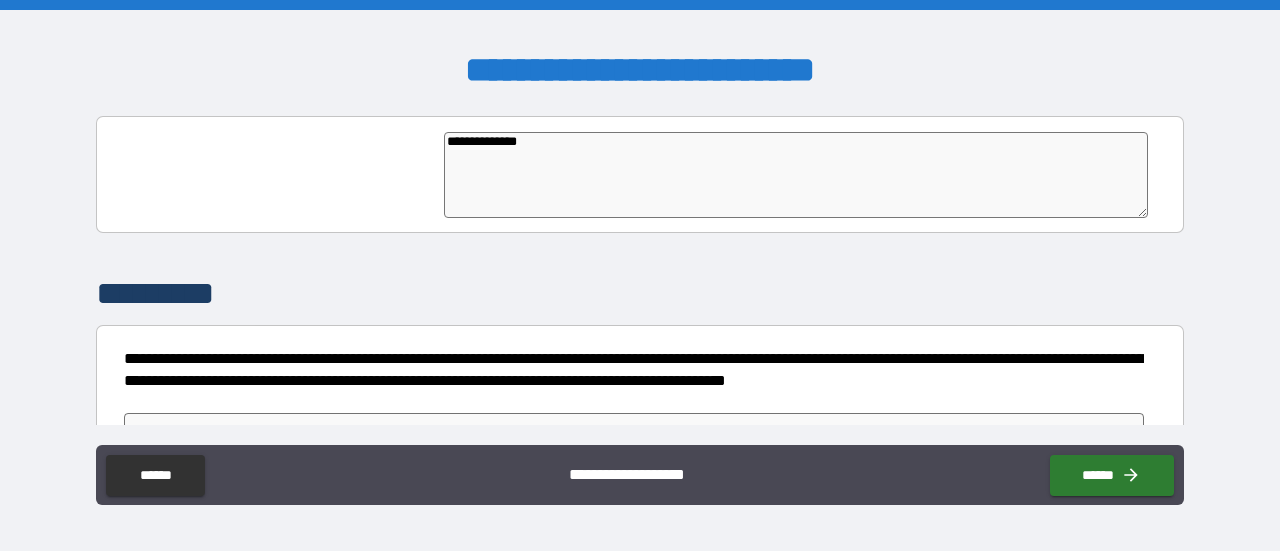 type on "**********" 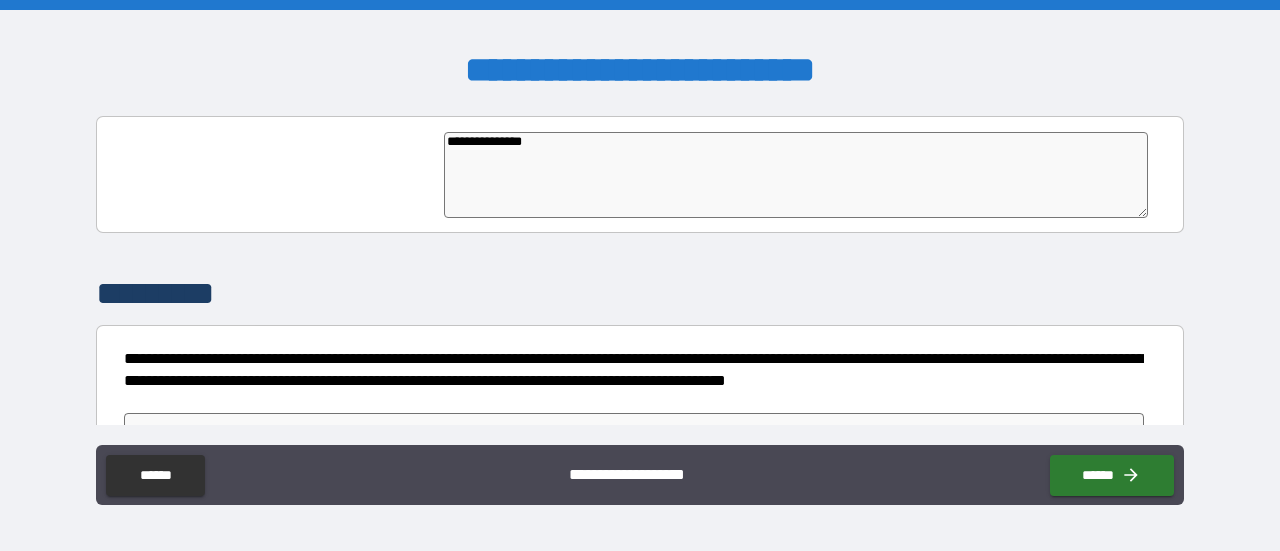 type on "**********" 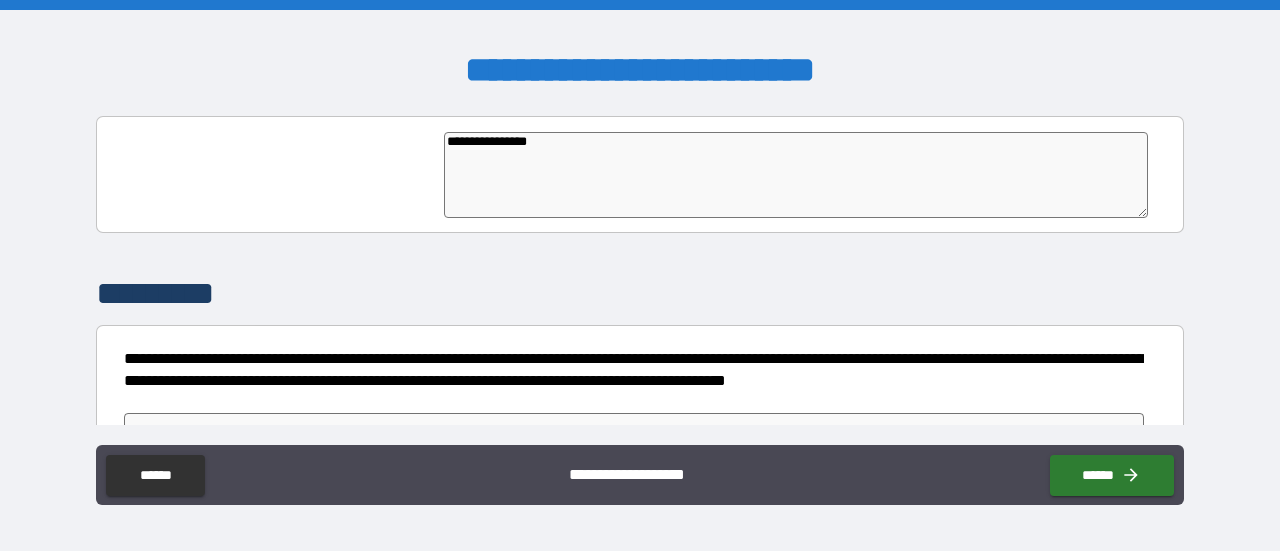 type on "*" 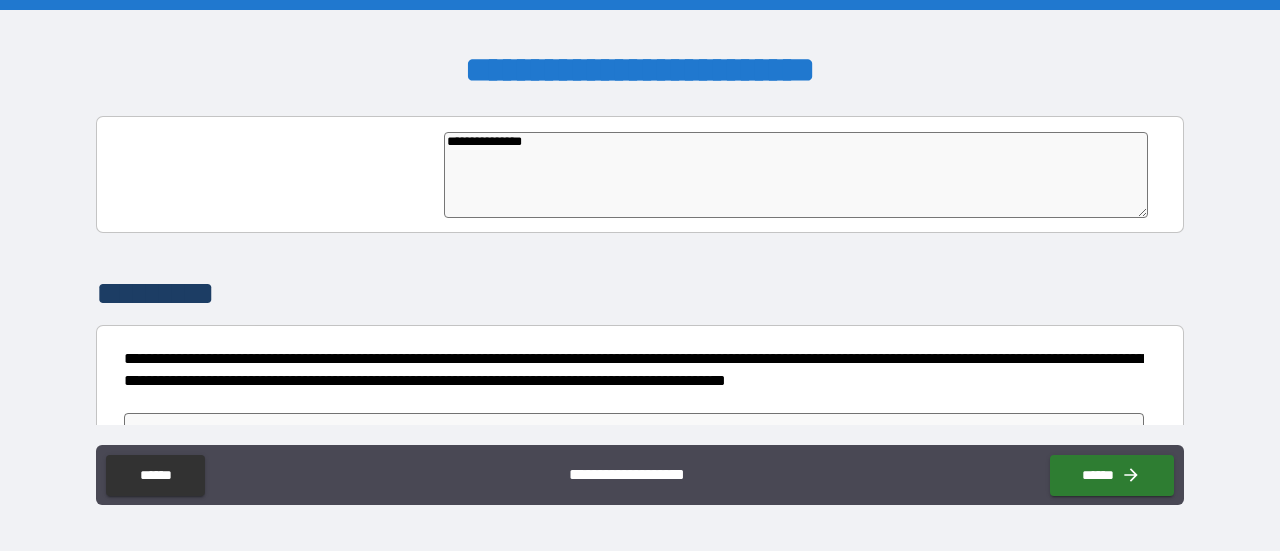 type on "*" 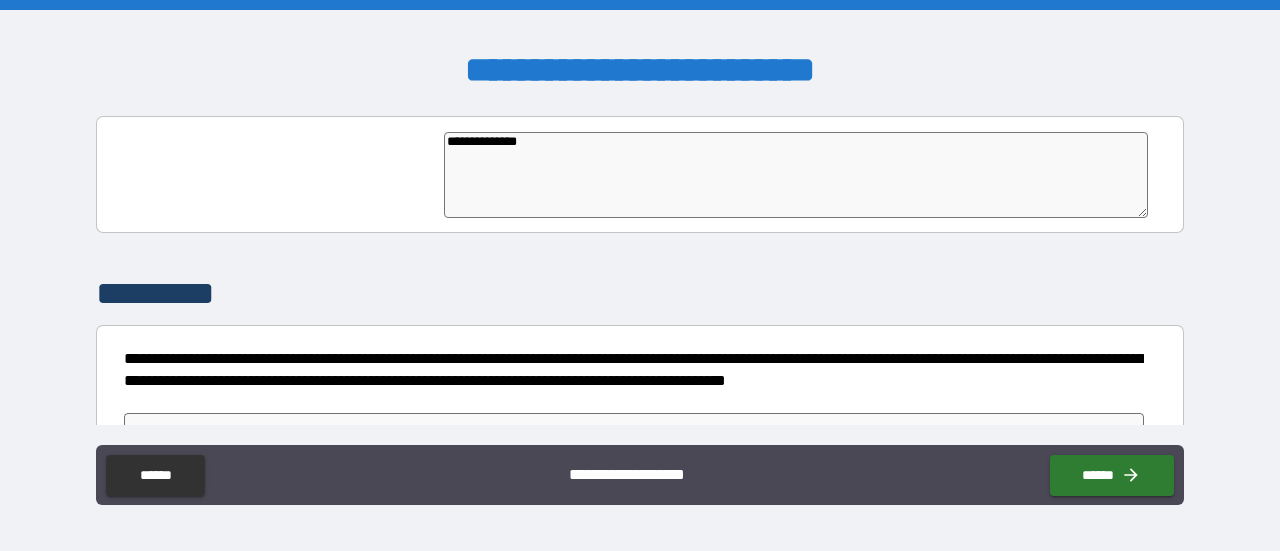 type on "*" 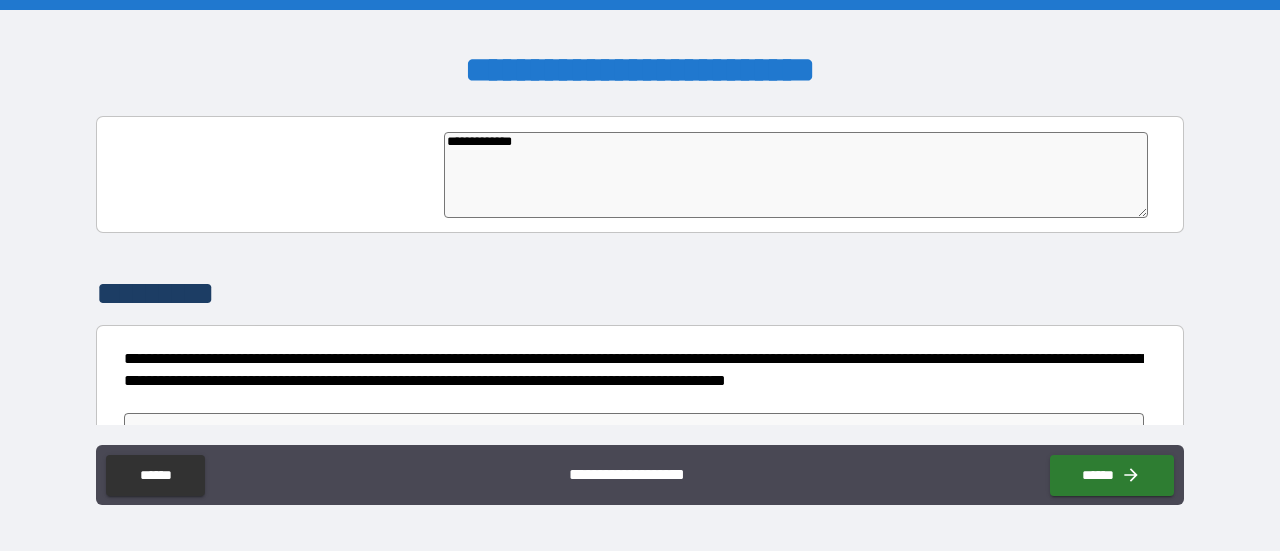 type on "*" 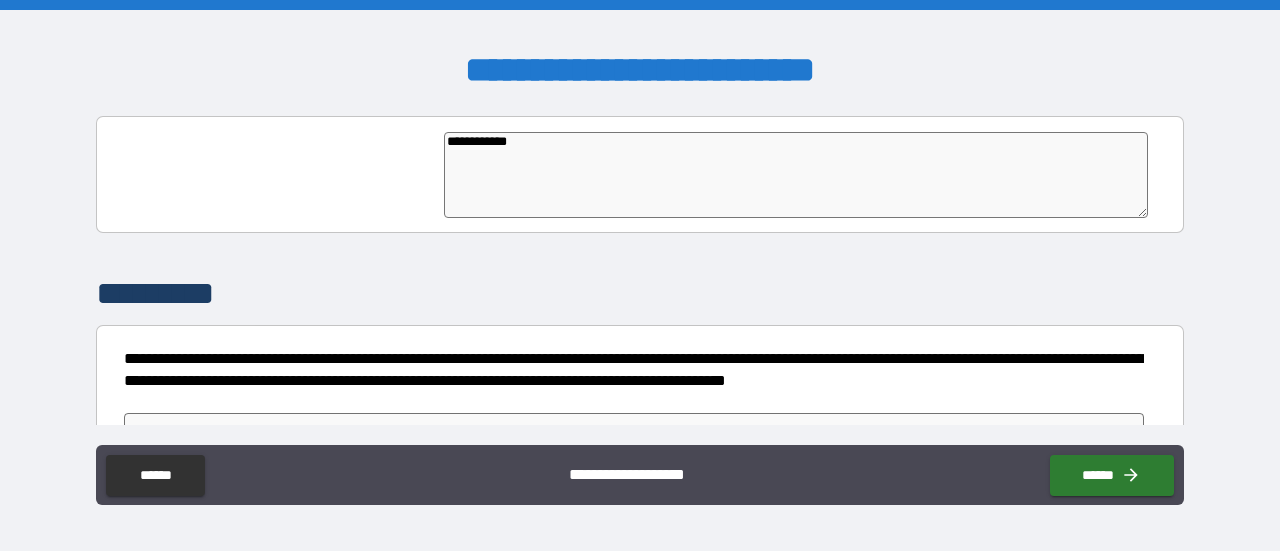 type on "*" 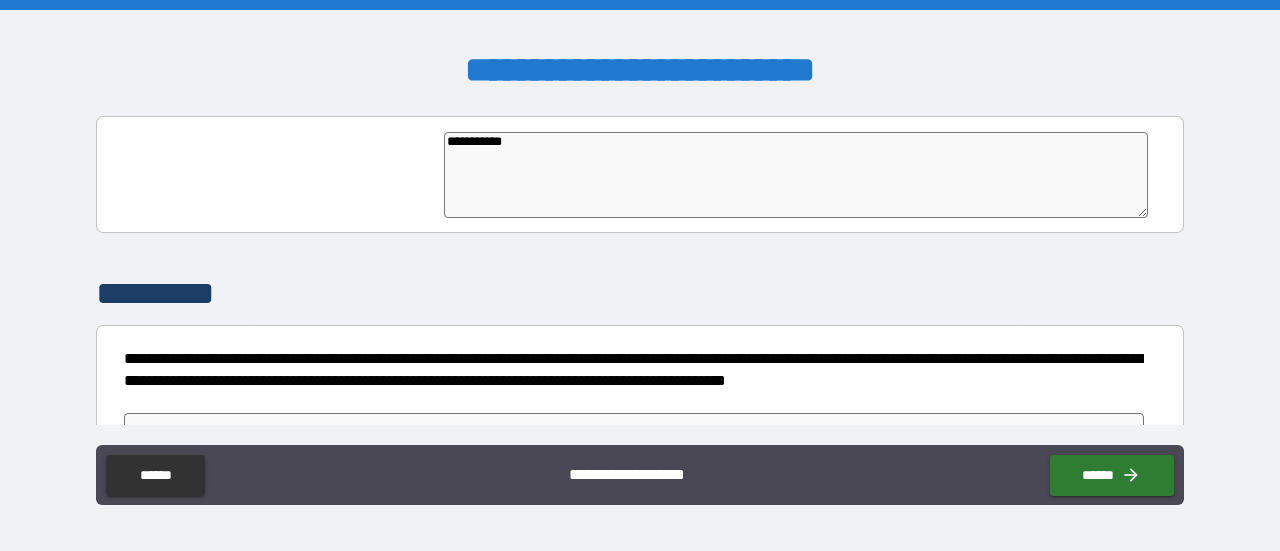 type on "*" 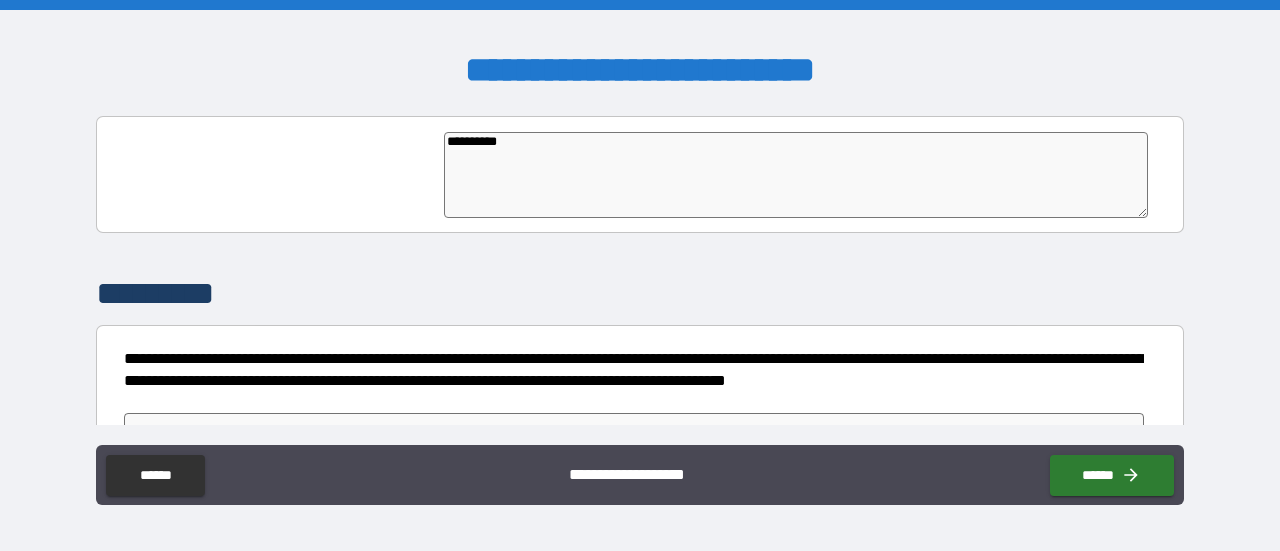 type on "*" 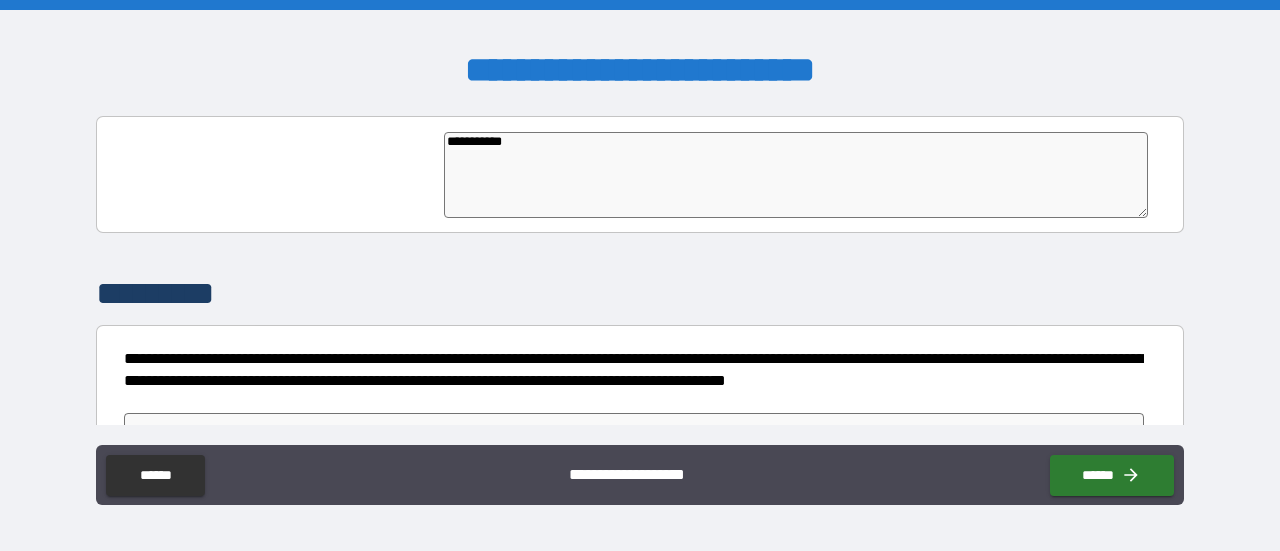 type on "*" 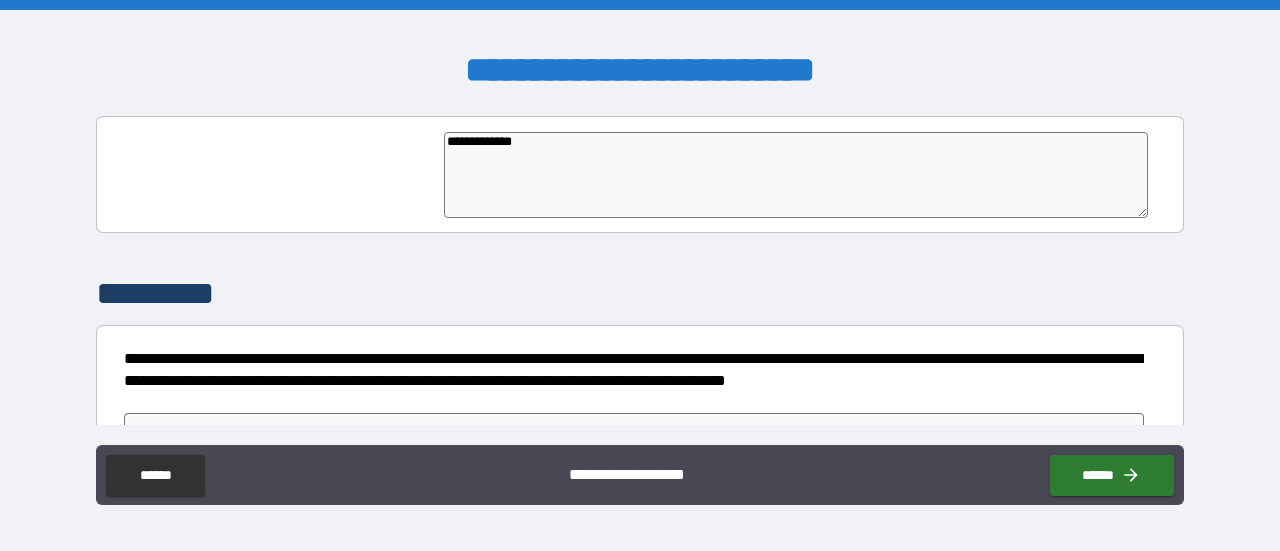 type on "**********" 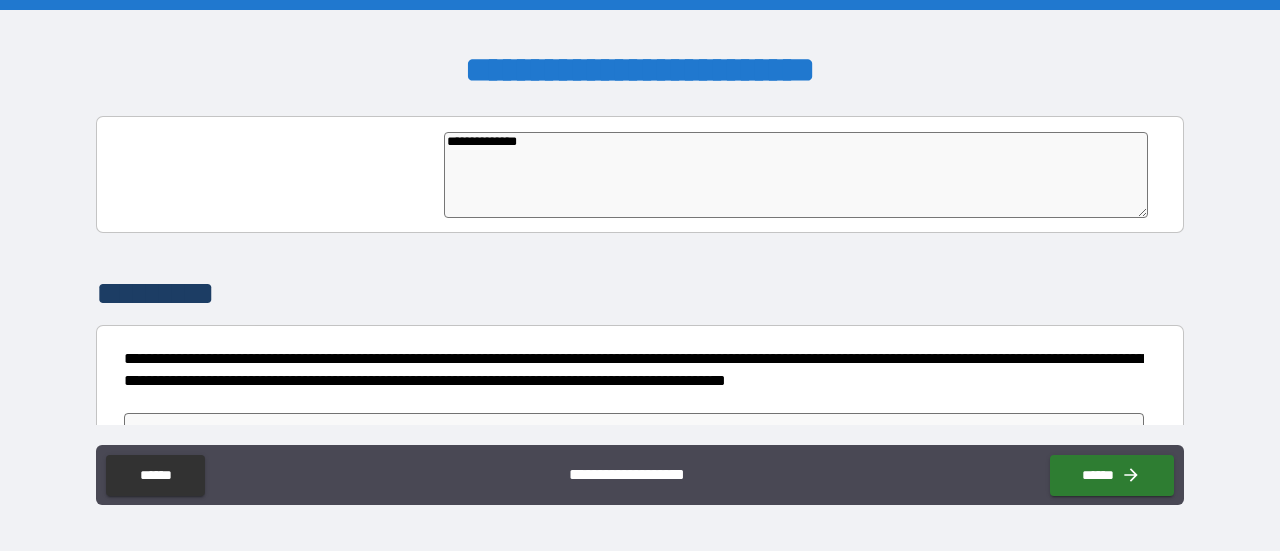 type on "*" 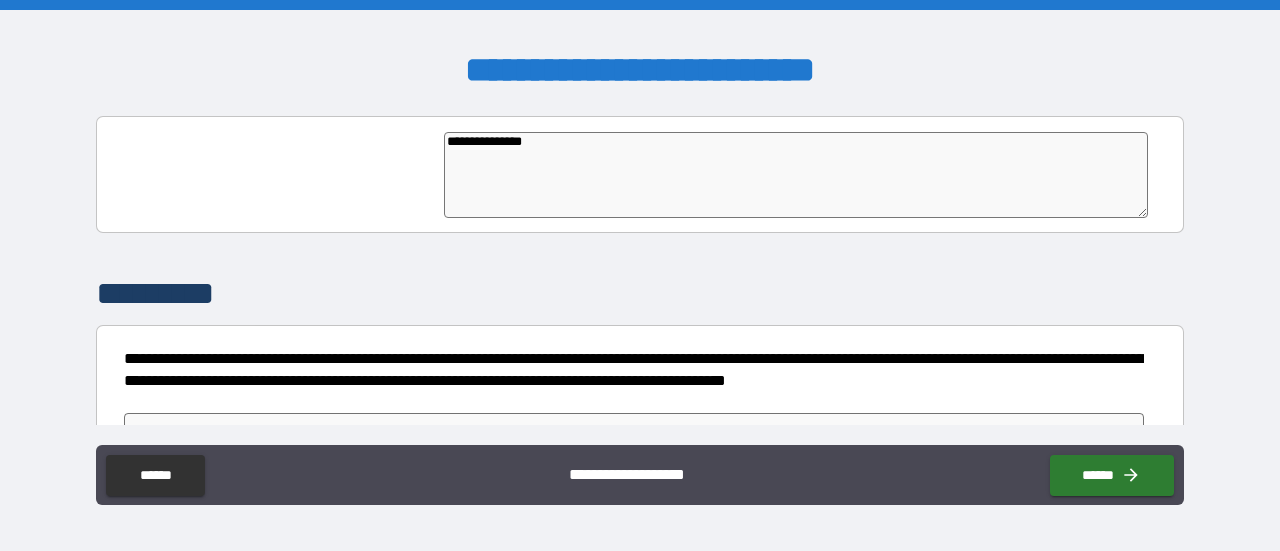 type on "*" 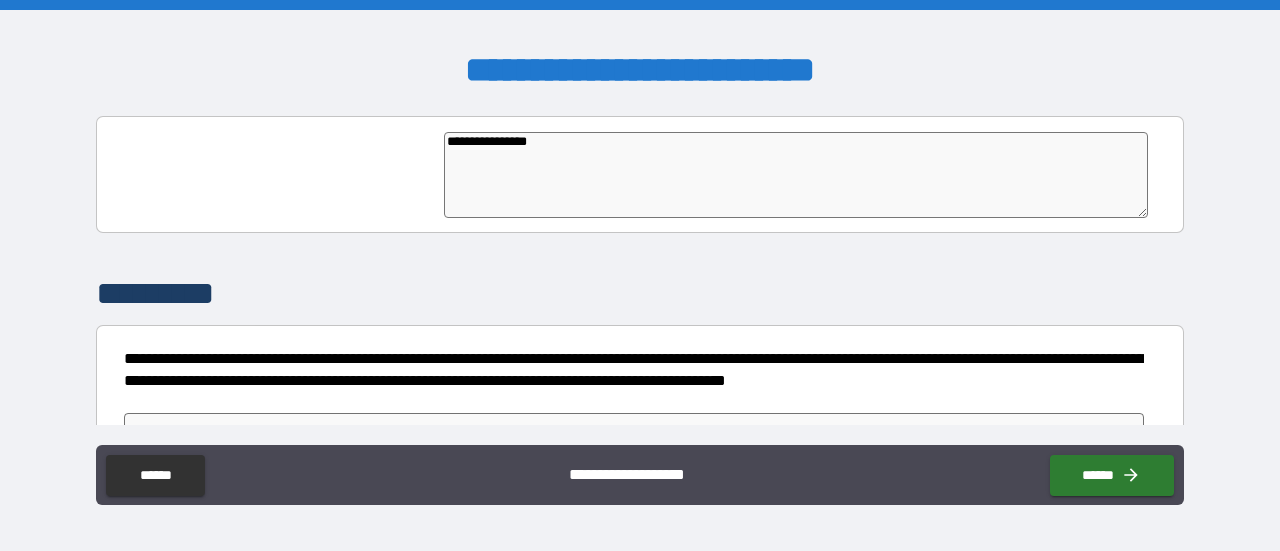 type on "**********" 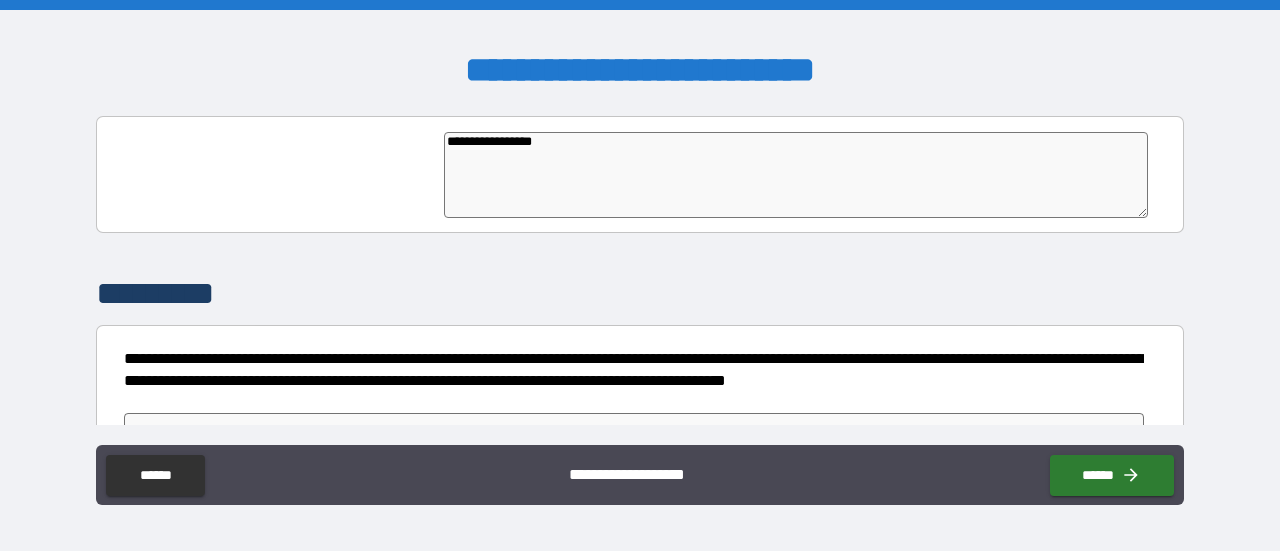 type on "*" 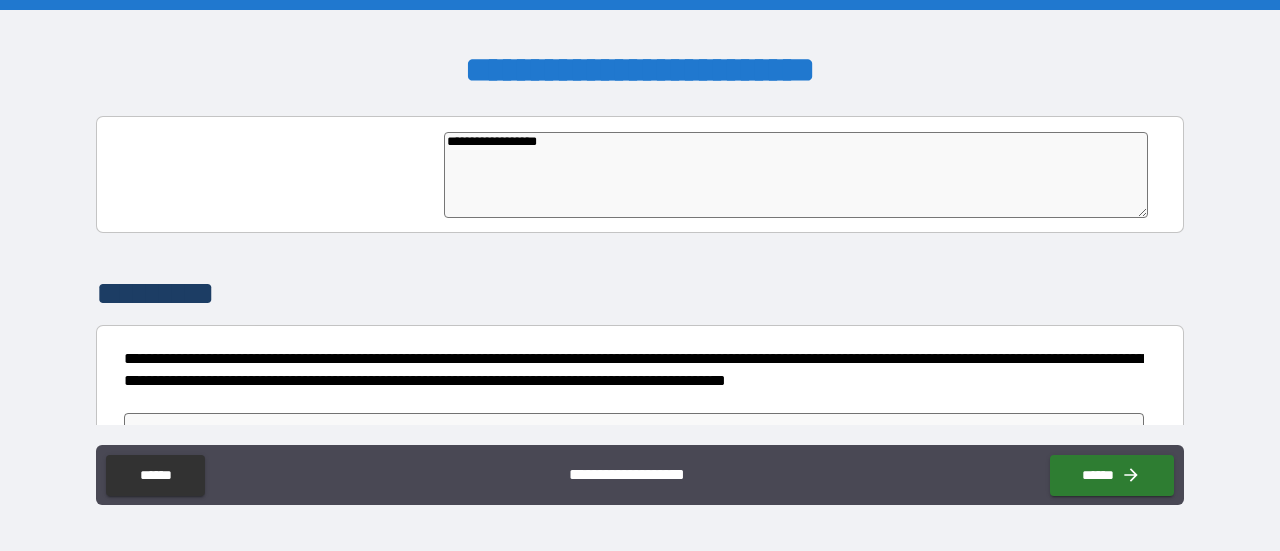type on "*" 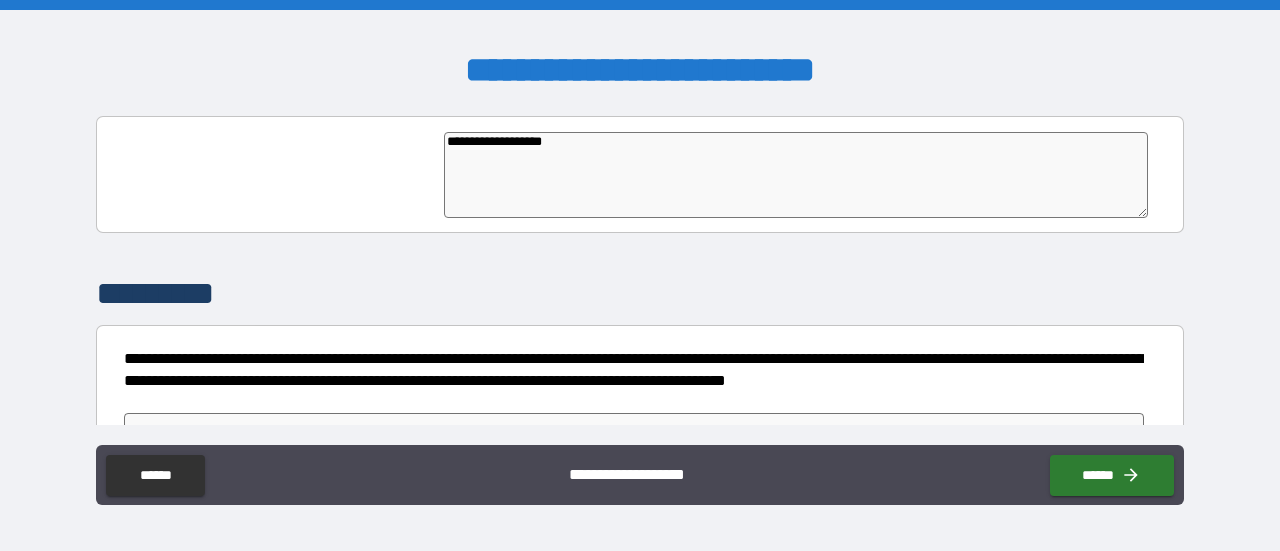 type on "**********" 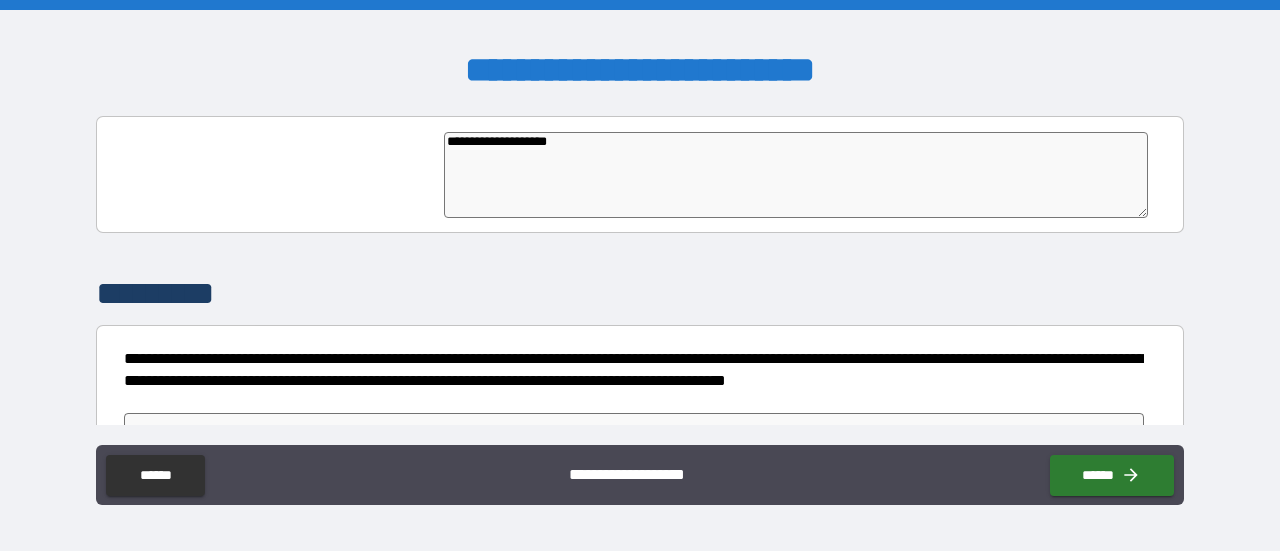type on "*" 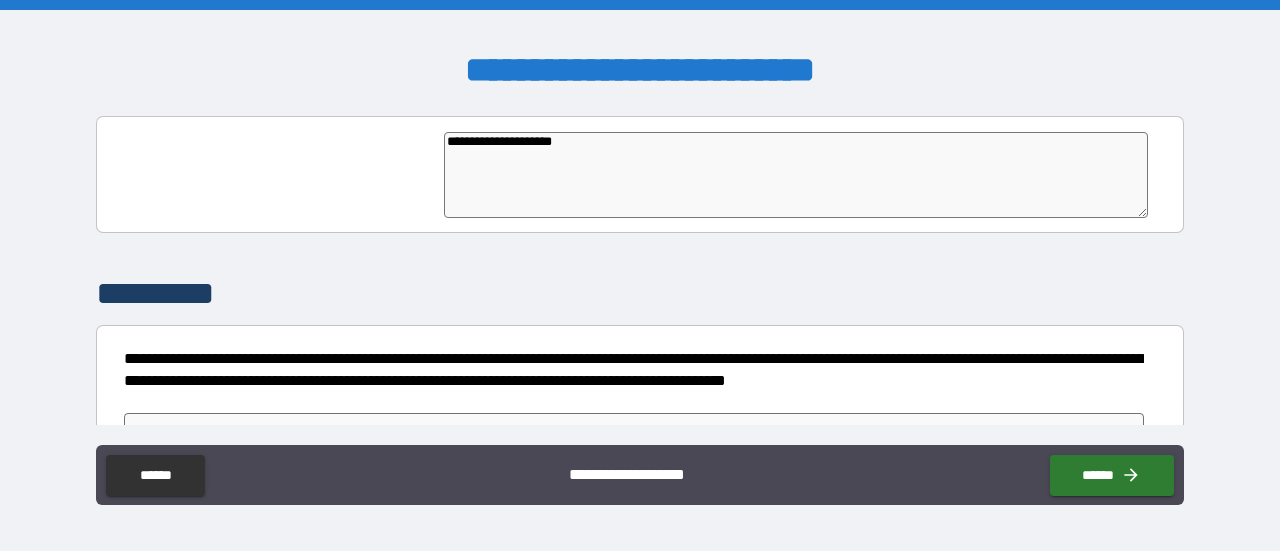 type on "**********" 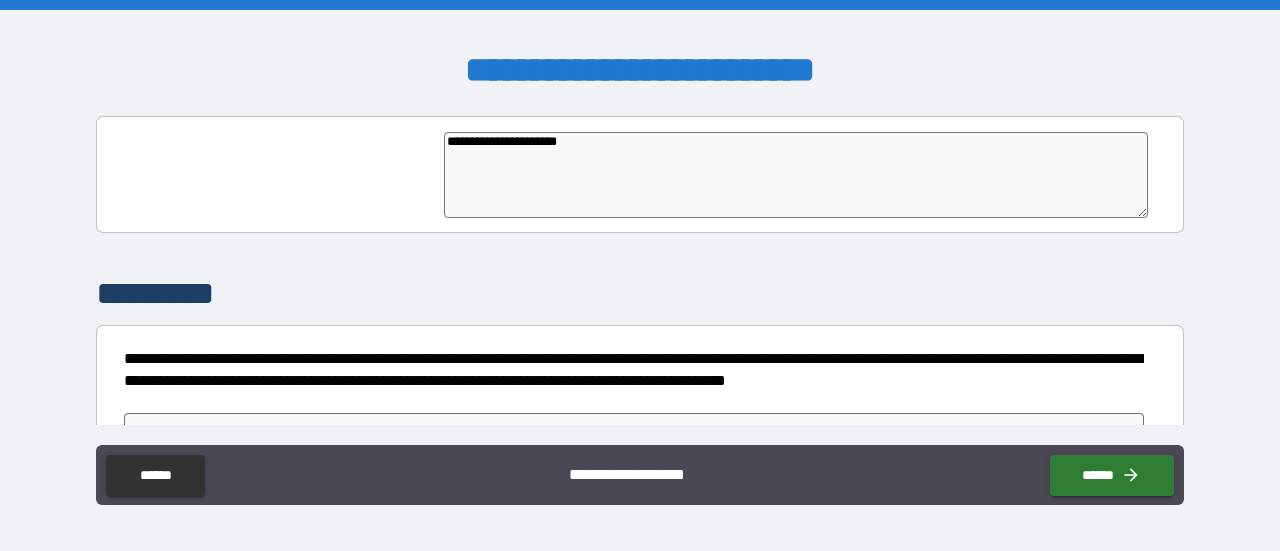 type on "*" 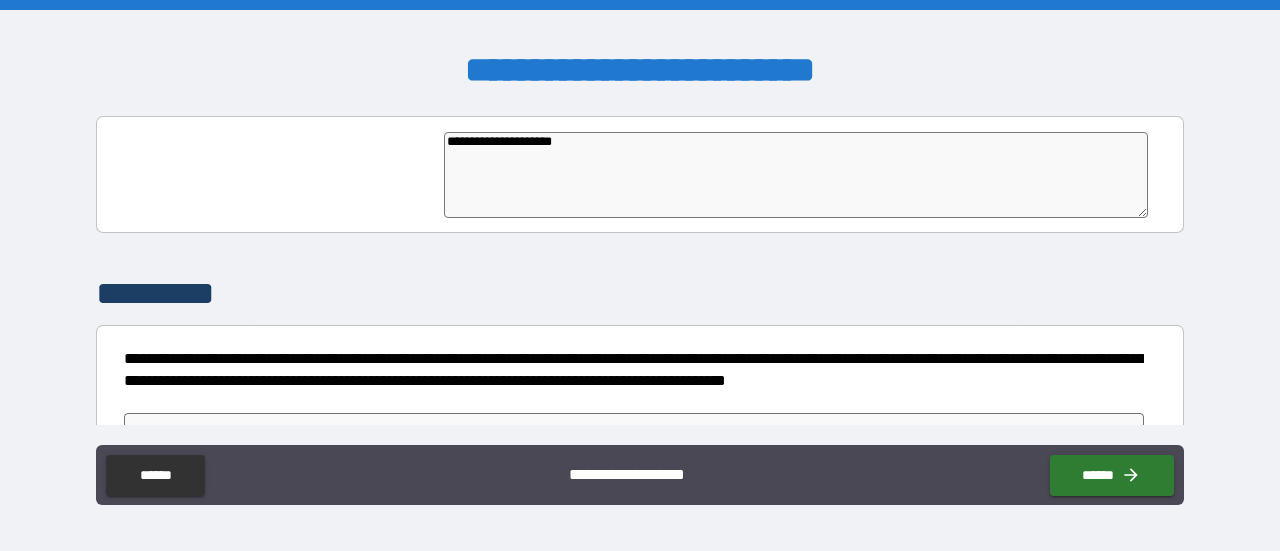 type on "*" 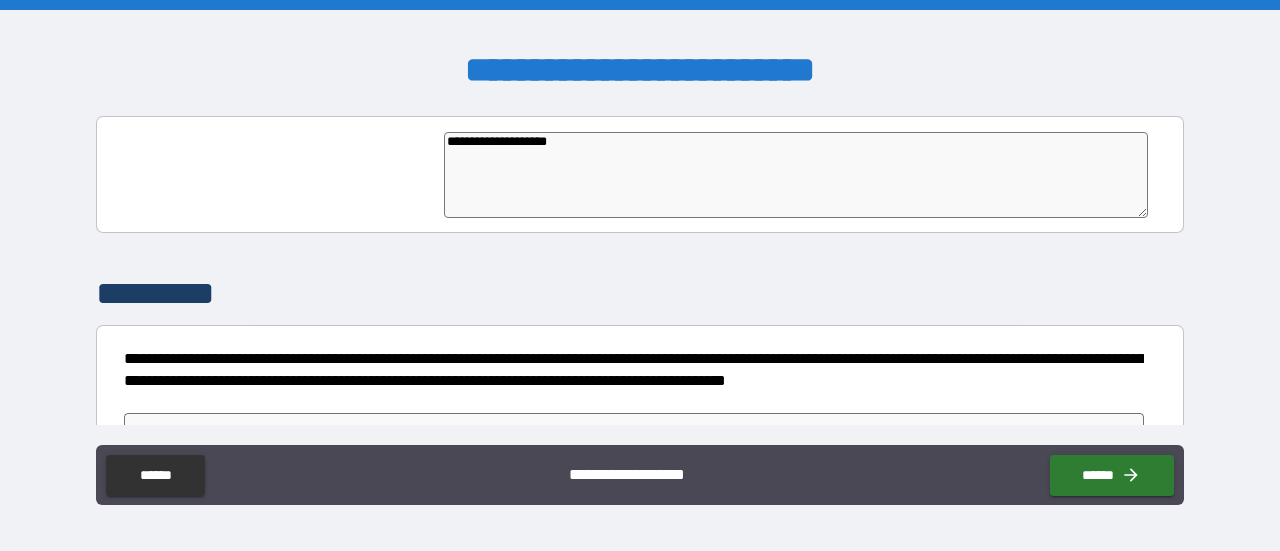type on "*" 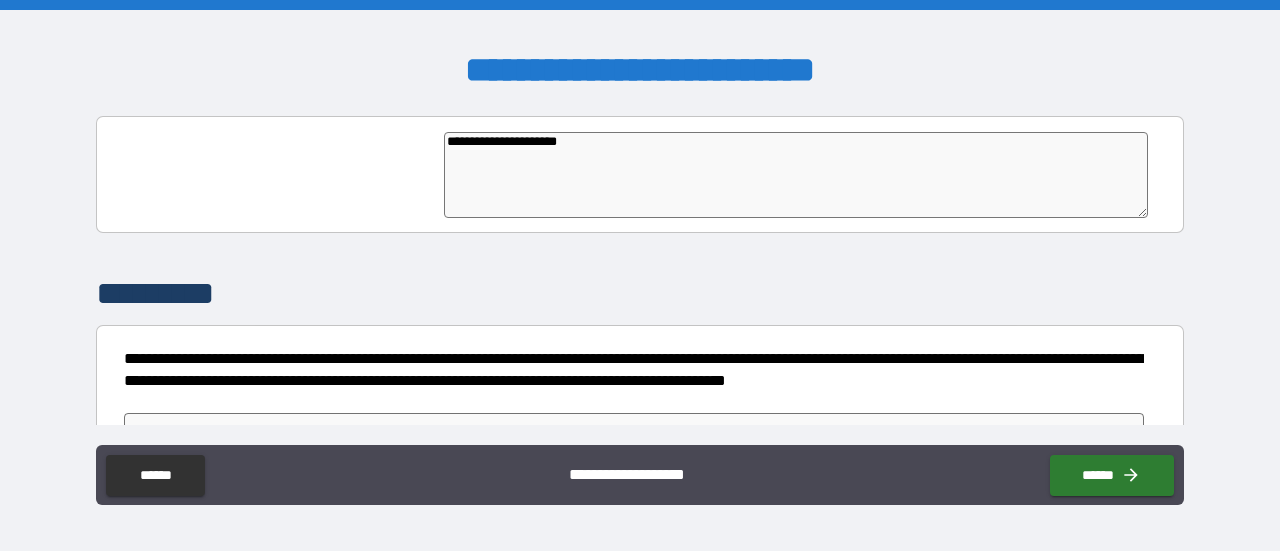 type on "**********" 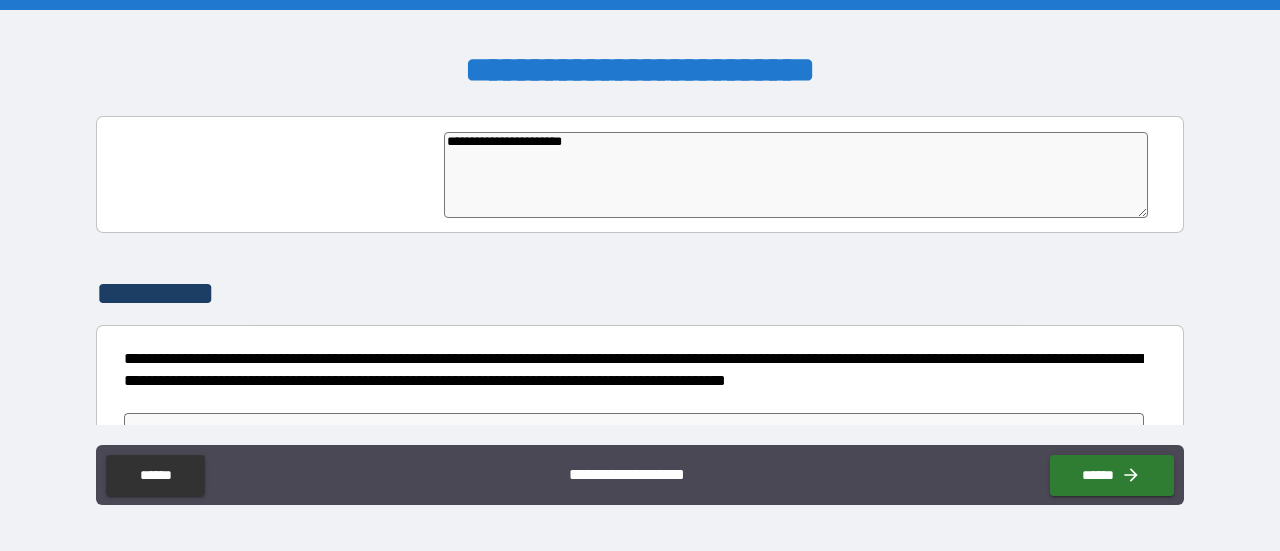 type on "*" 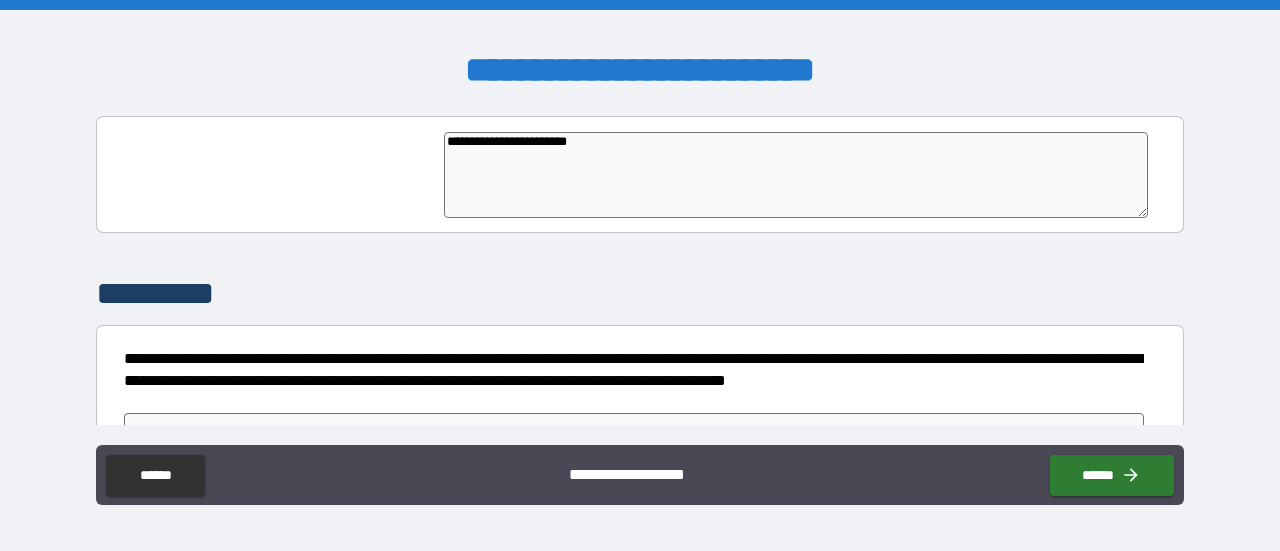 type on "*" 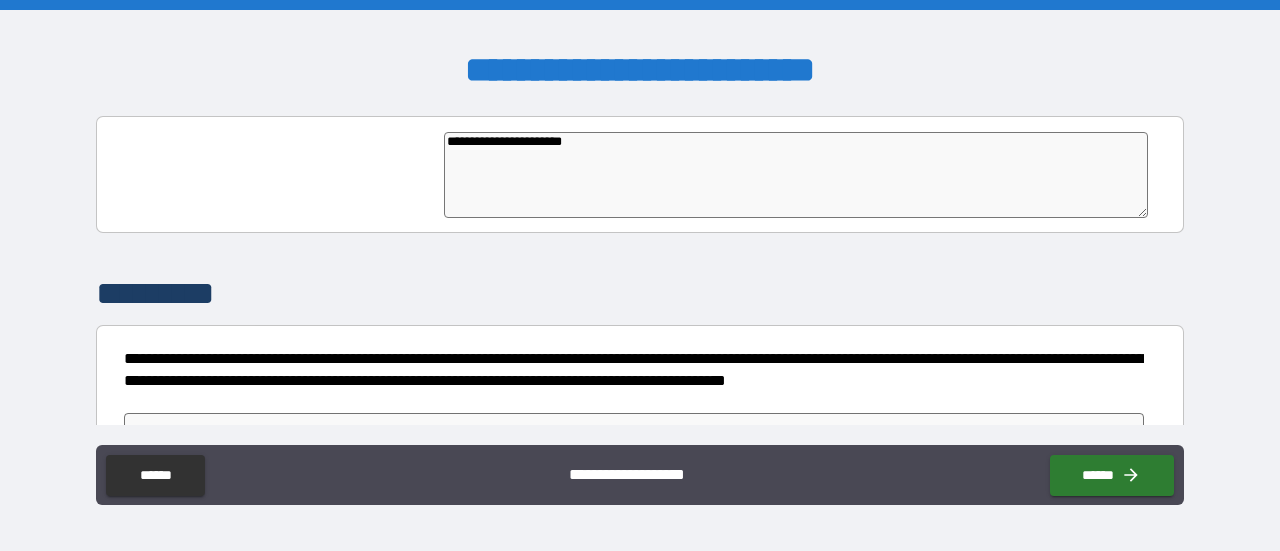 type on "*" 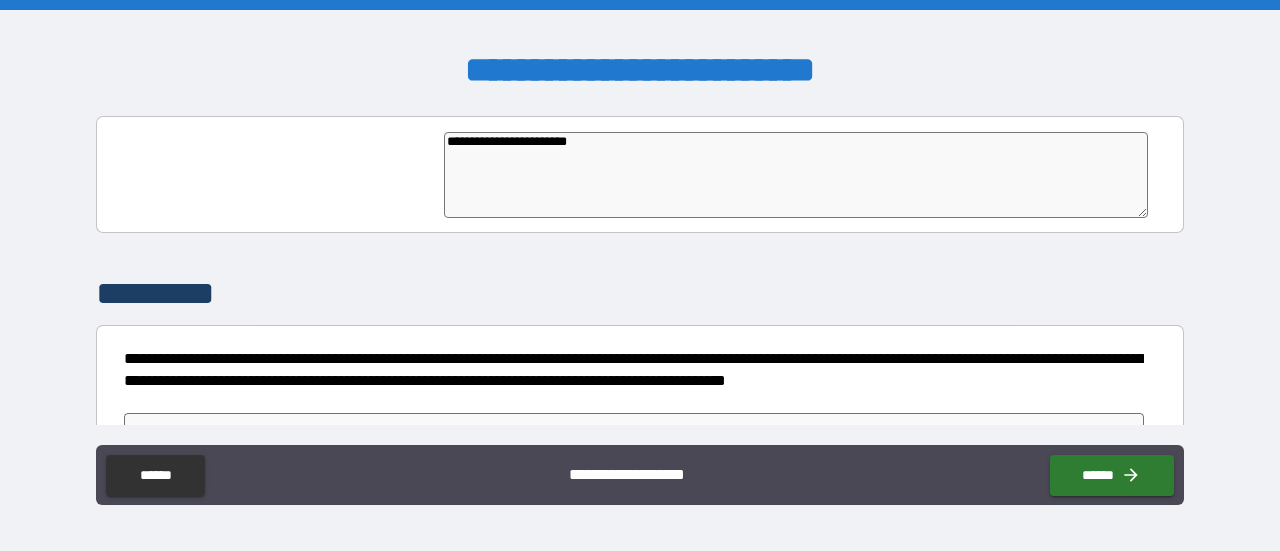 type on "**********" 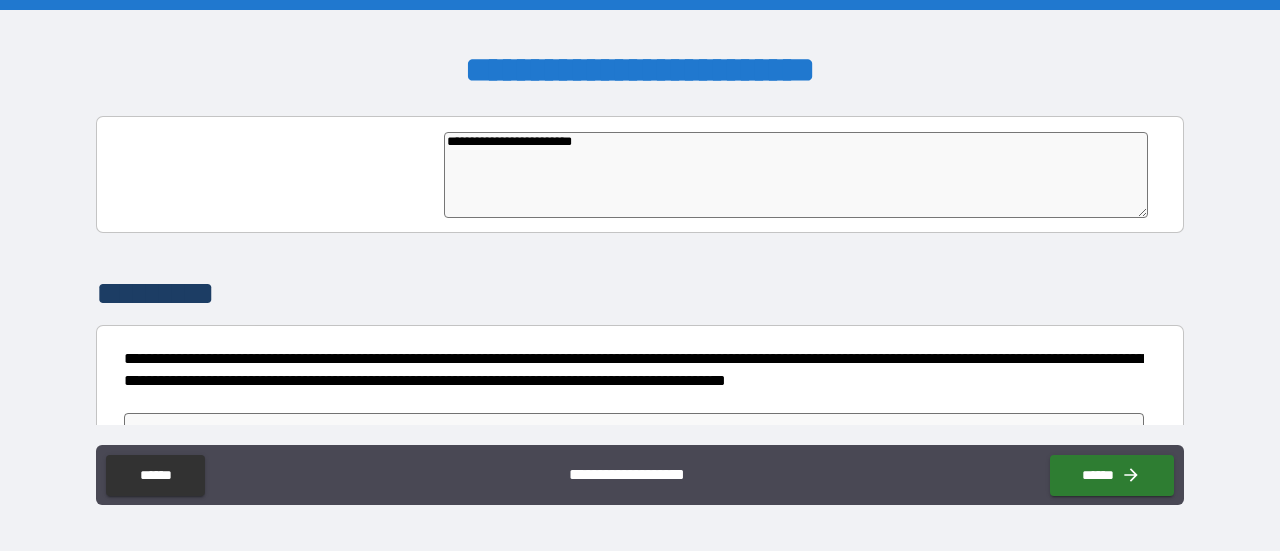type on "*" 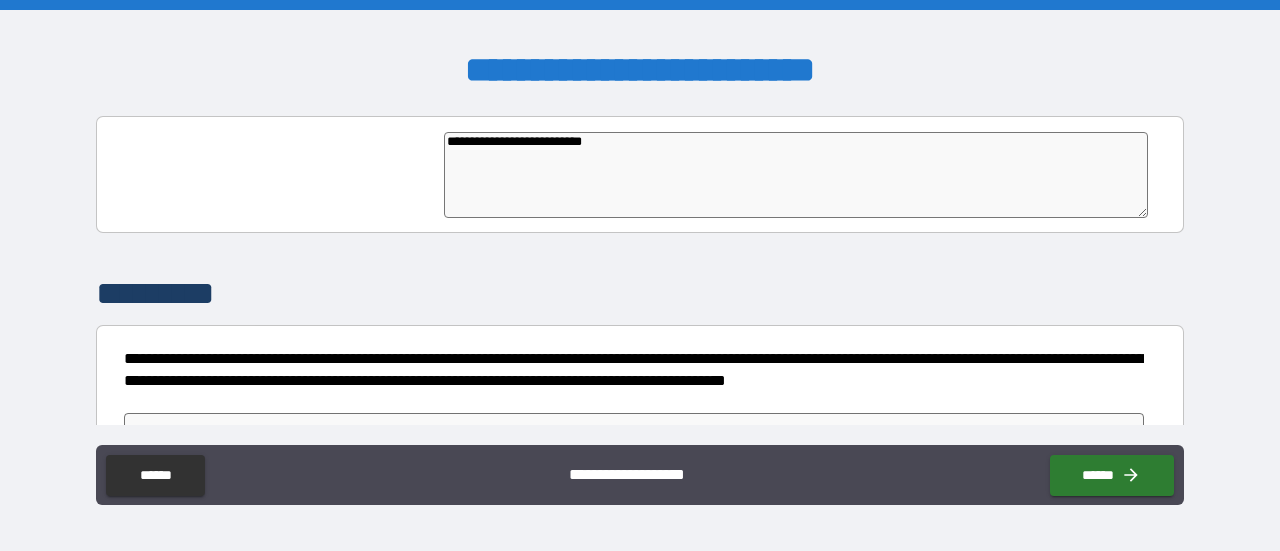 type on "**********" 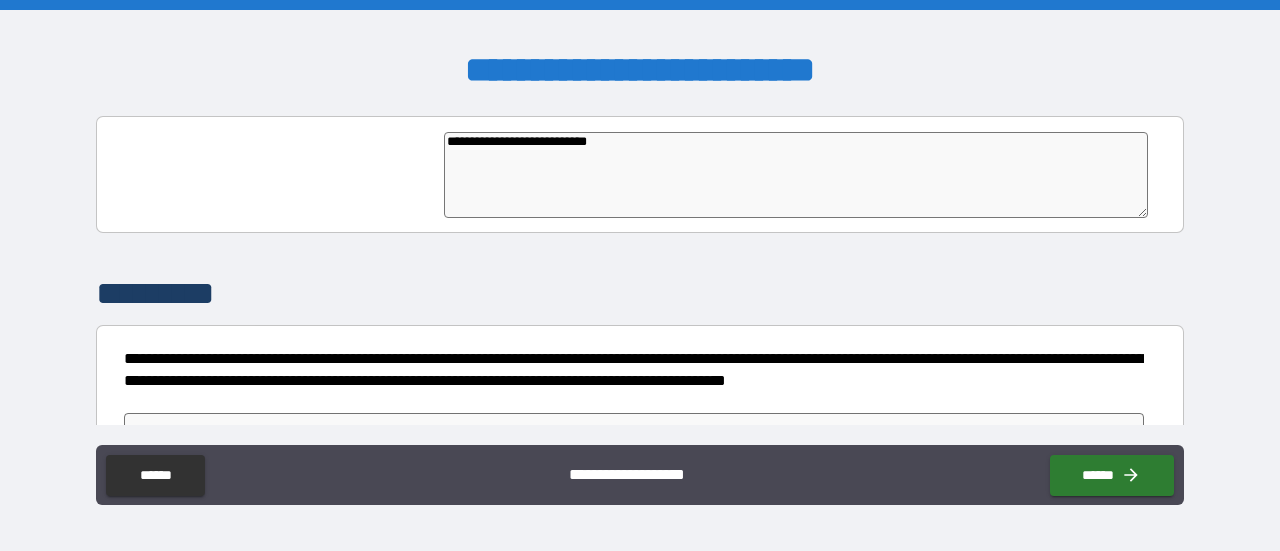 type on "*" 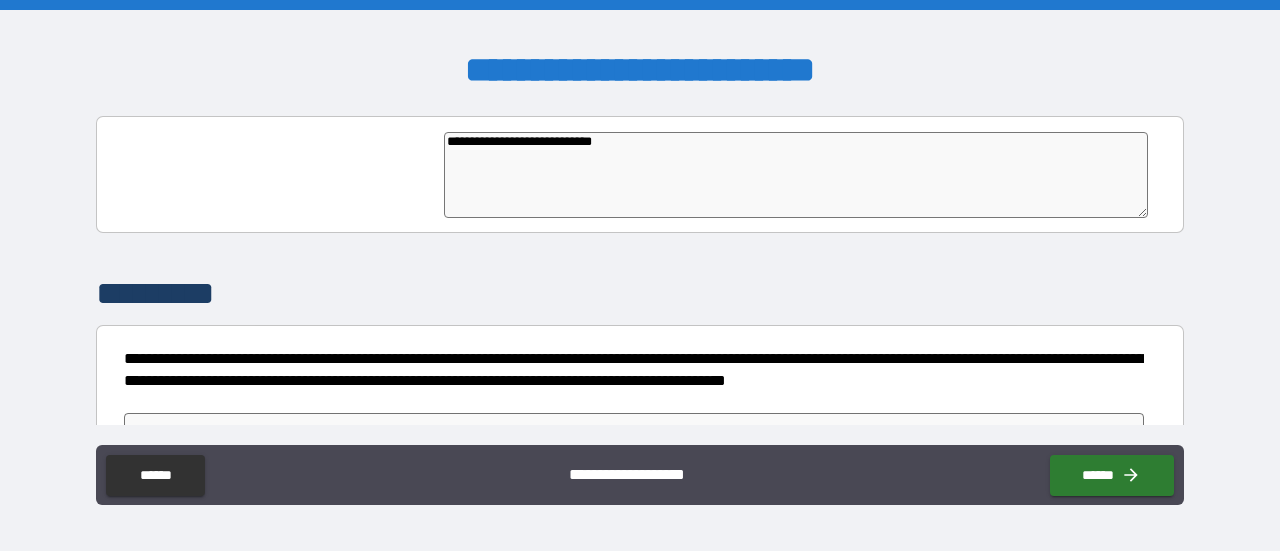 type on "**********" 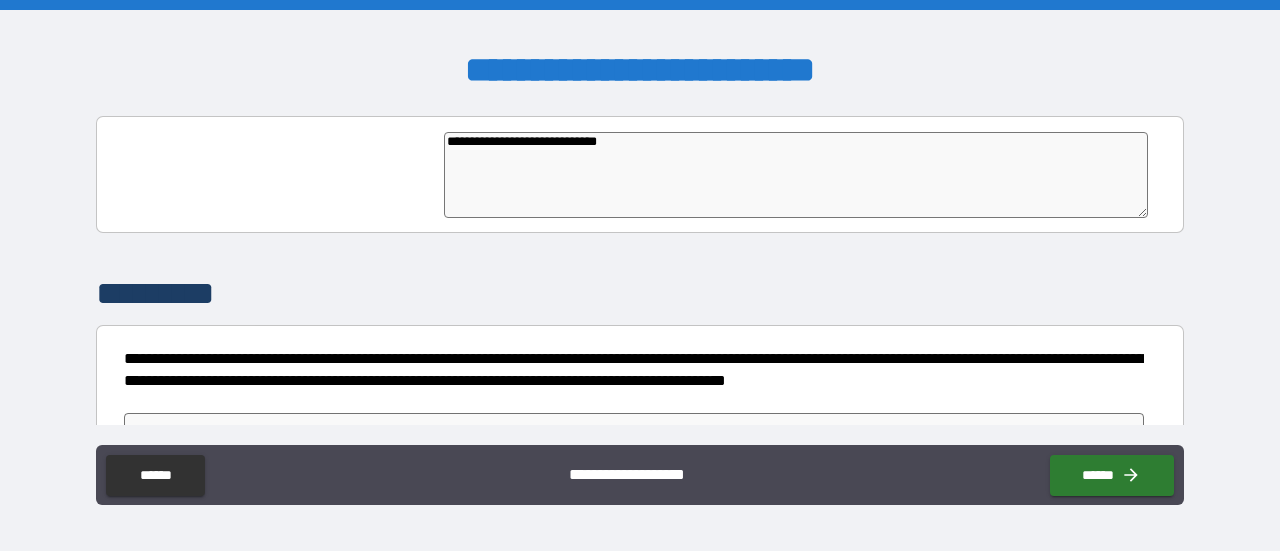 type on "*" 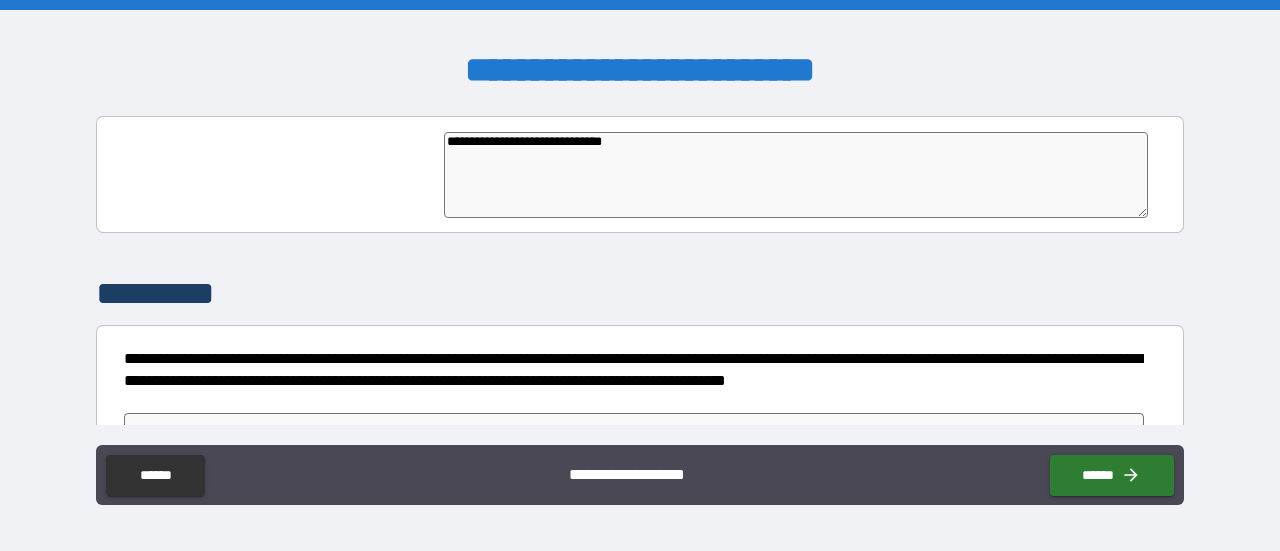 type on "**********" 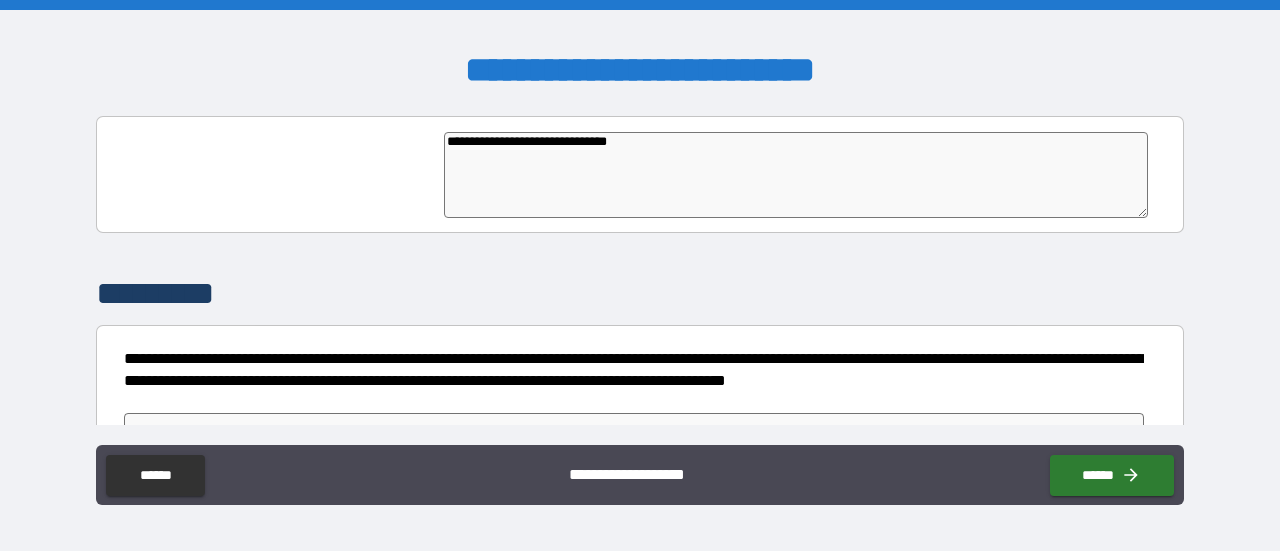 type on "**********" 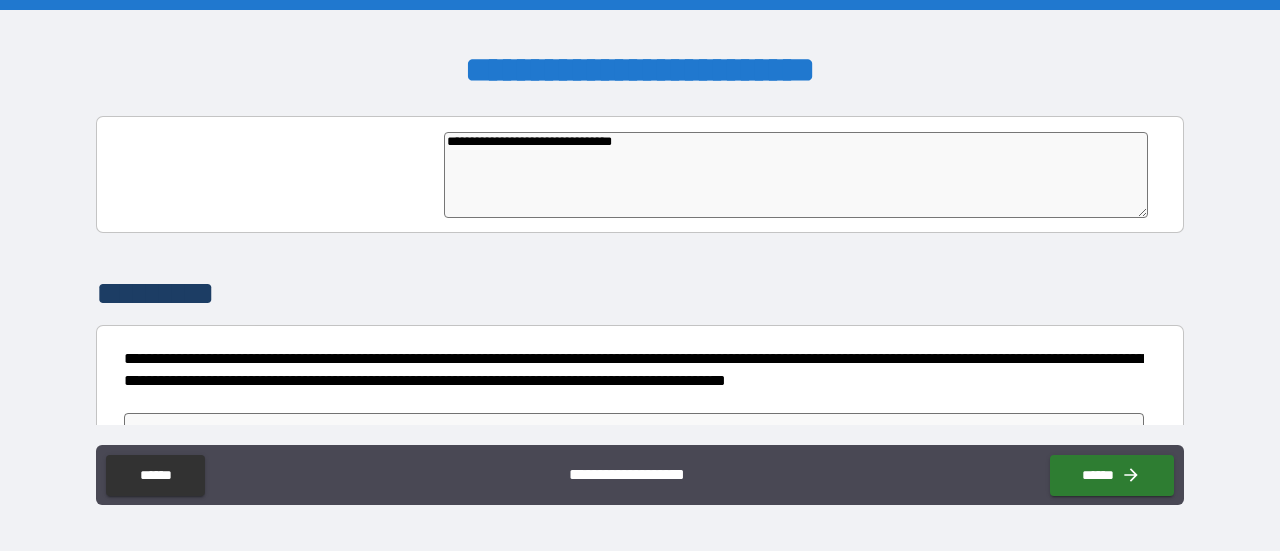 type on "*" 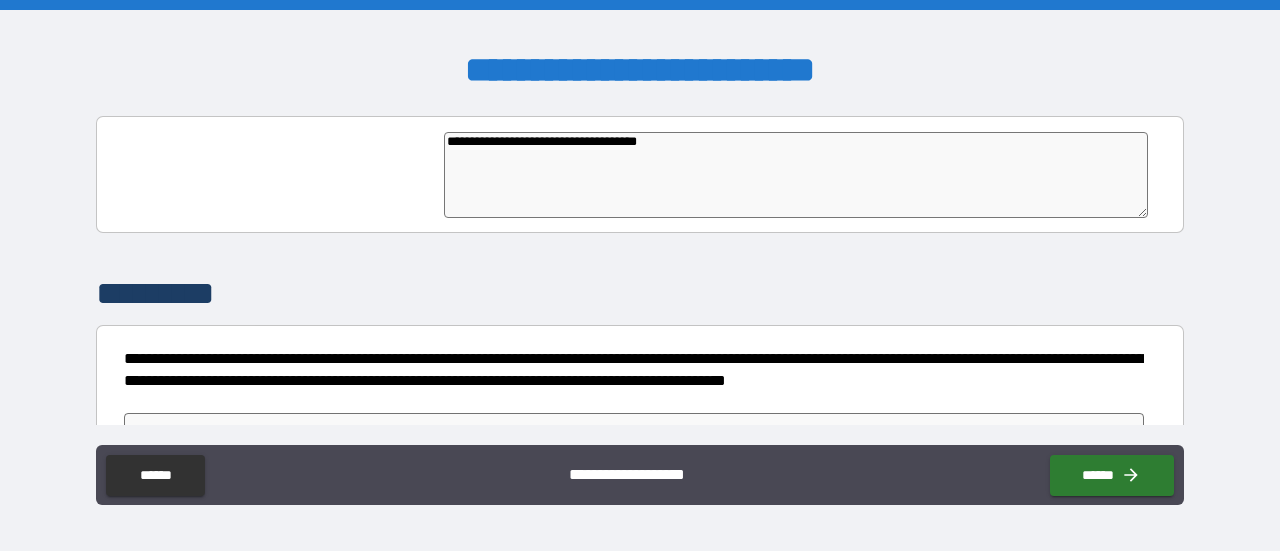 type on "**********" 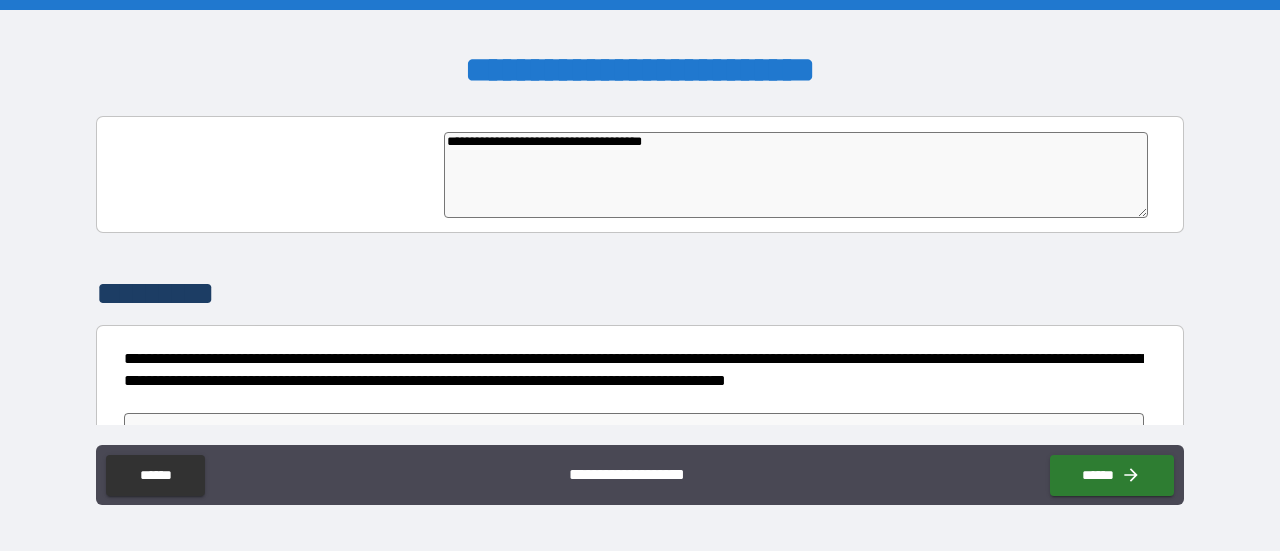 type on "*" 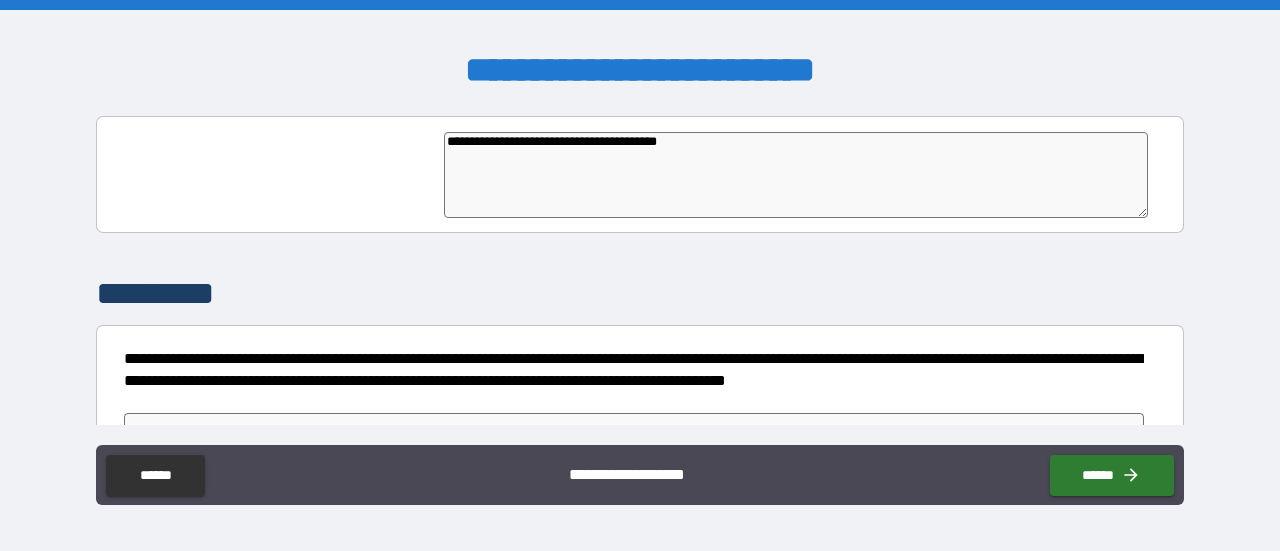 type on "**********" 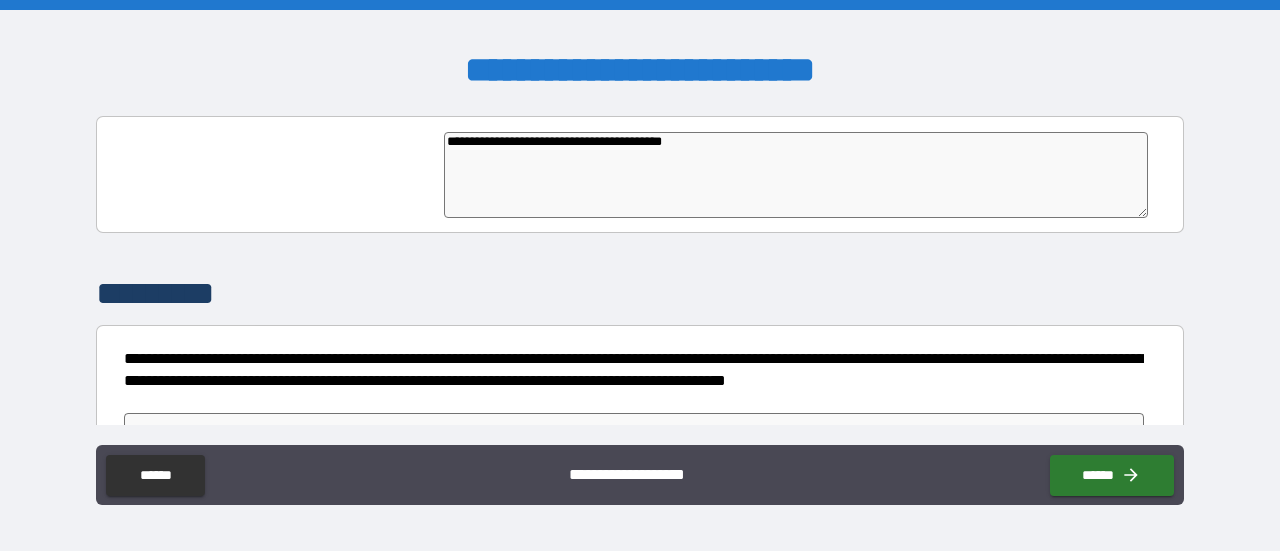 type on "**********" 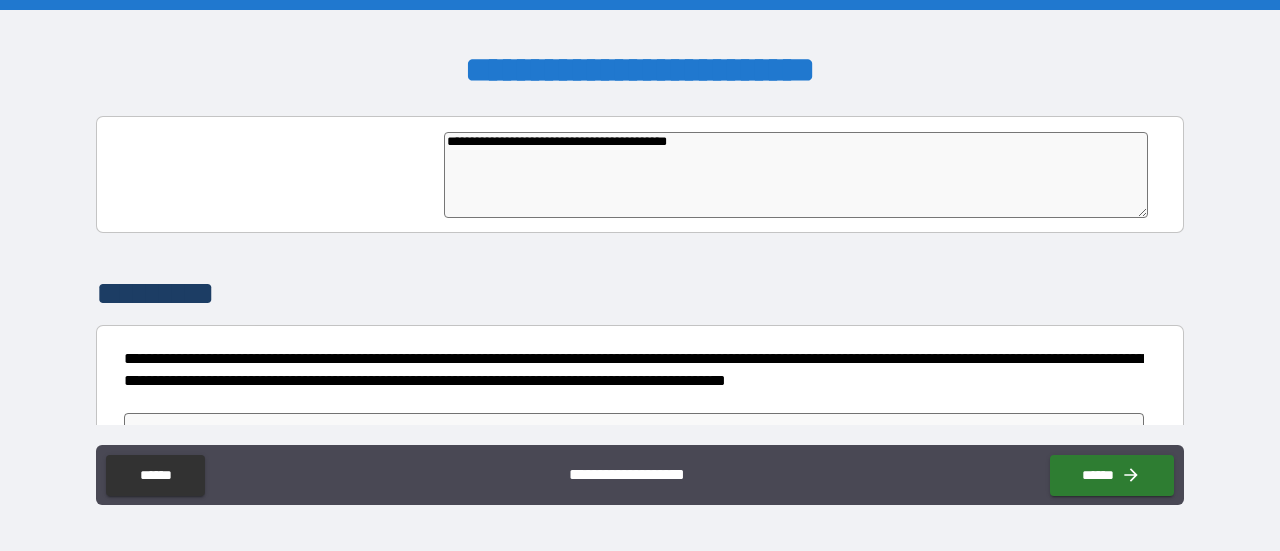type on "*" 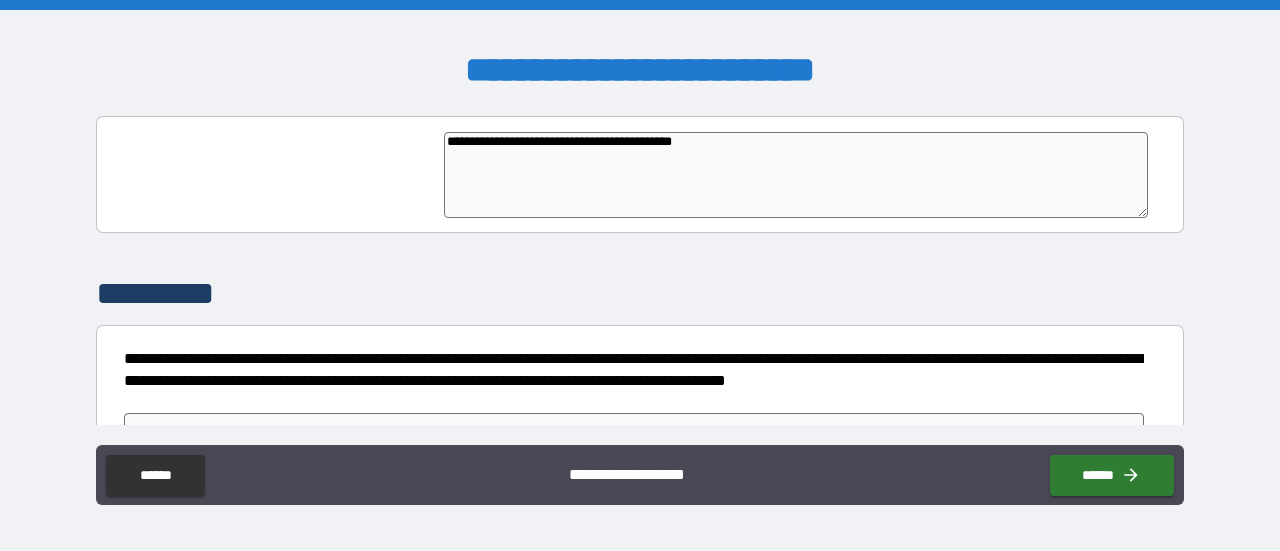 type on "**********" 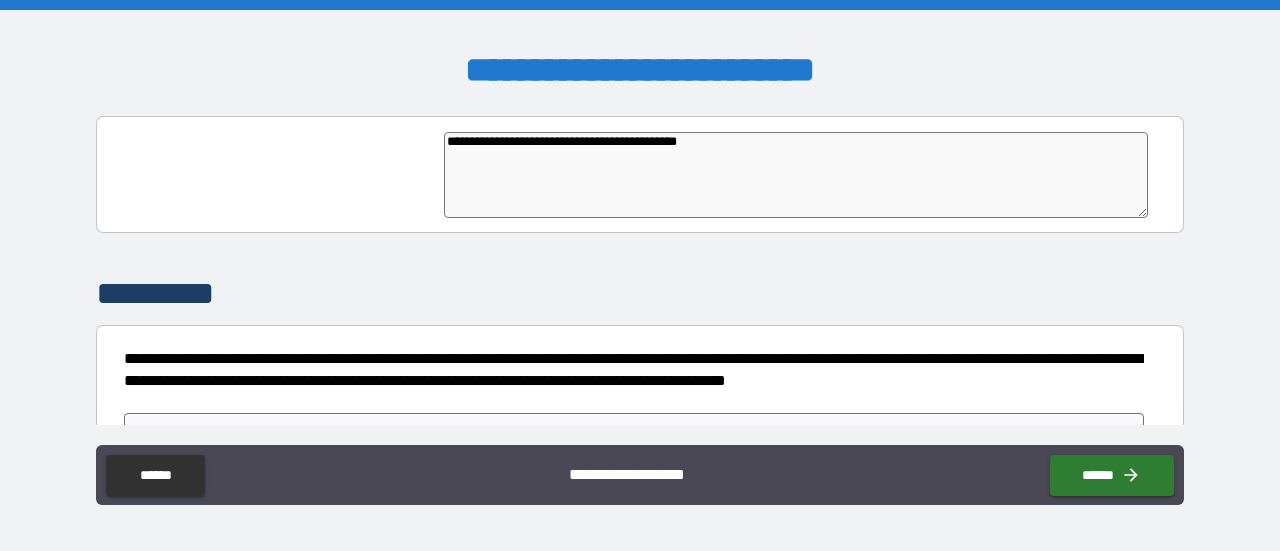 type on "*" 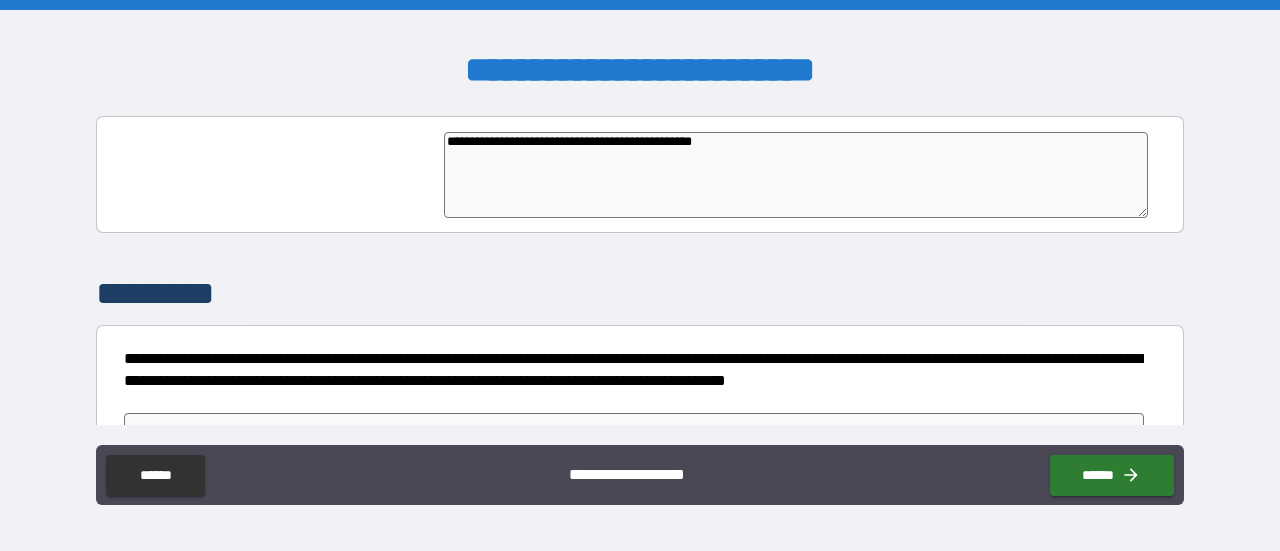 type on "**********" 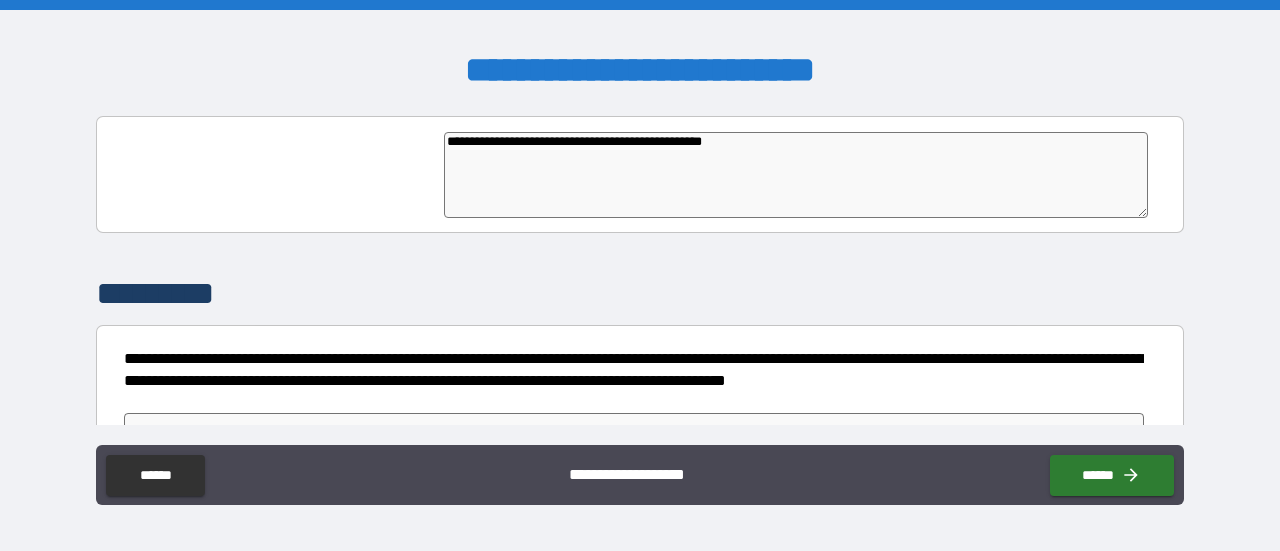 type on "**********" 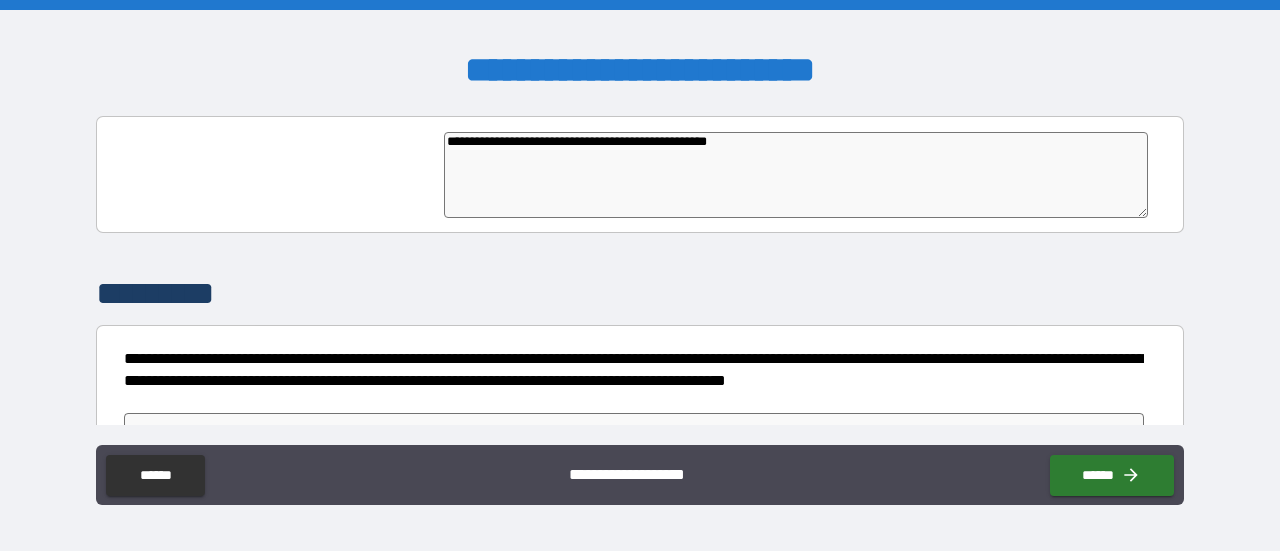 type on "*" 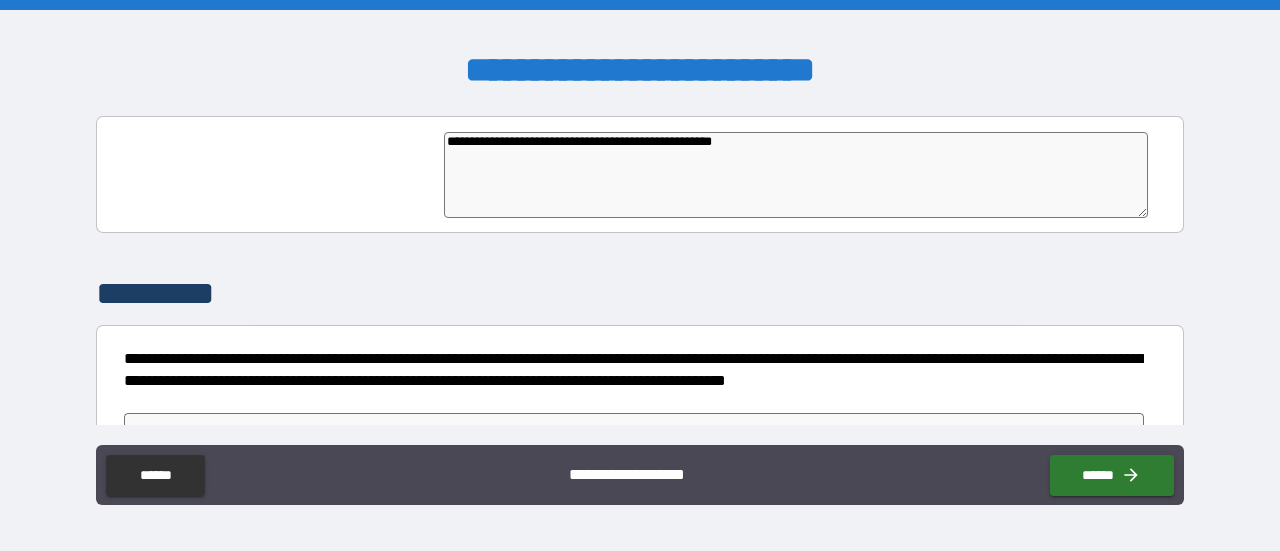 type on "*" 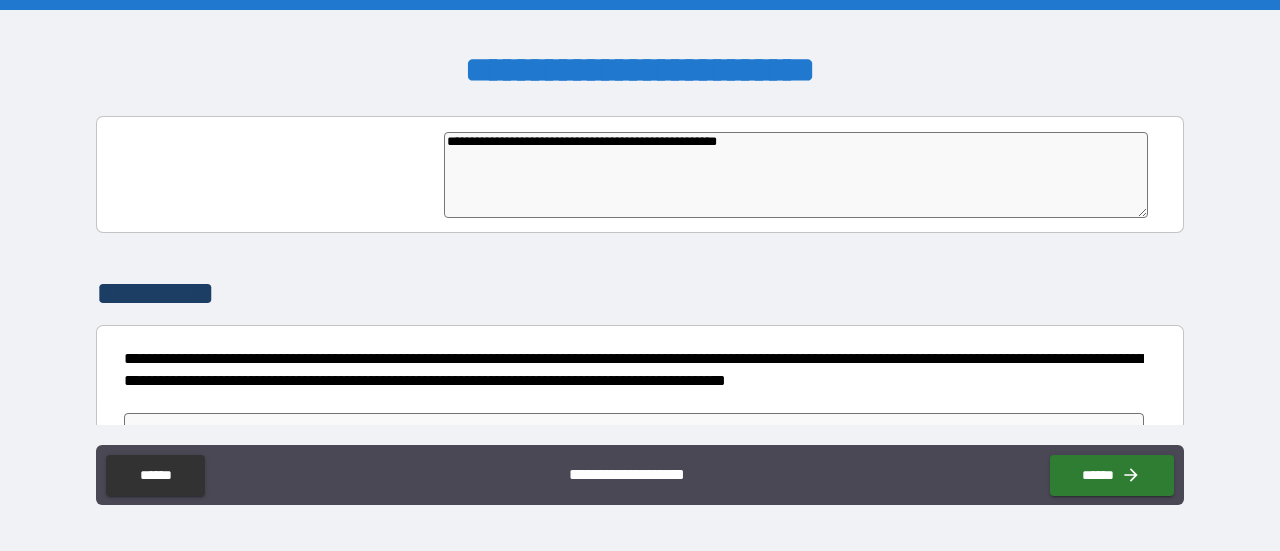 type on "*" 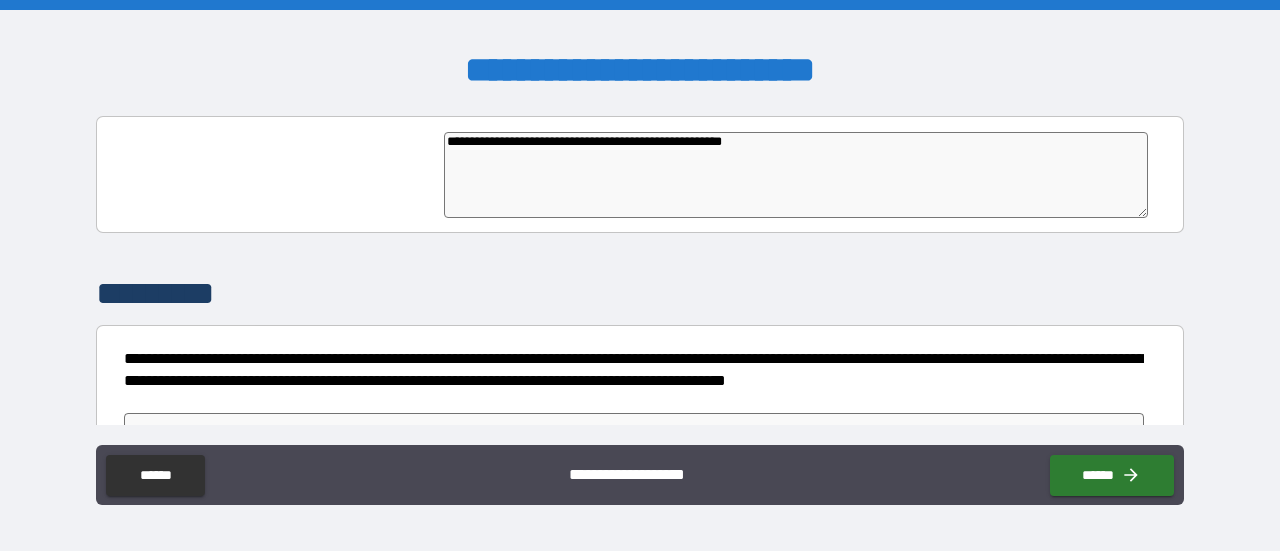type on "*" 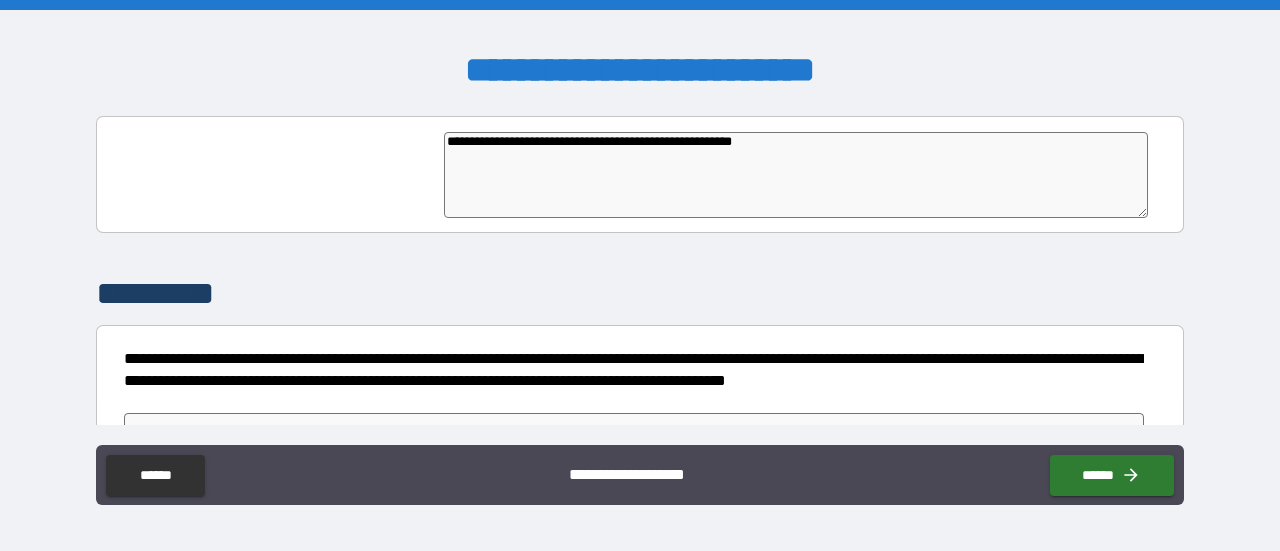 type on "**********" 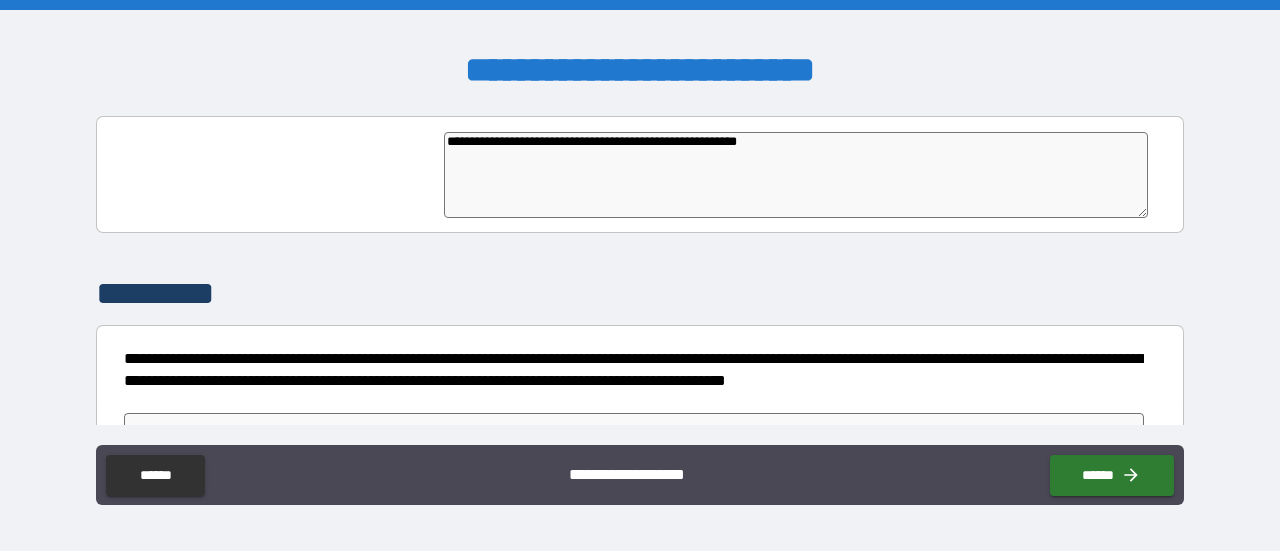 type on "*" 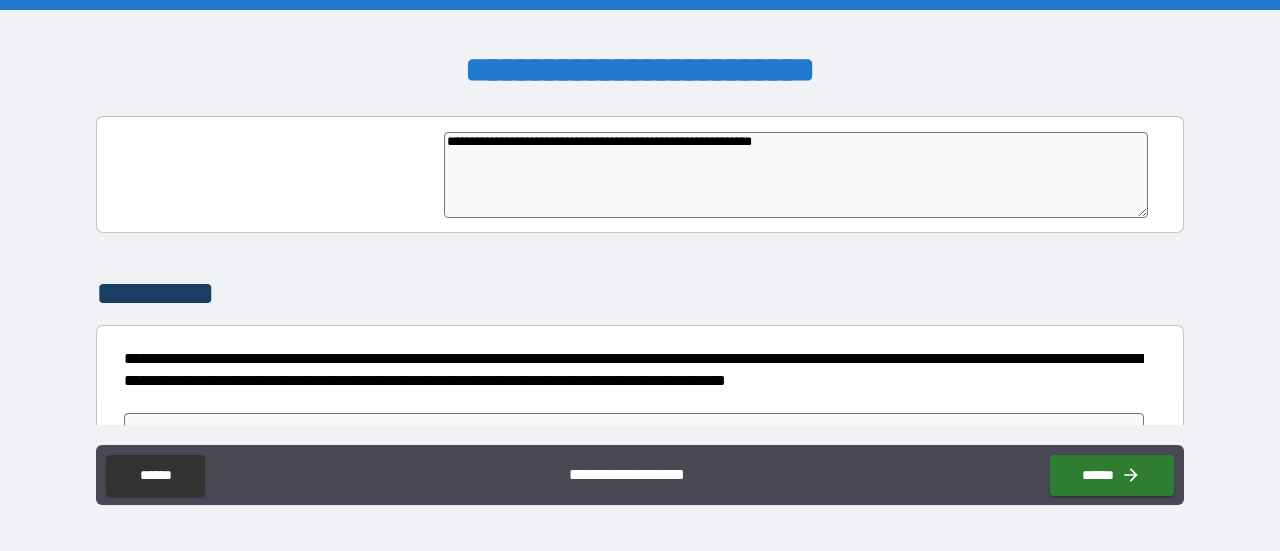 type on "**********" 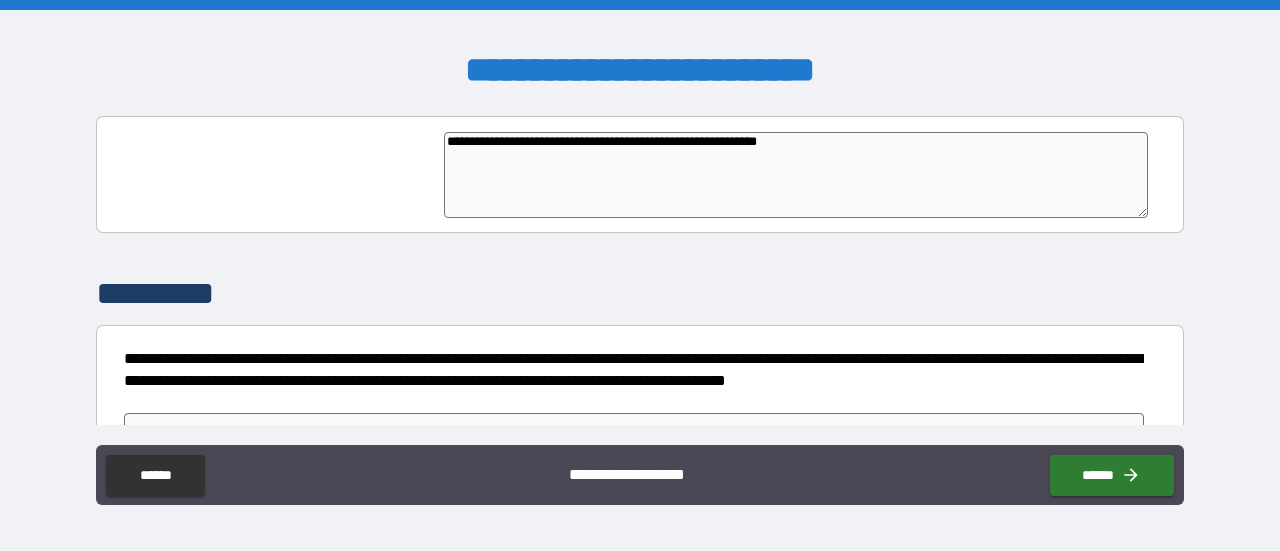 type on "*" 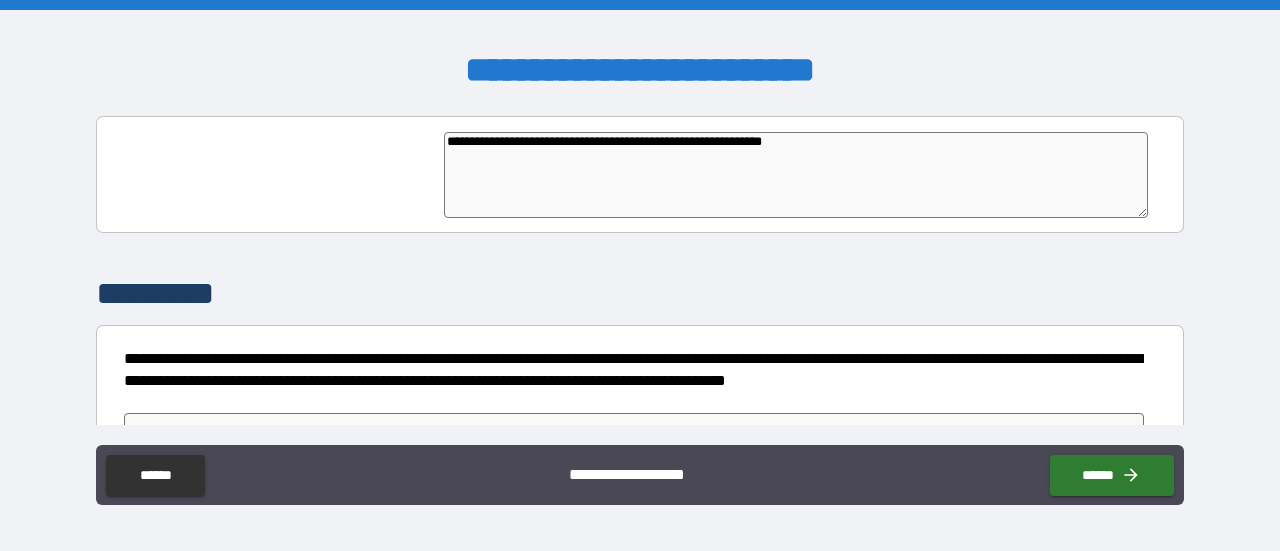 type on "**********" 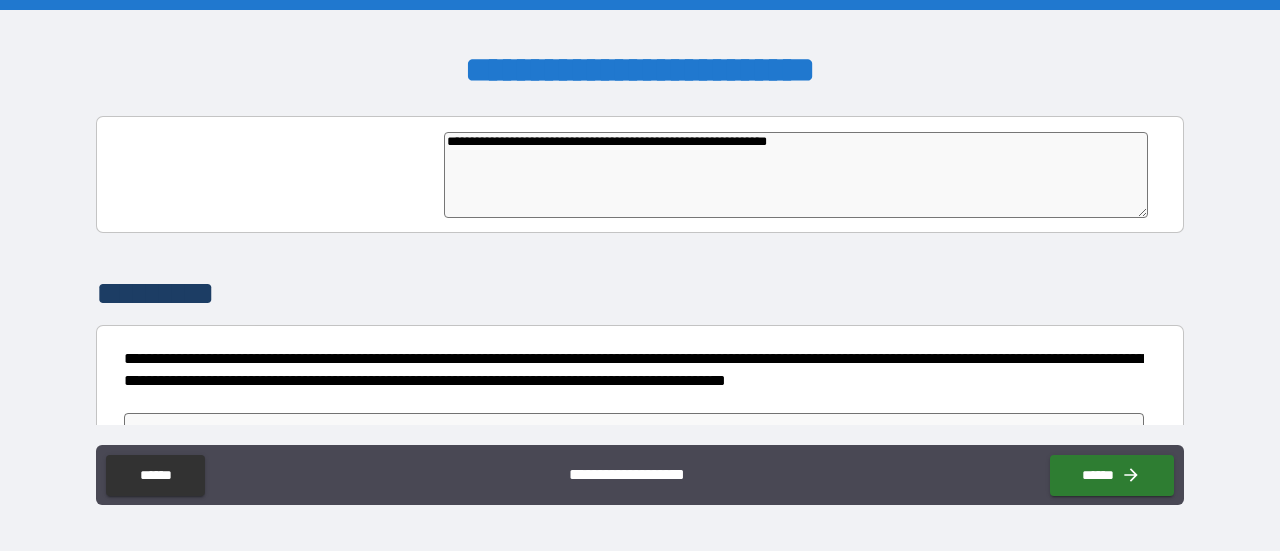 type on "*" 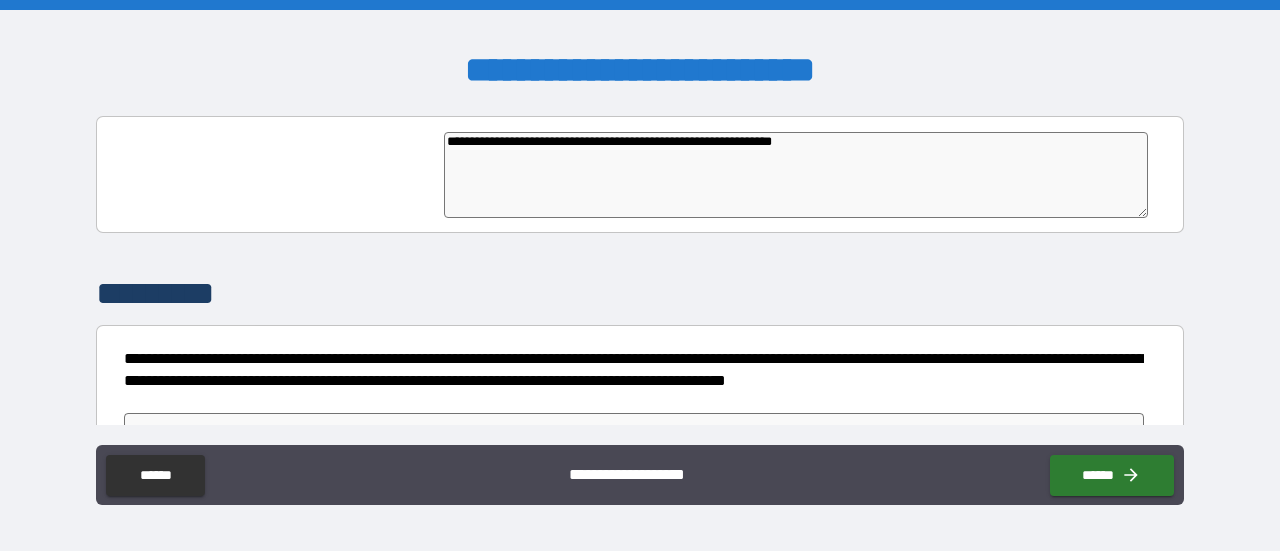 type on "**********" 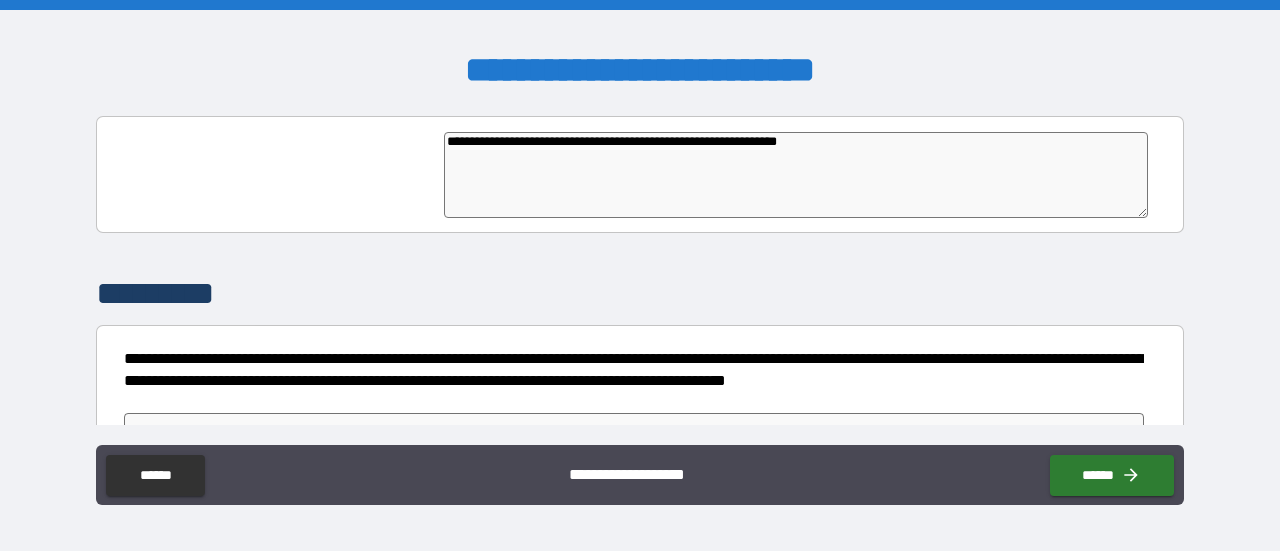 type on "*" 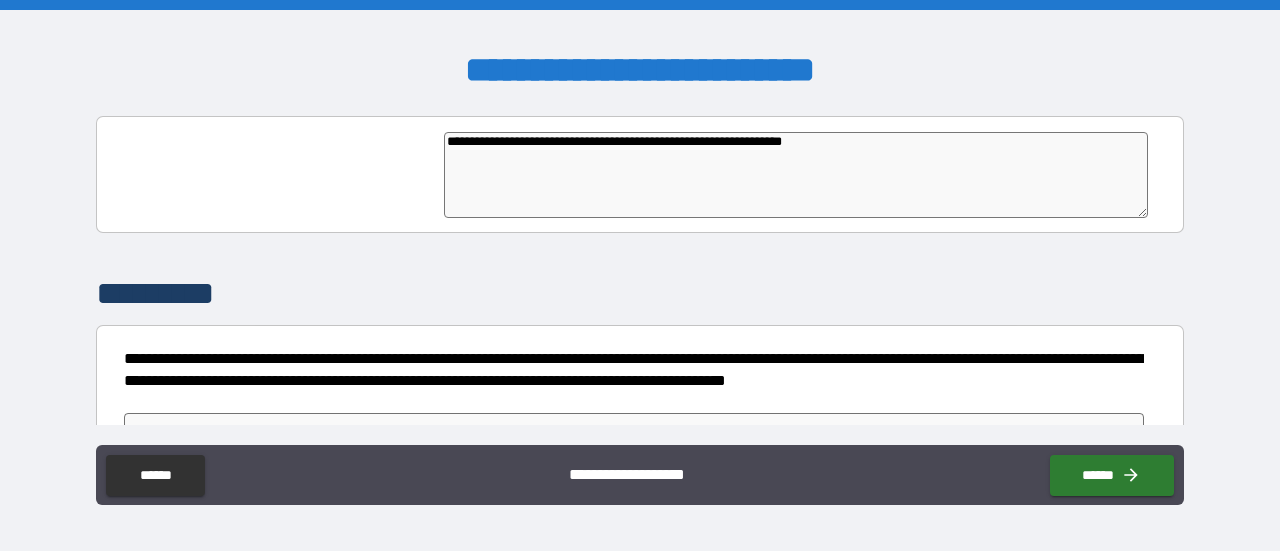 type on "**********" 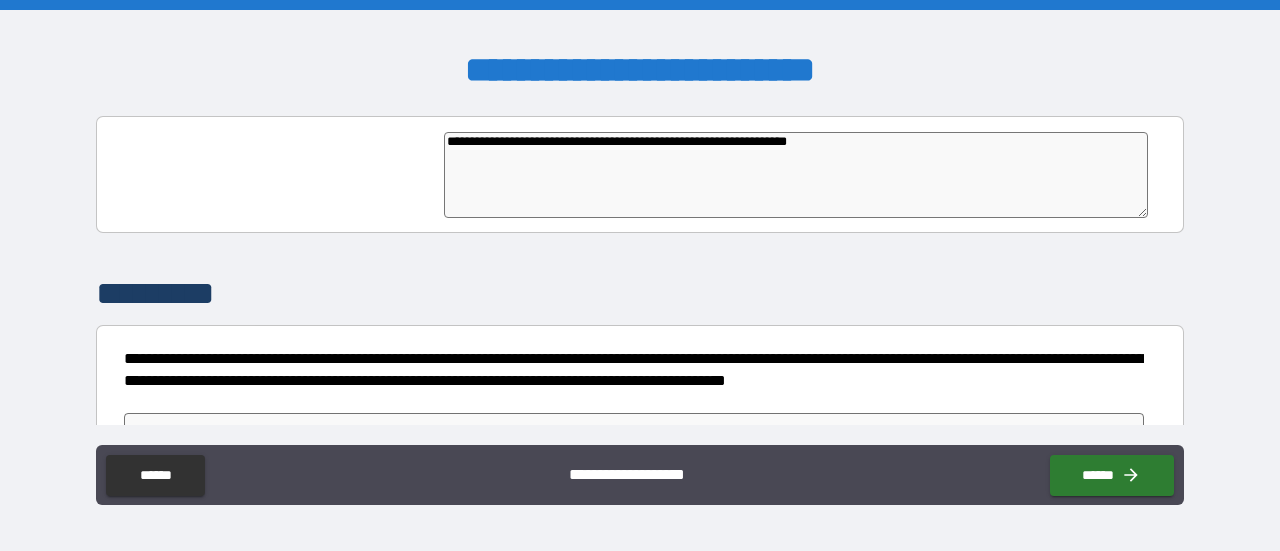 type on "*" 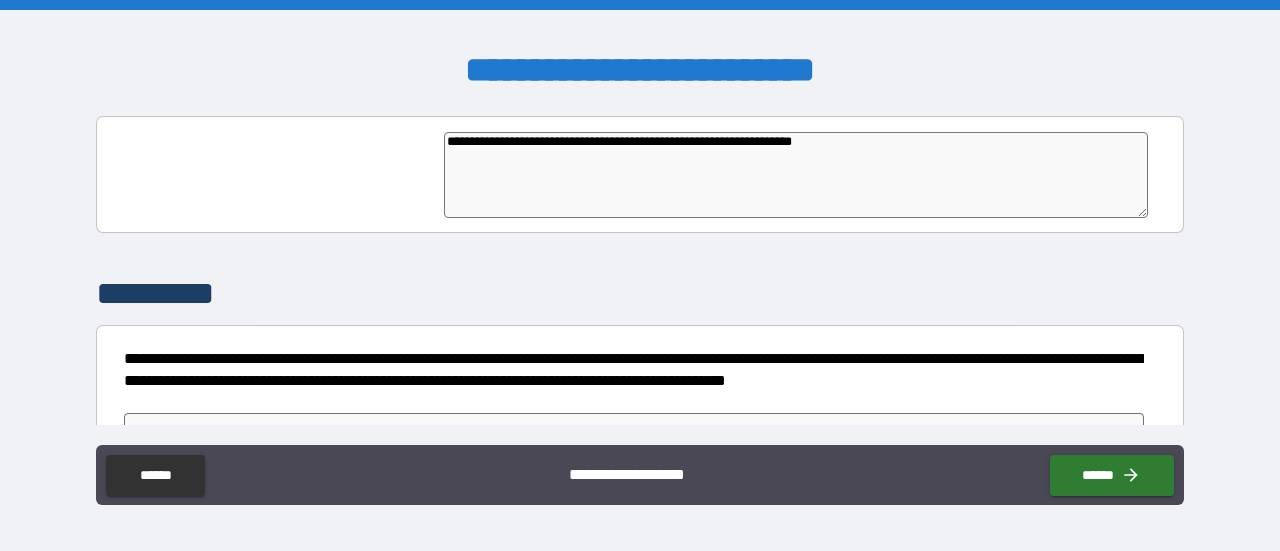 type on "**********" 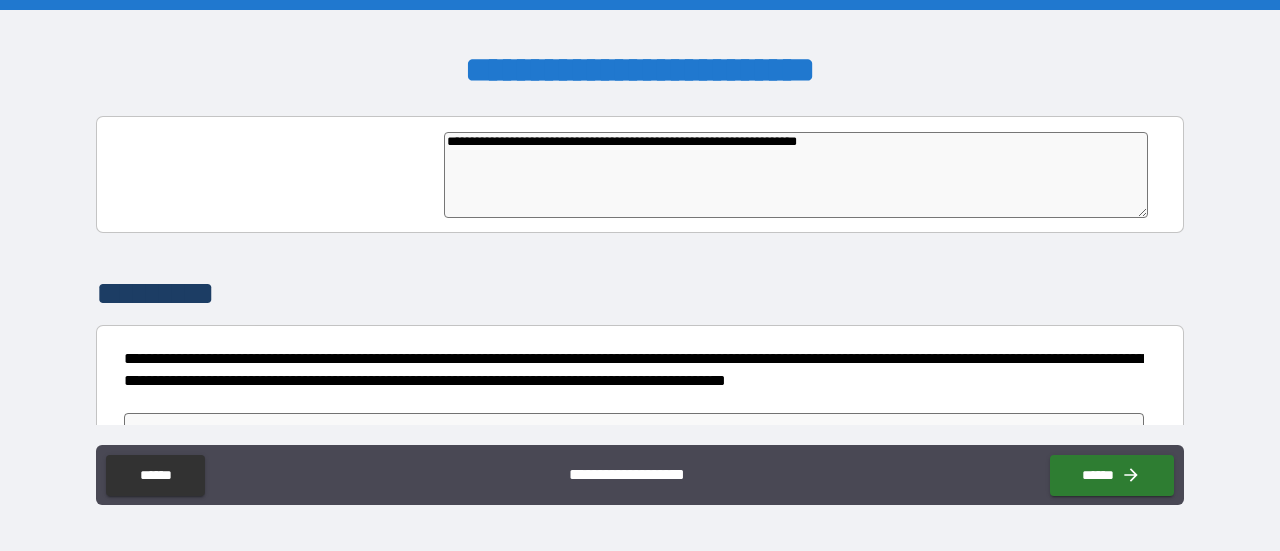 type on "*" 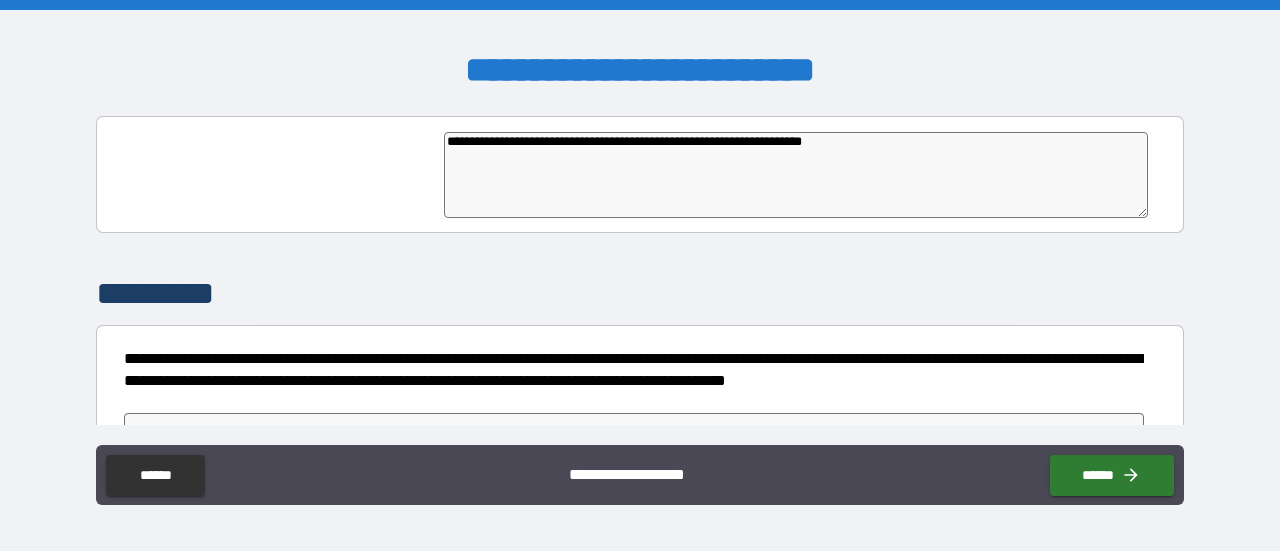 type on "*" 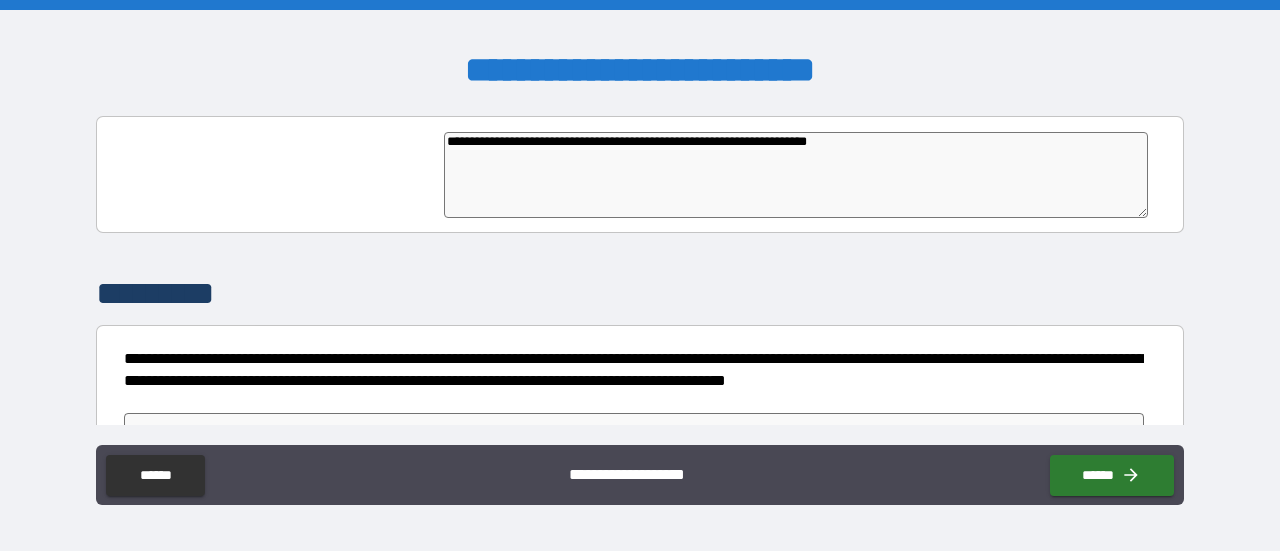 type on "**********" 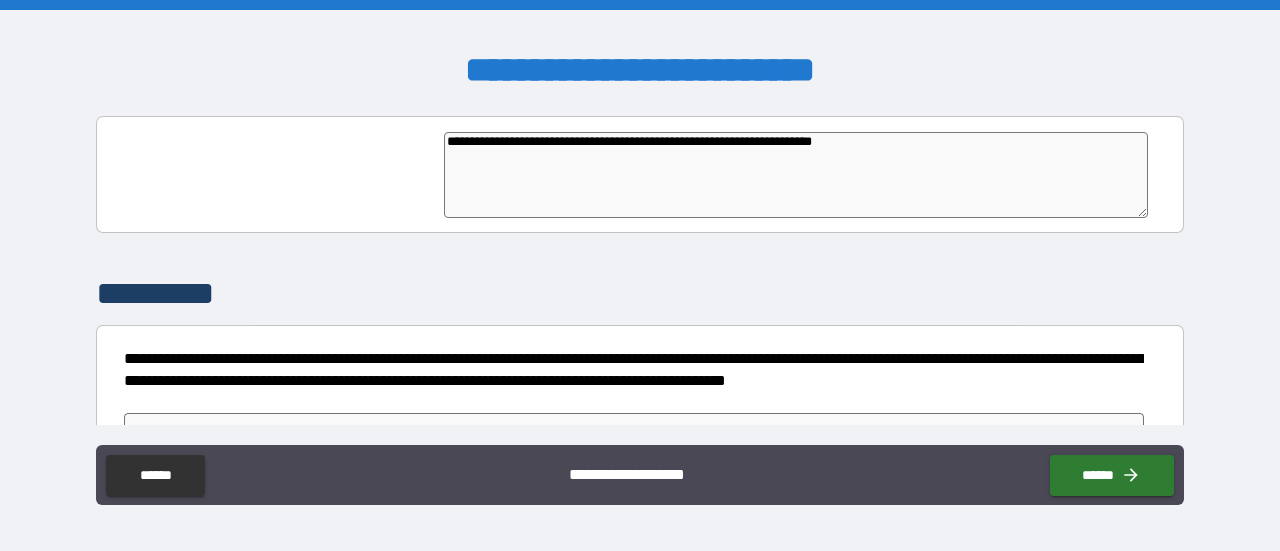 type on "*" 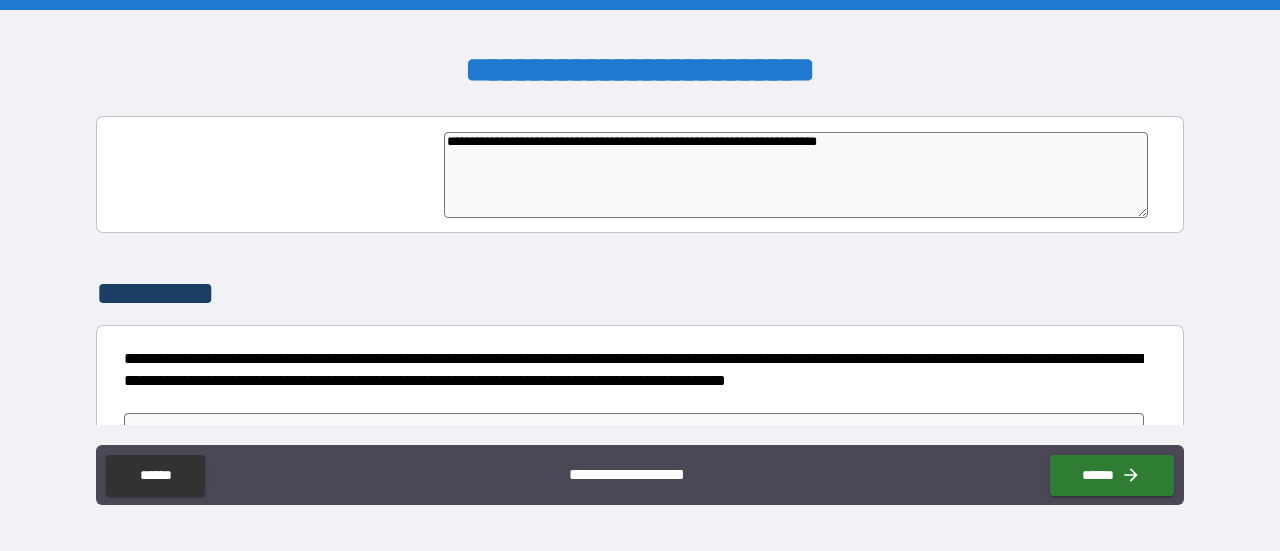 type on "**********" 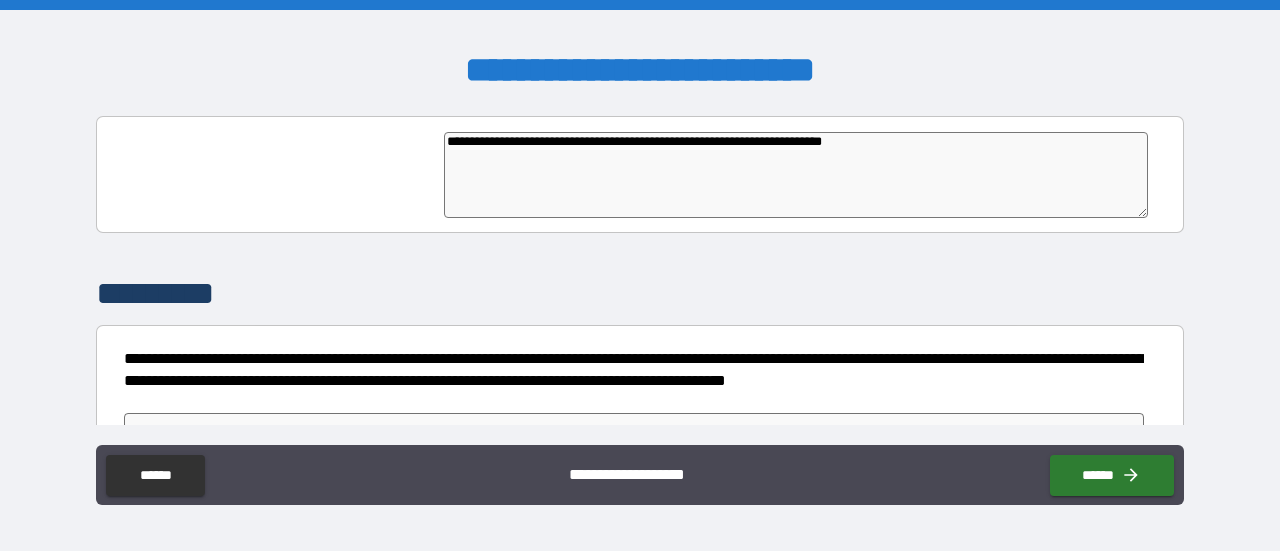 type on "*" 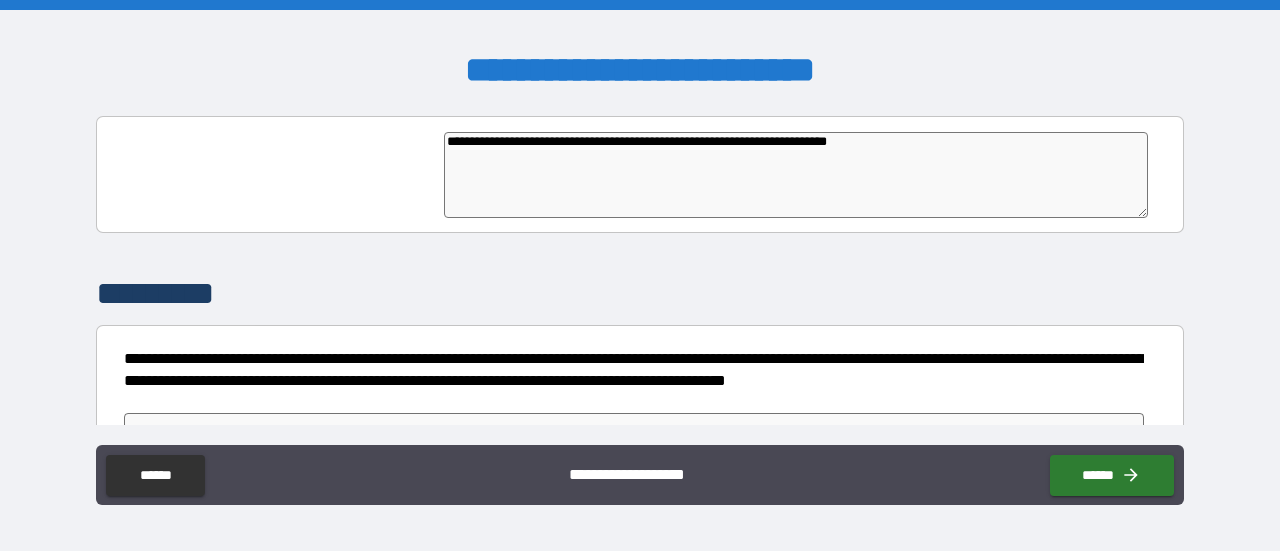 type on "**********" 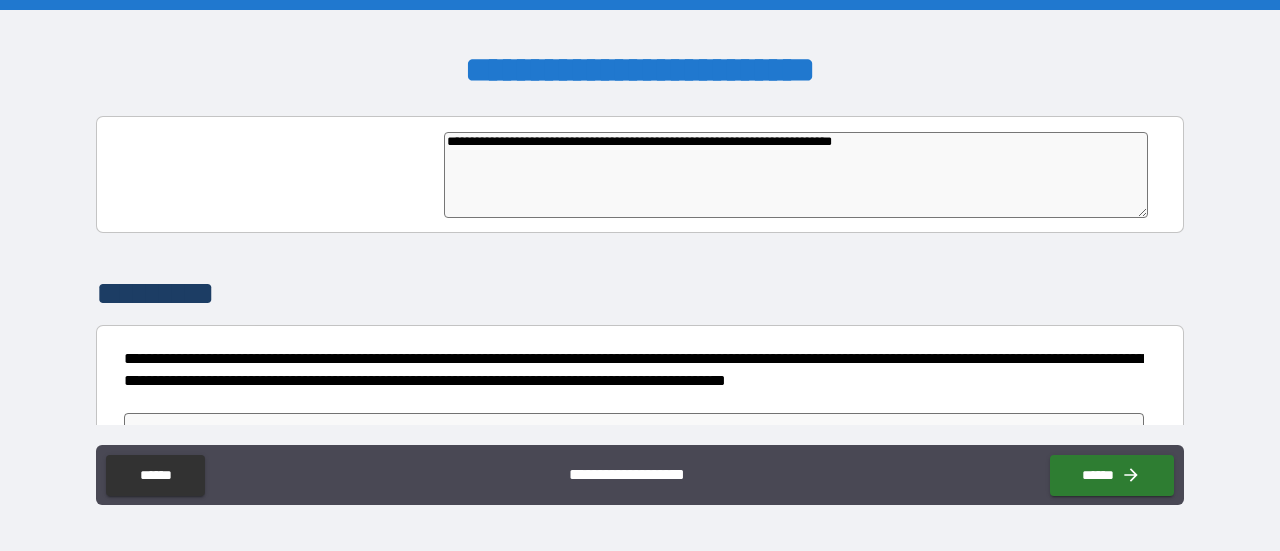 type on "*" 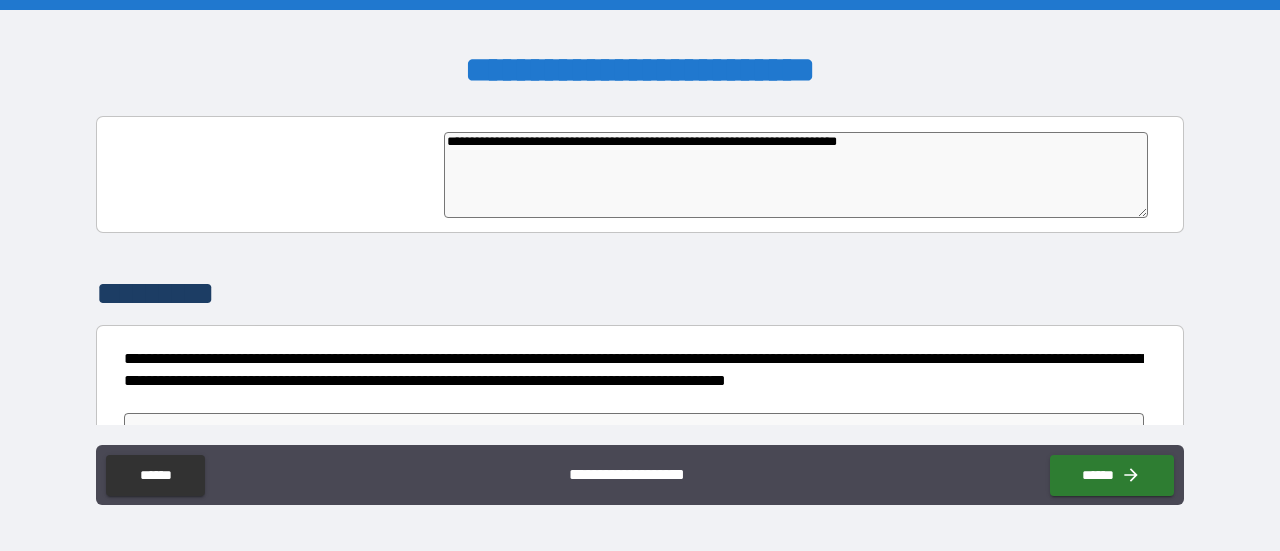type on "*" 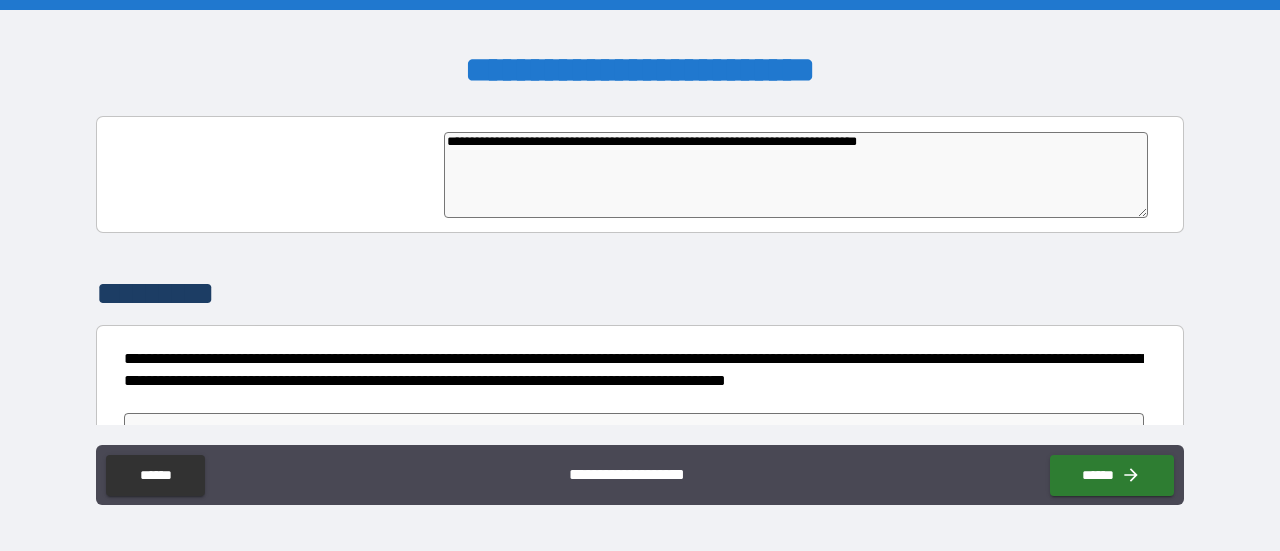 type on "**********" 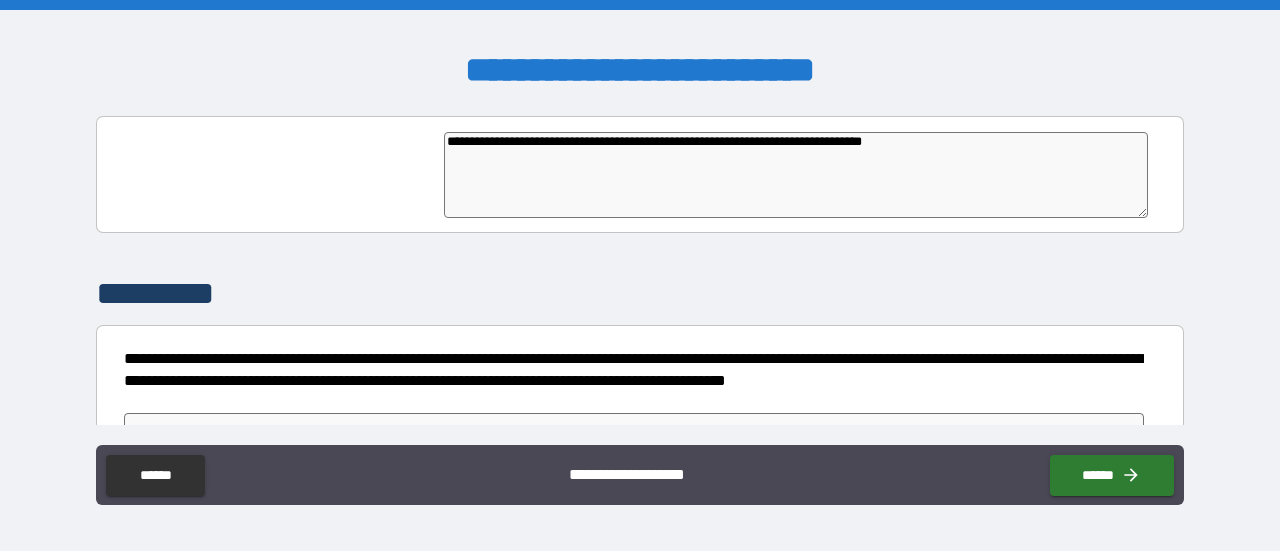 type on "*" 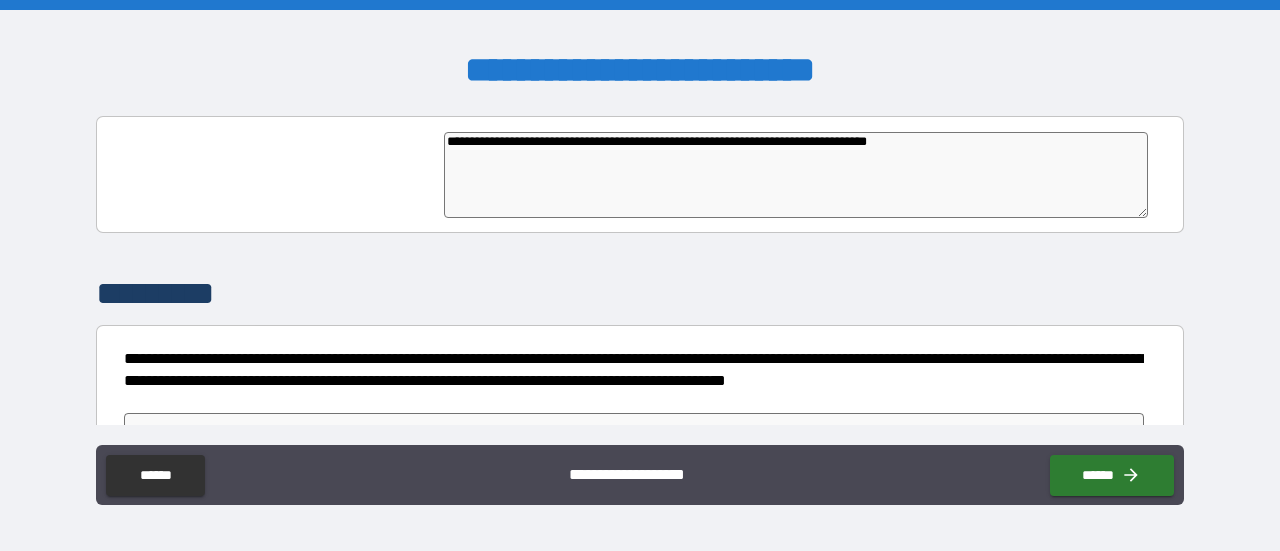type on "**********" 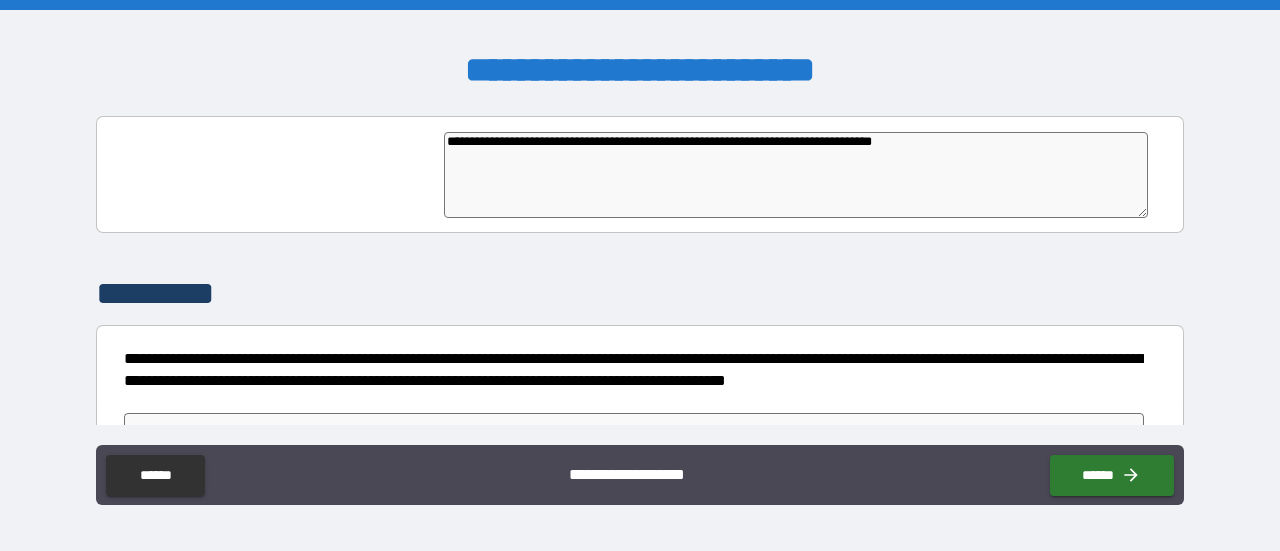 type on "*" 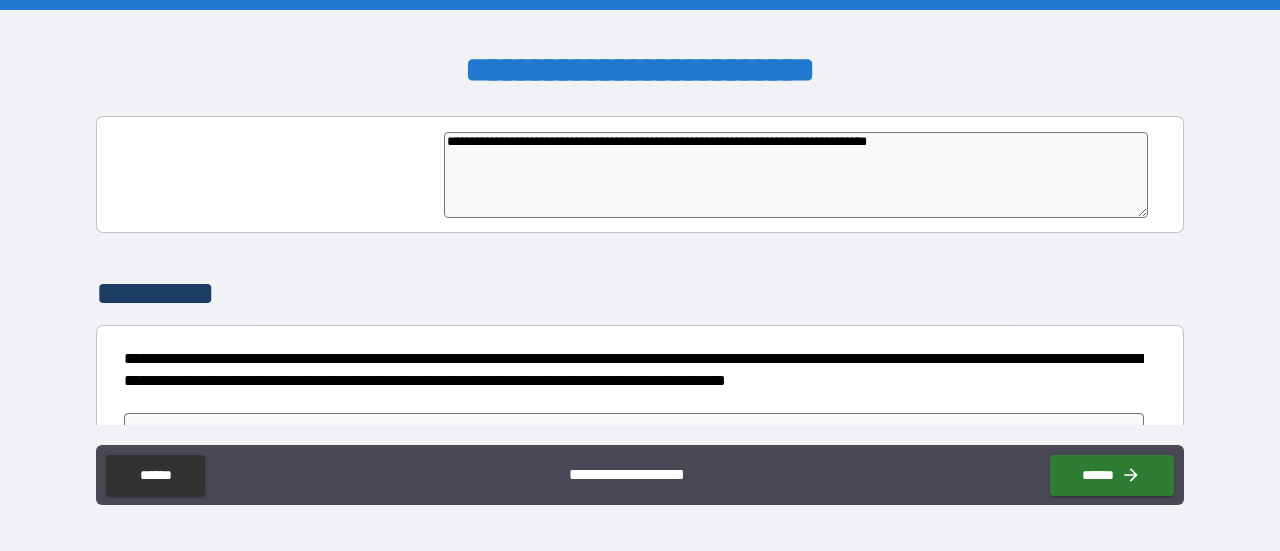 type on "*" 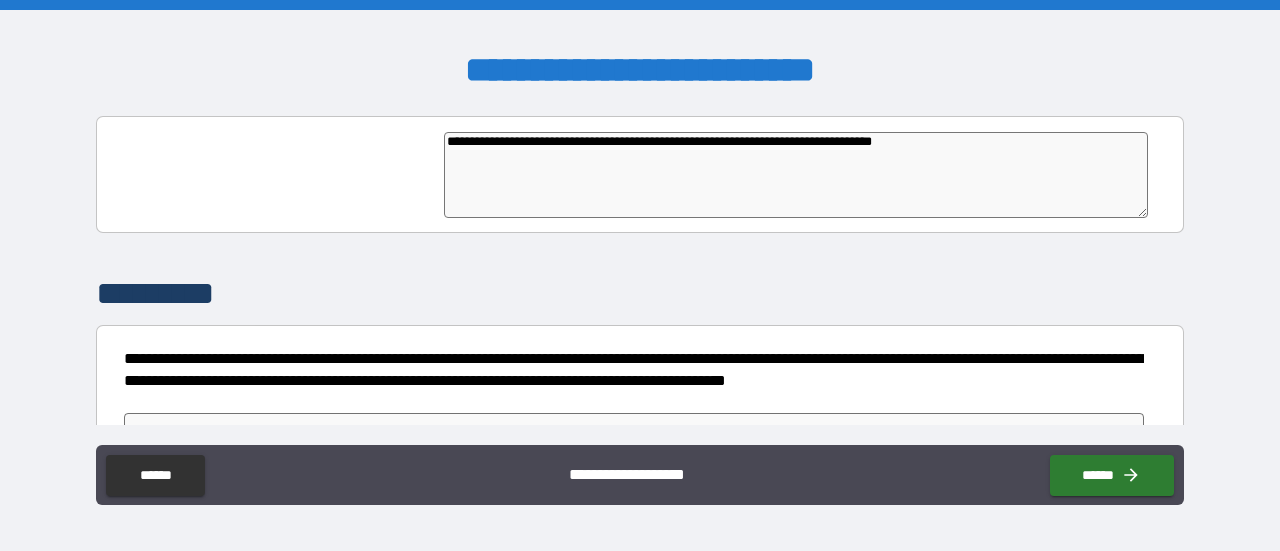 type on "**********" 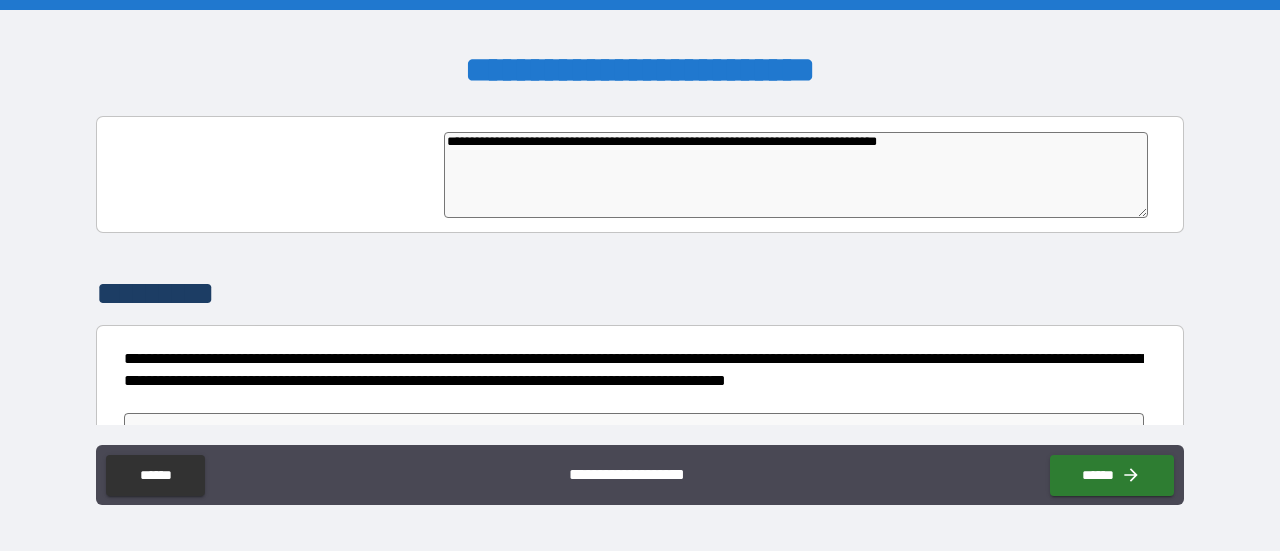type on "*" 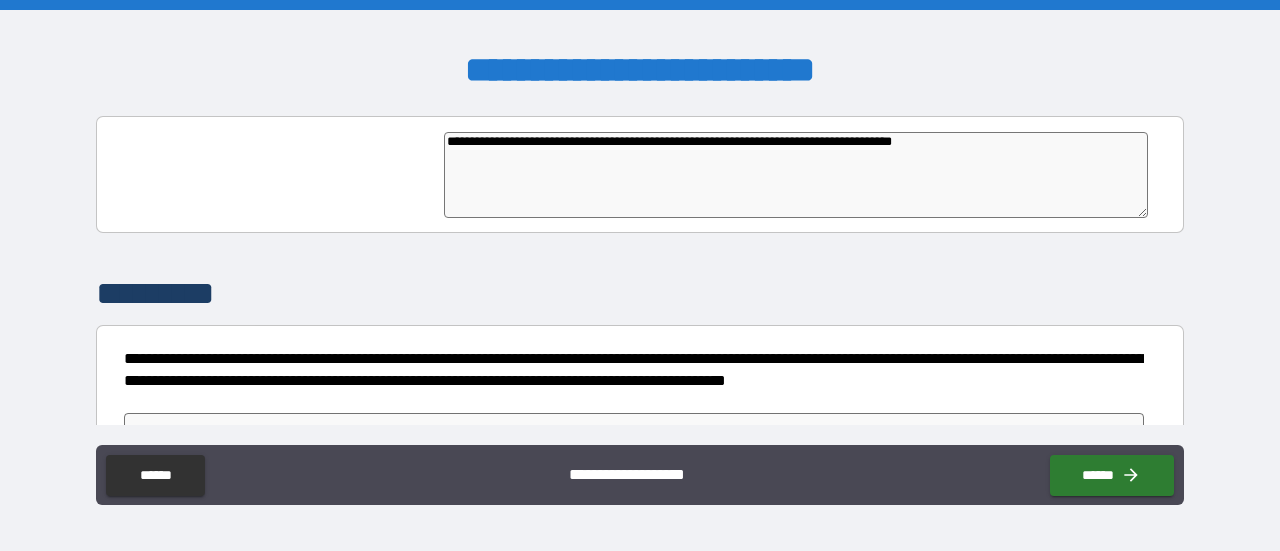 type on "**********" 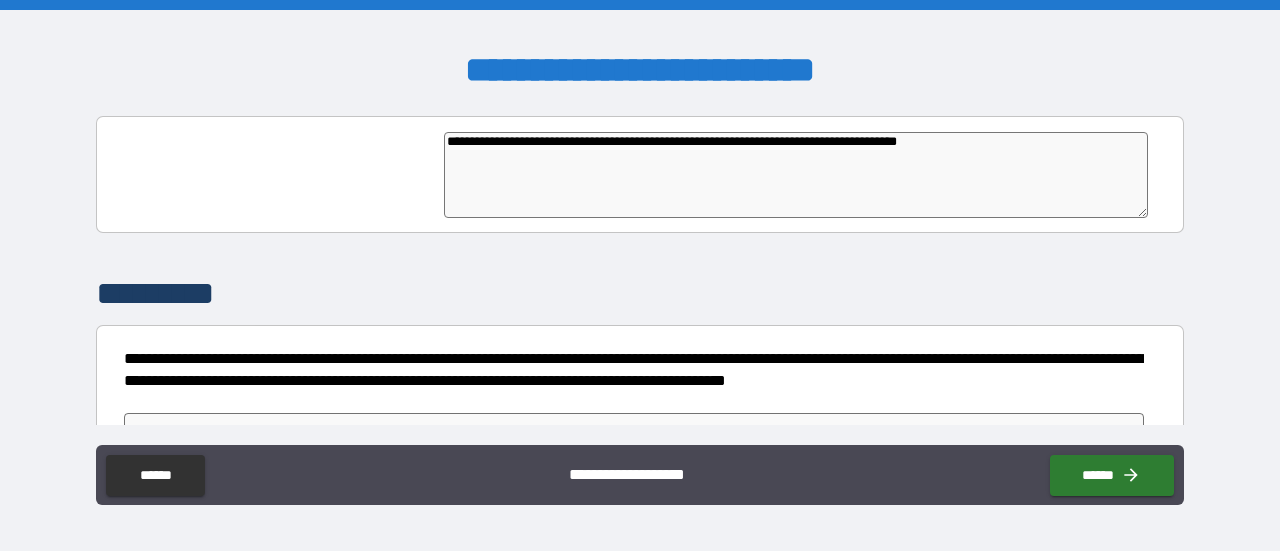 type on "*" 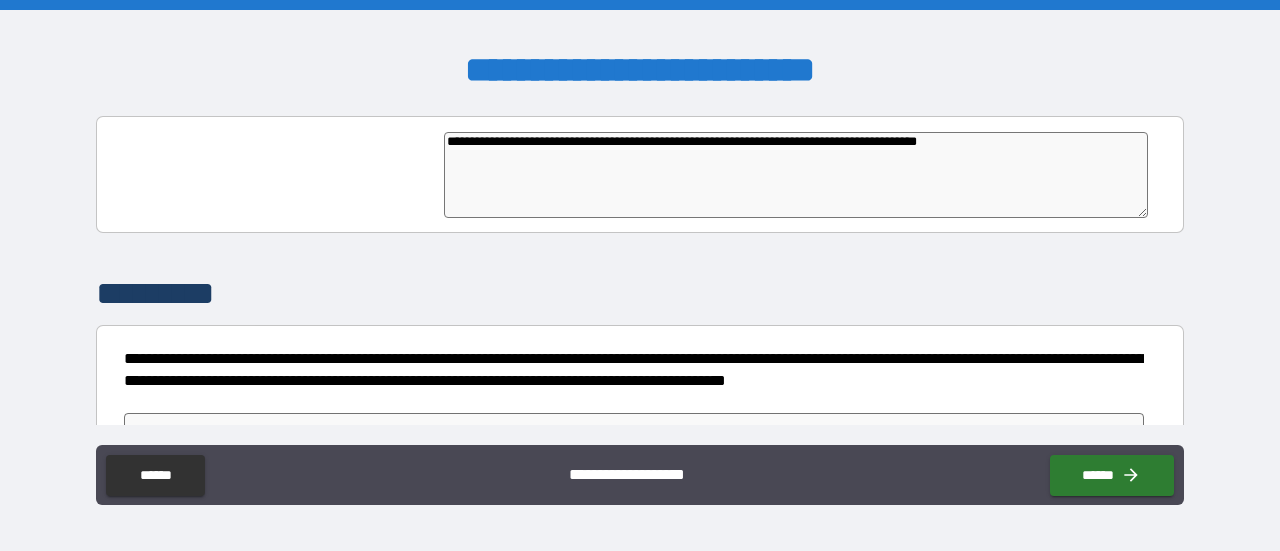 type on "**********" 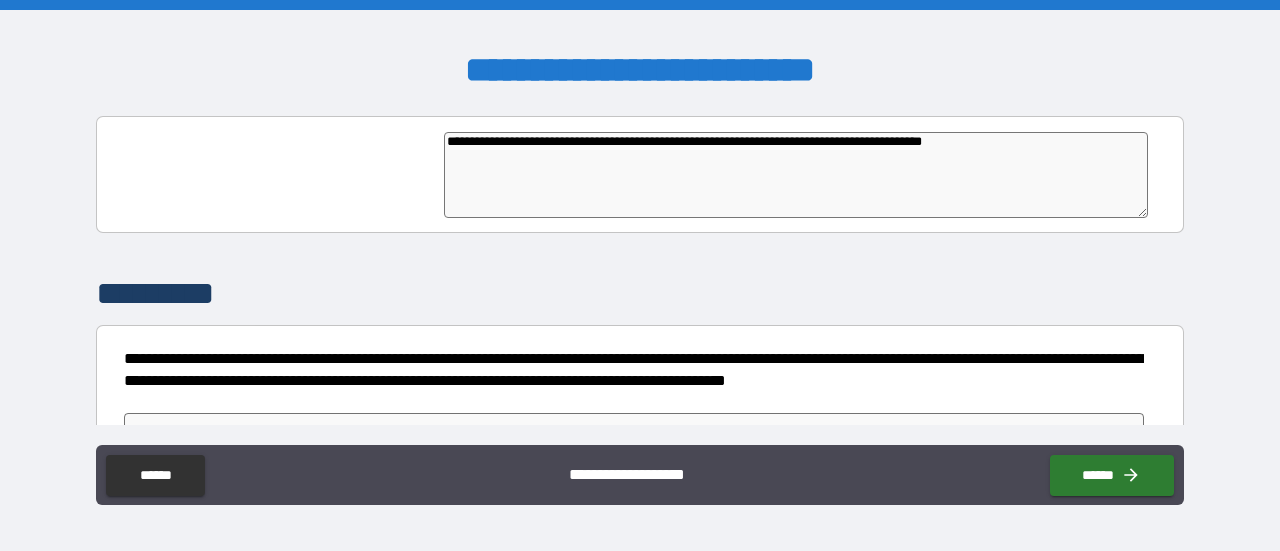 type on "*" 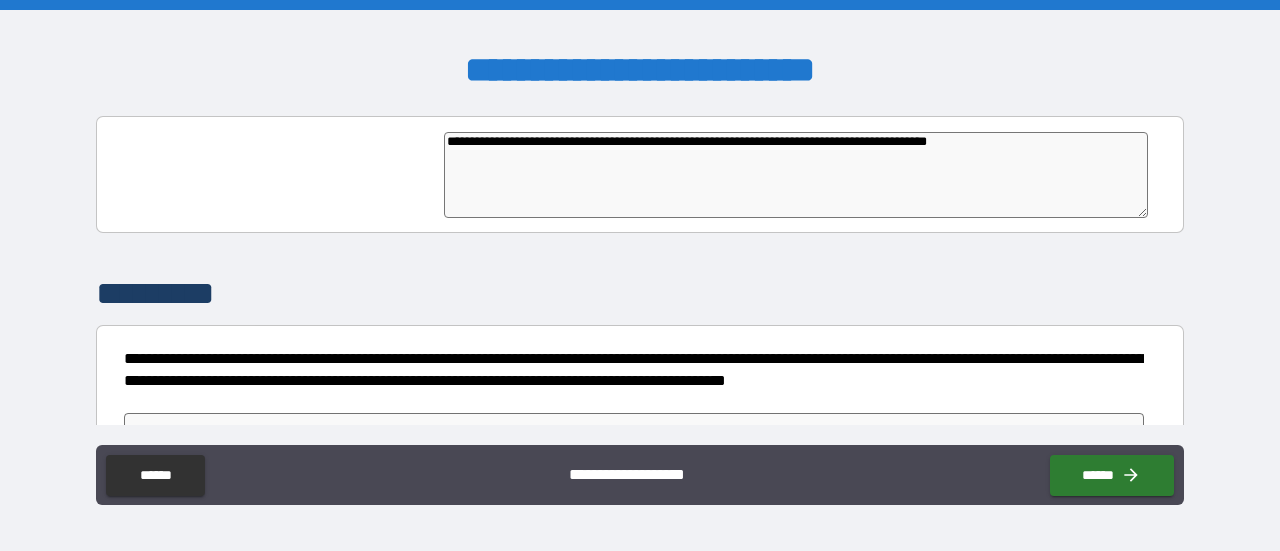 type on "**********" 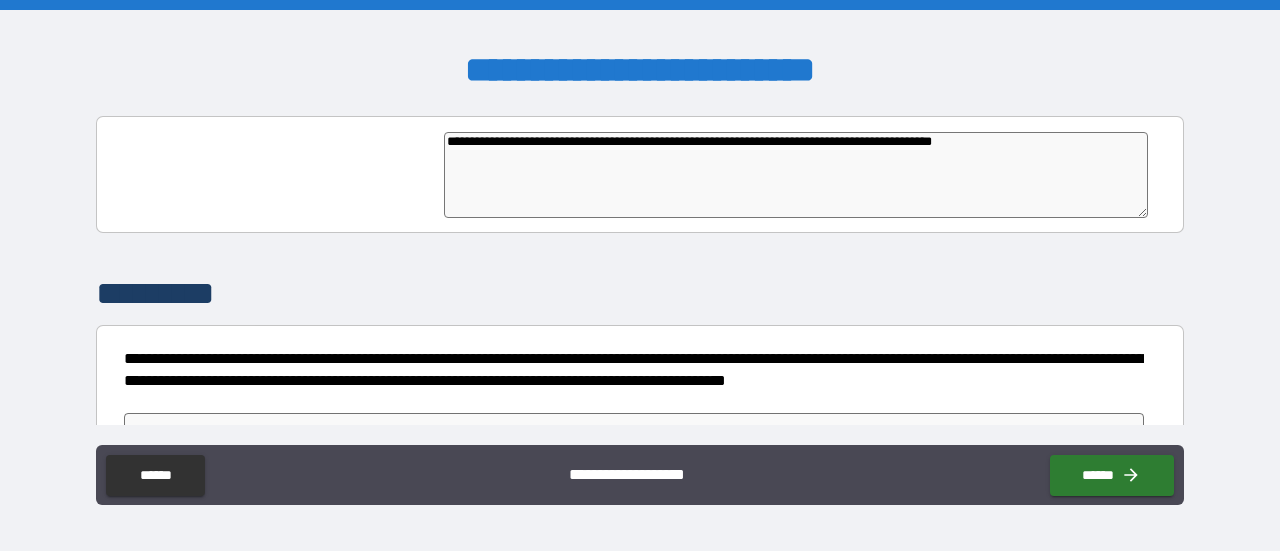 type on "**********" 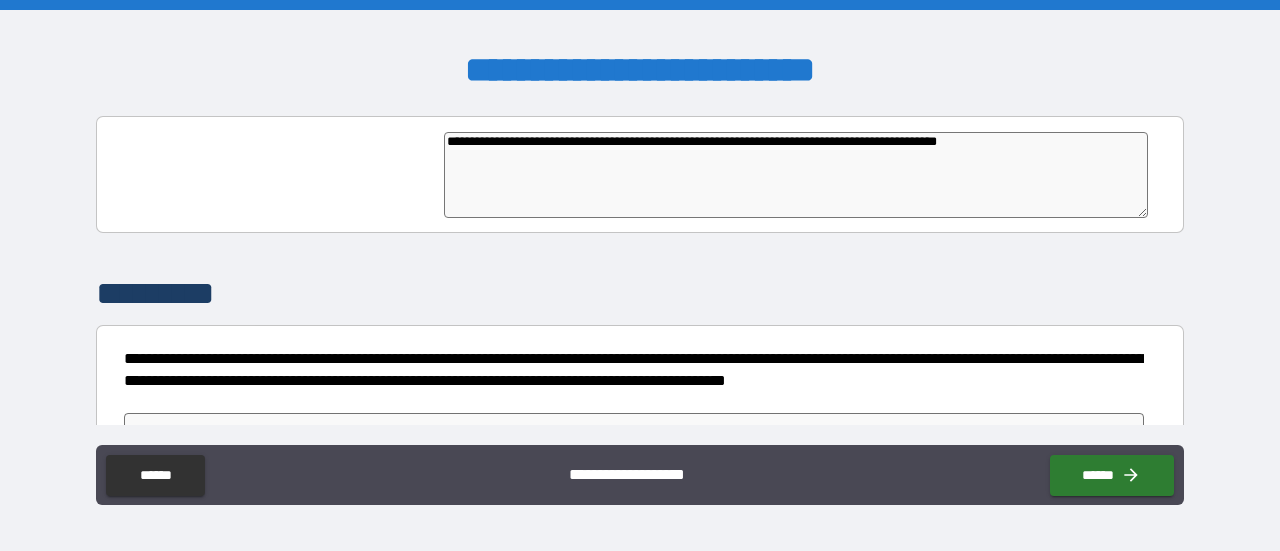 type on "*" 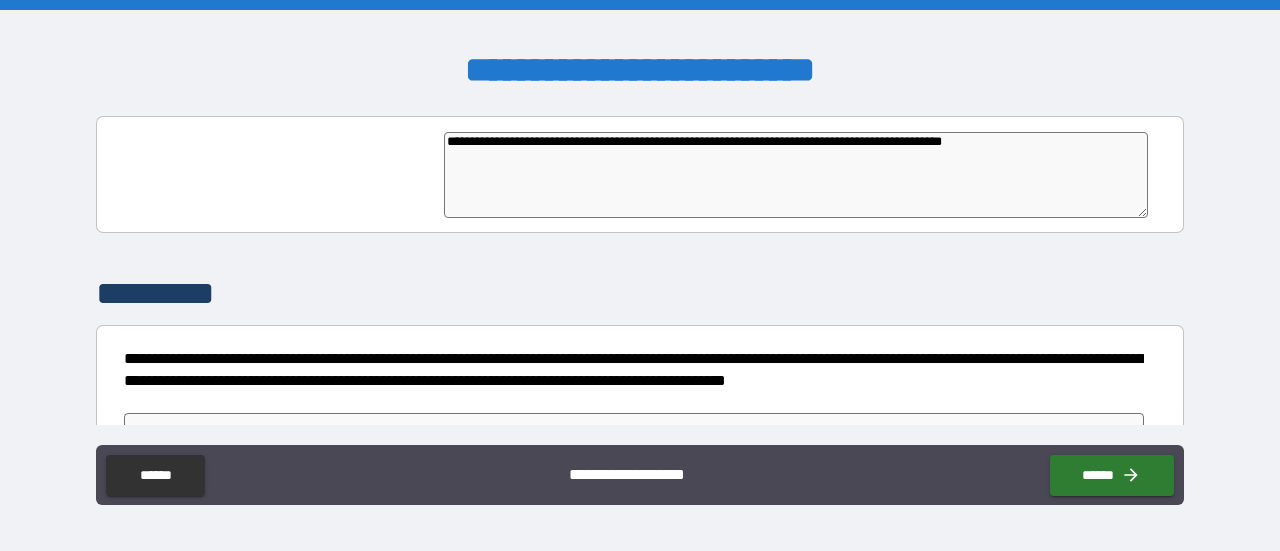 type on "*" 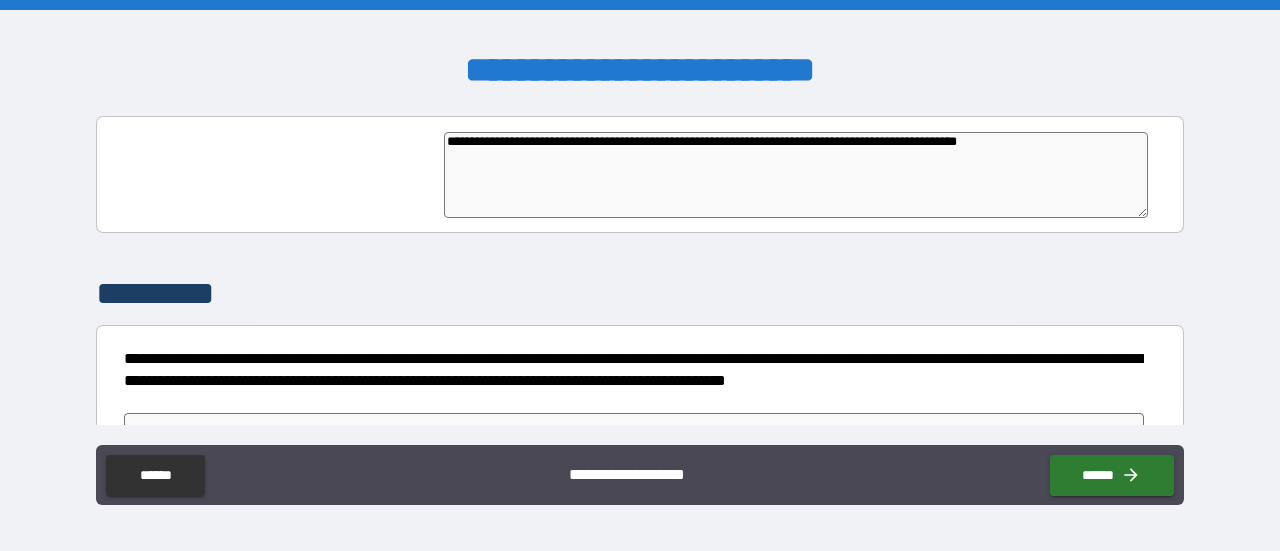 type on "**********" 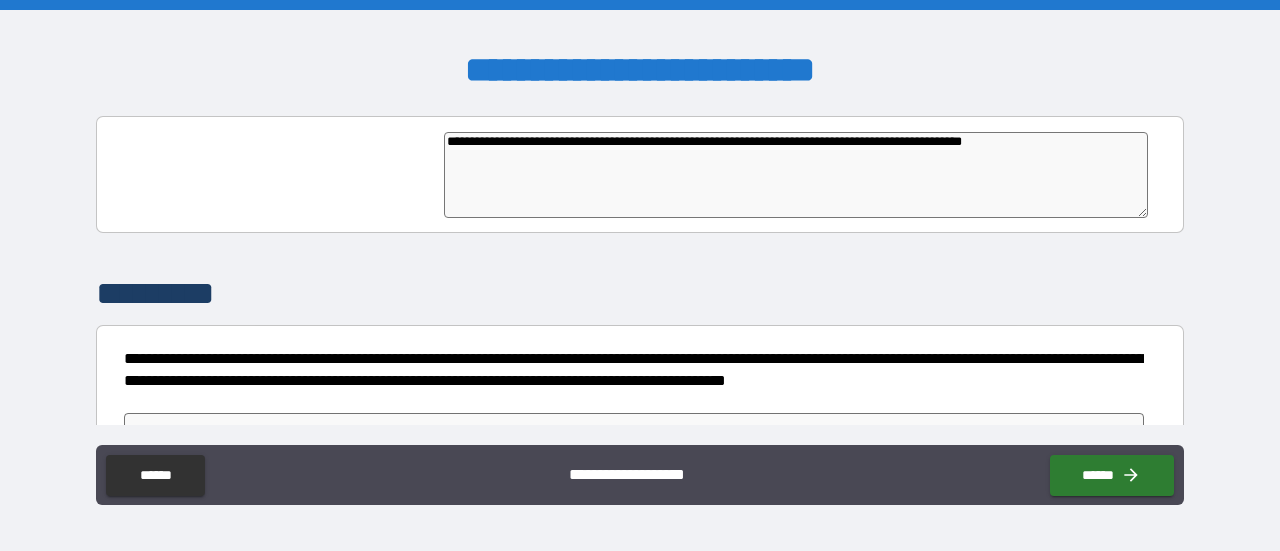 type on "**********" 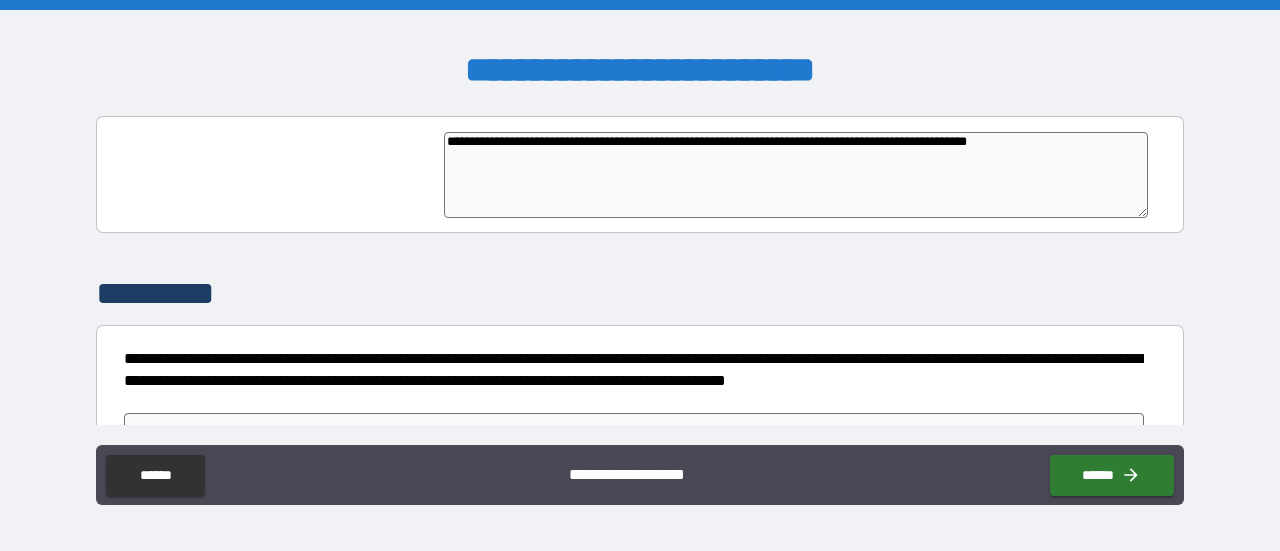 type on "*" 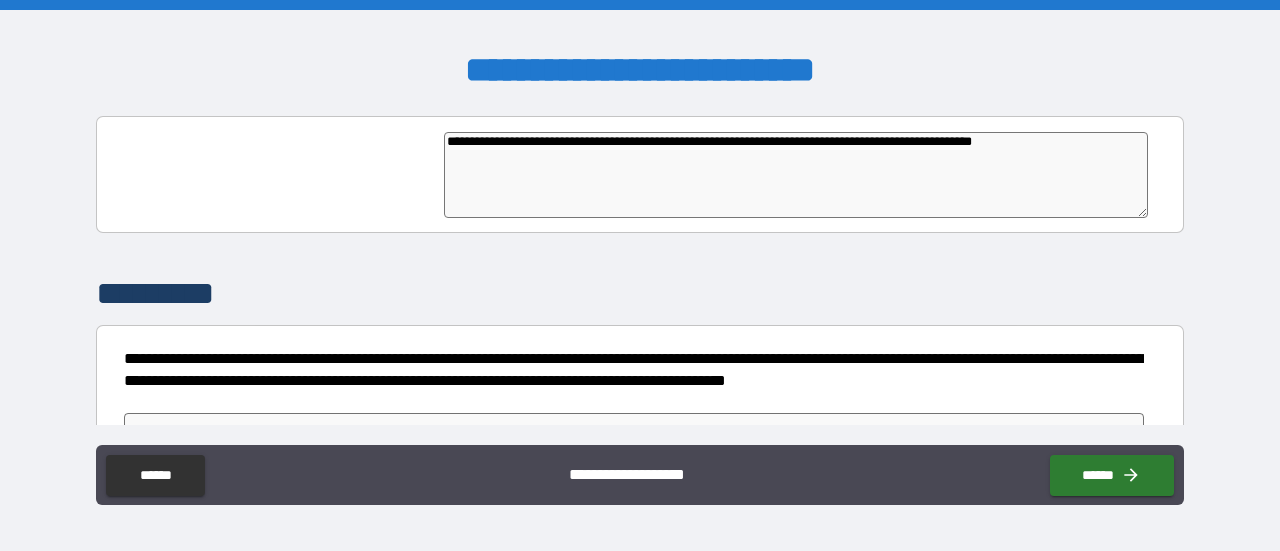 type on "*" 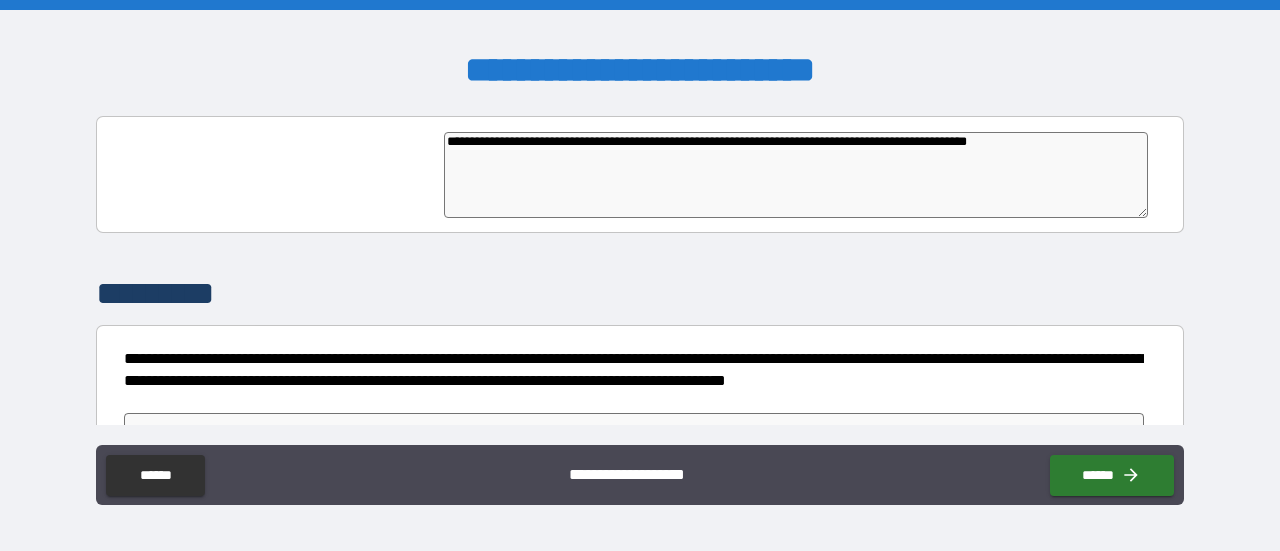 type on "*" 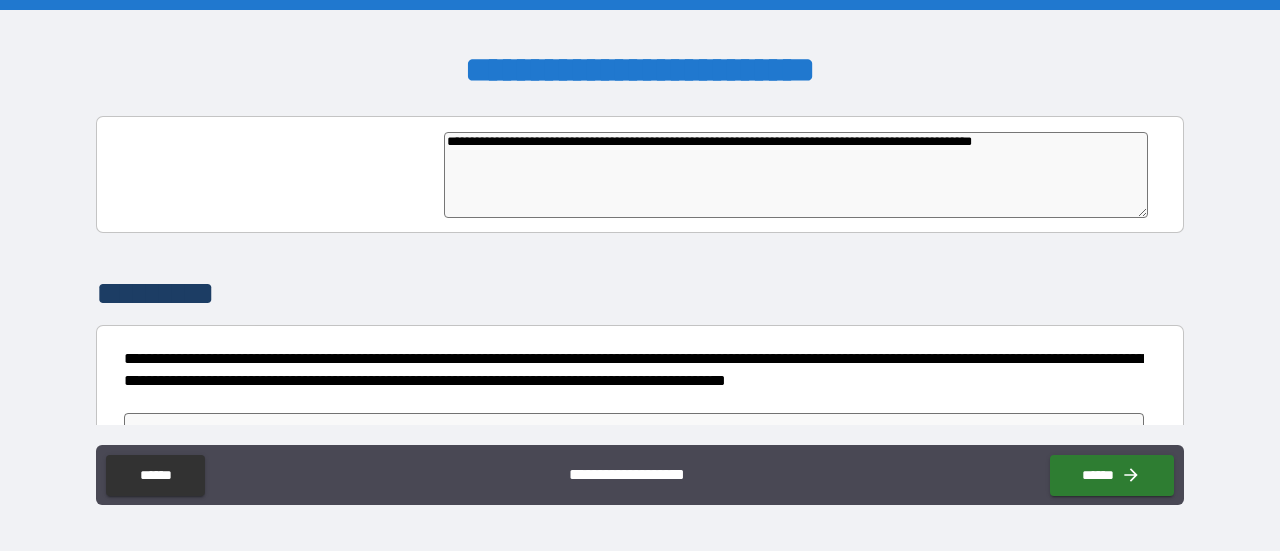 type on "*" 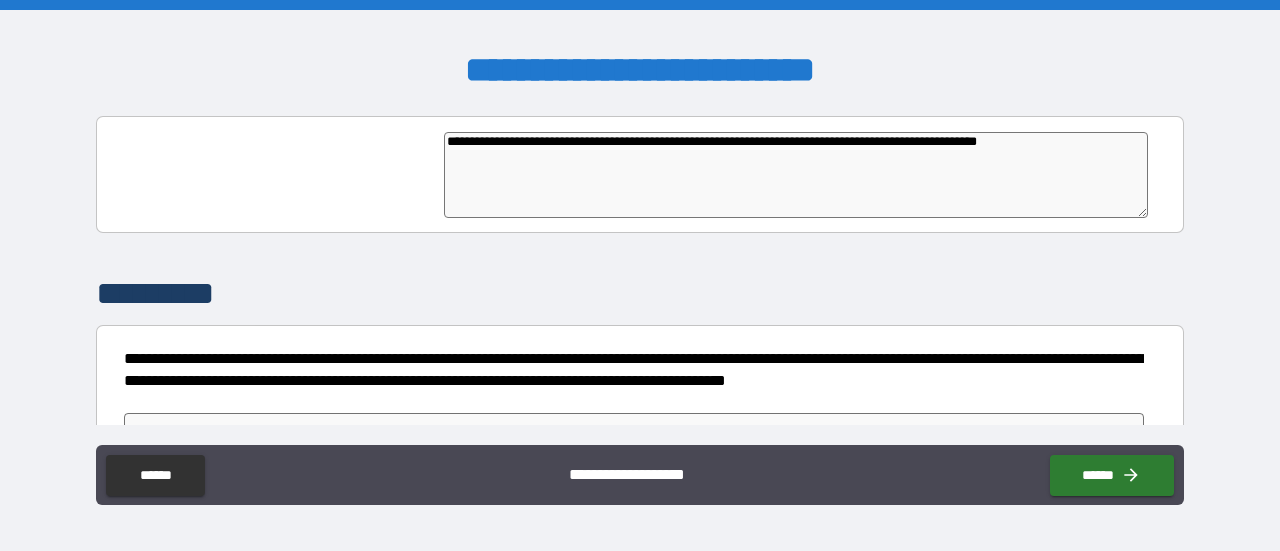 type on "**********" 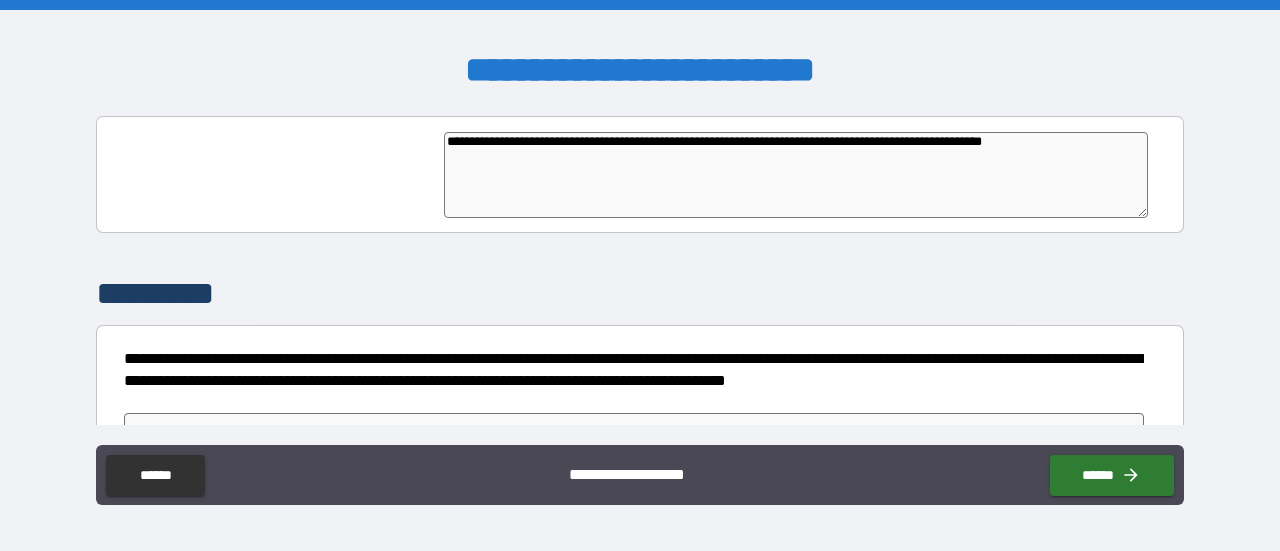 type on "*" 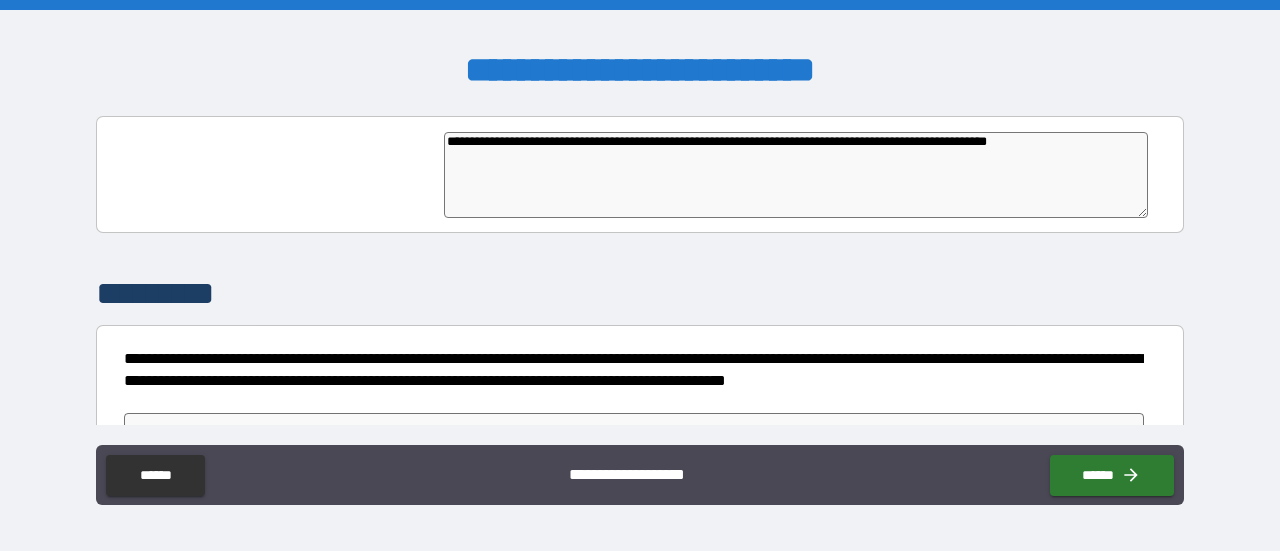 type on "*" 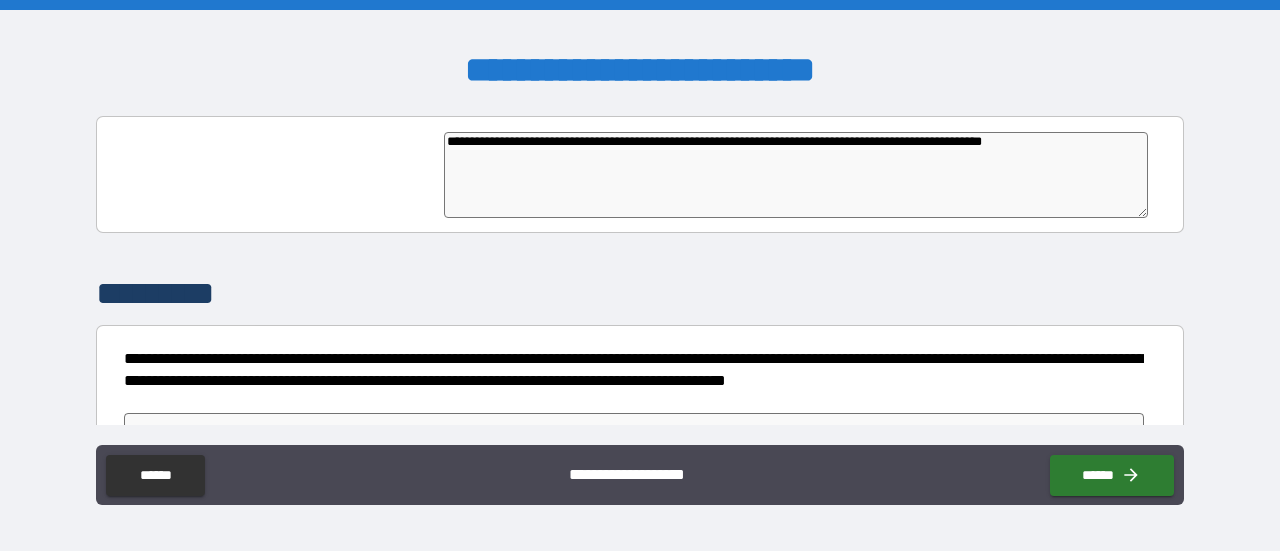 type on "*" 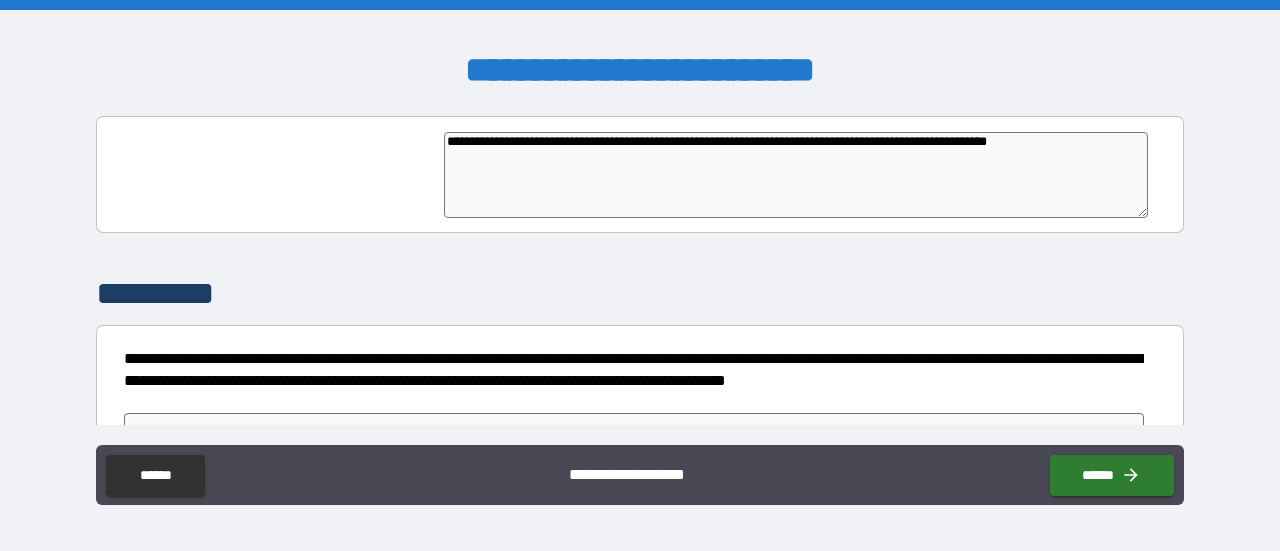 type on "*" 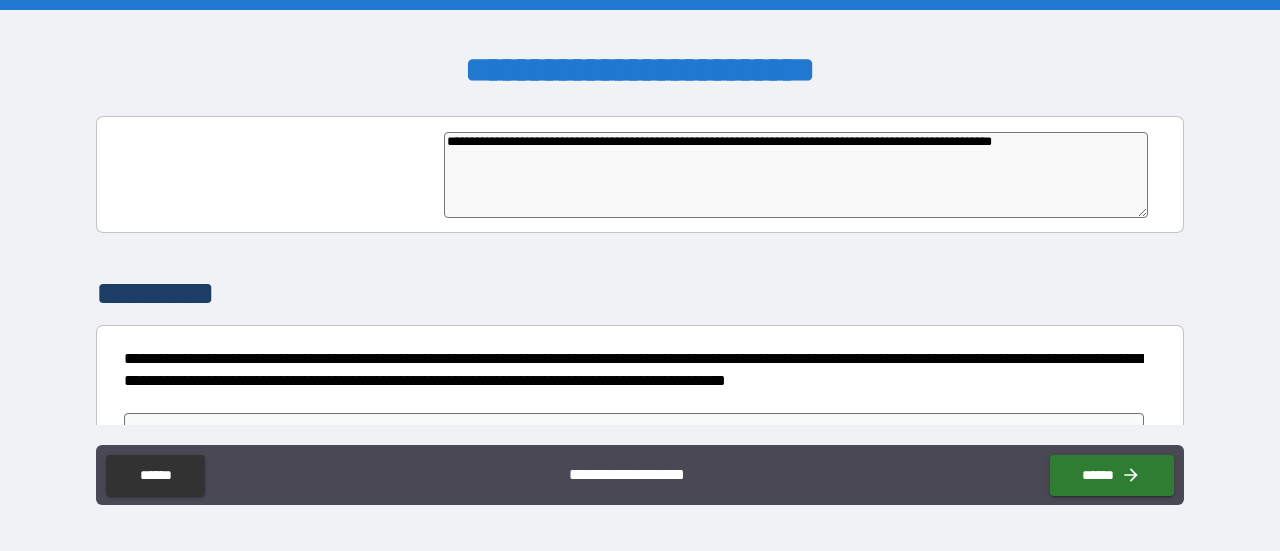 type on "*" 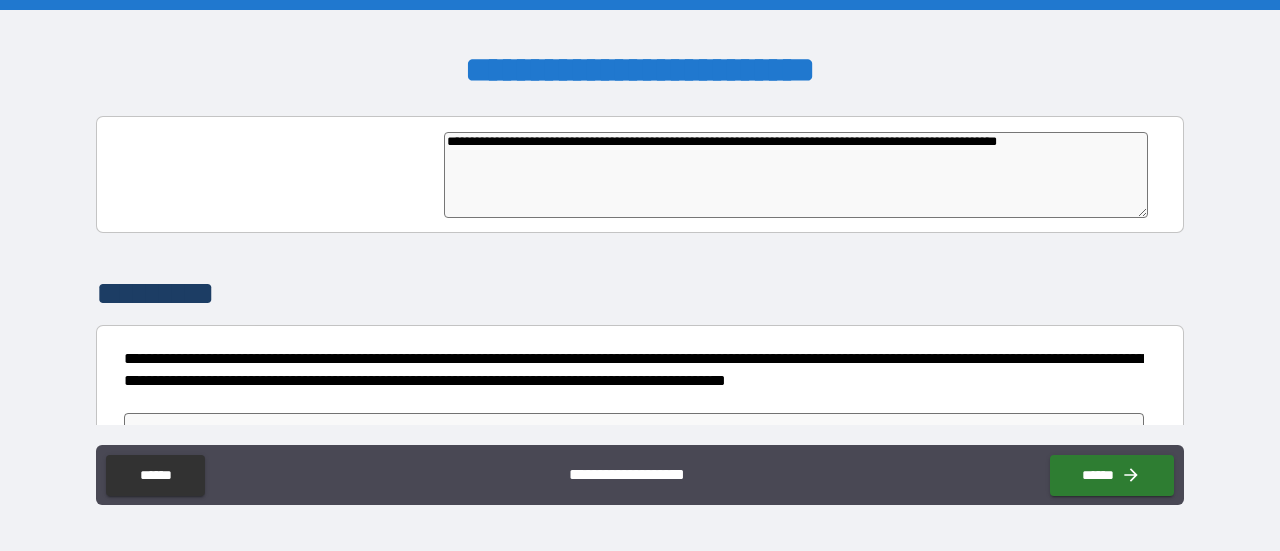 type on "**********" 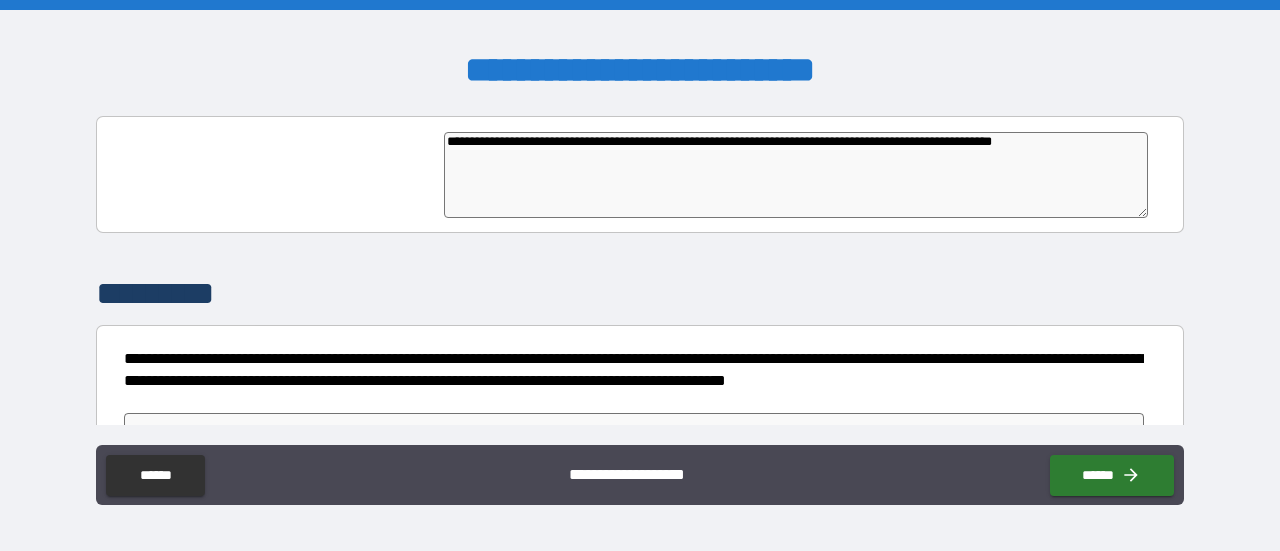 type on "*" 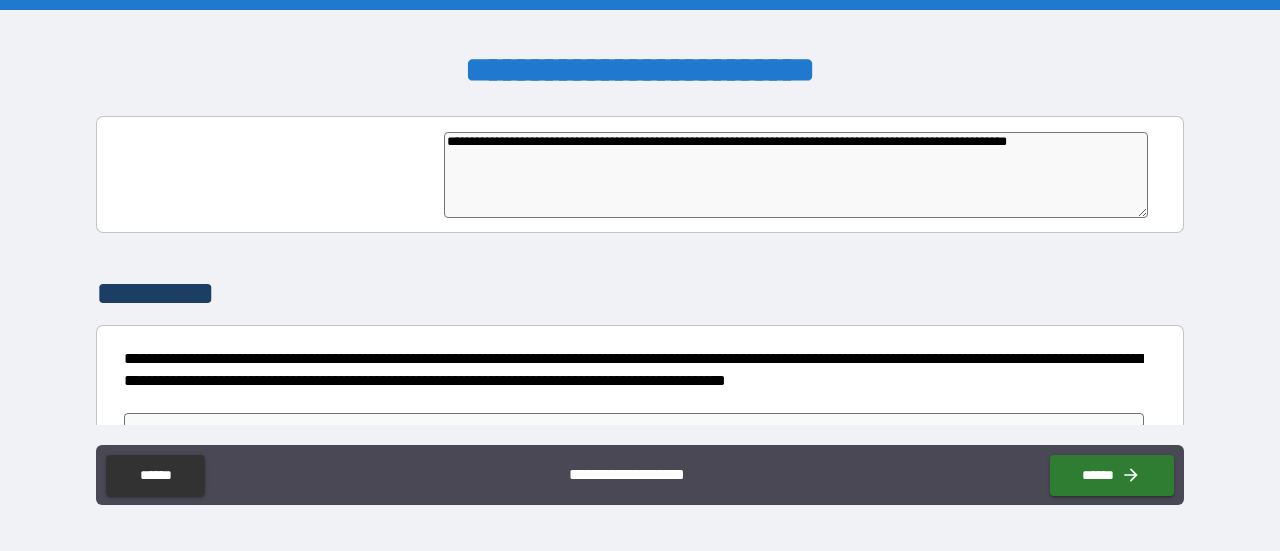 type on "**********" 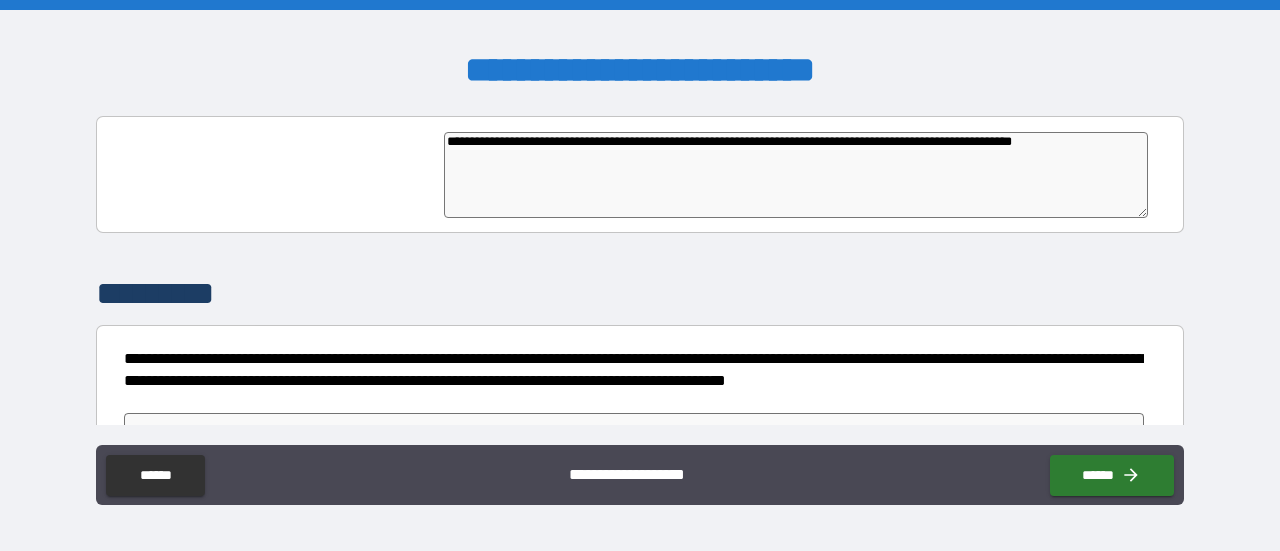 type on "*" 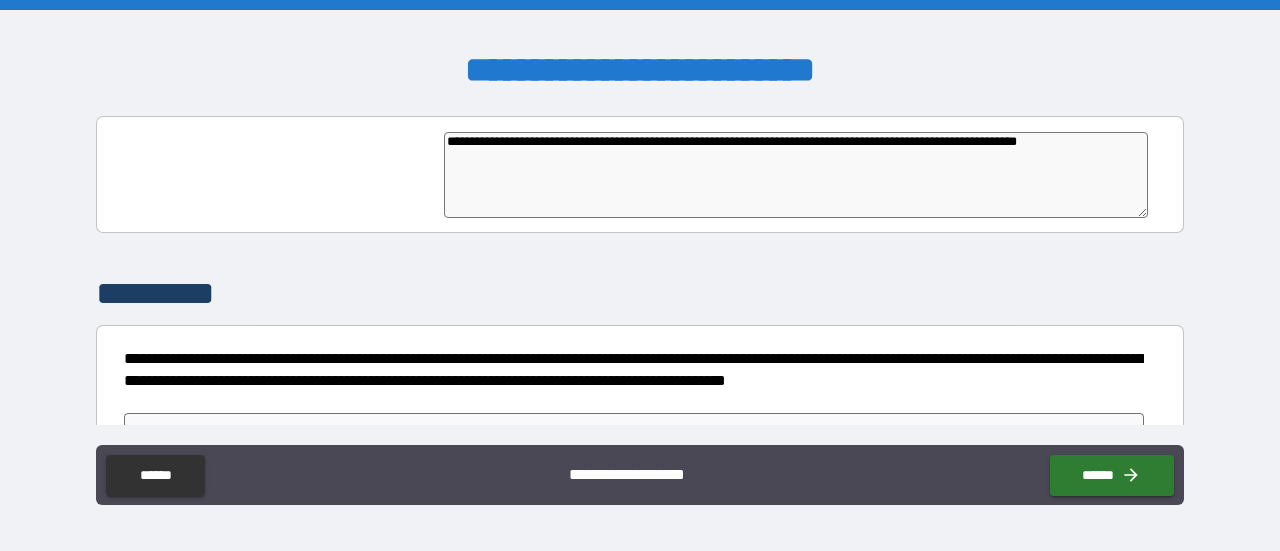 type on "*" 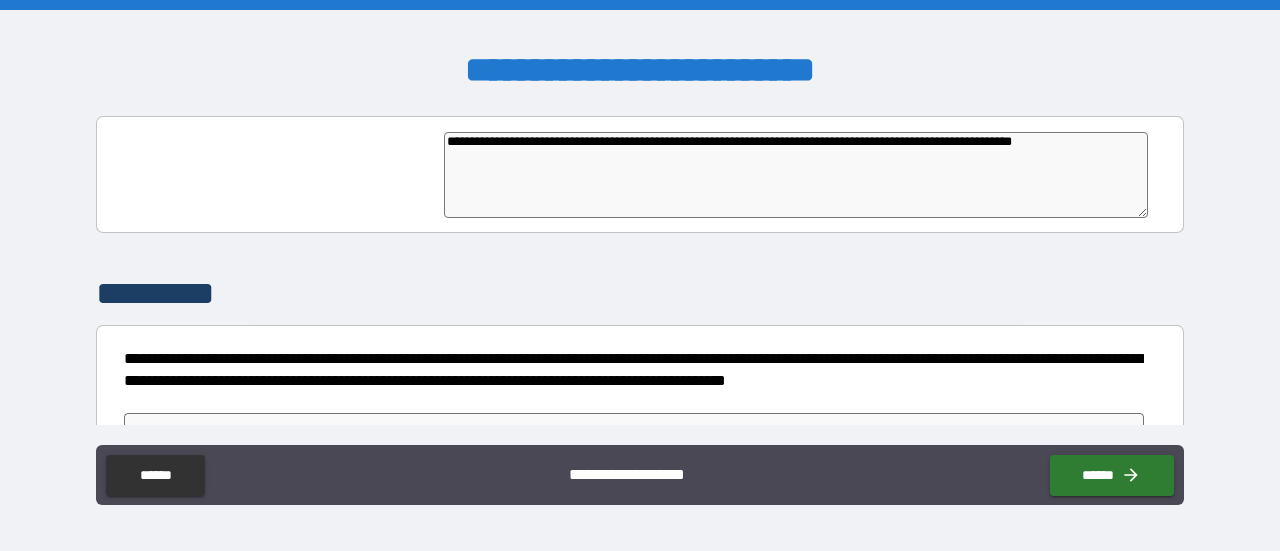 type on "**********" 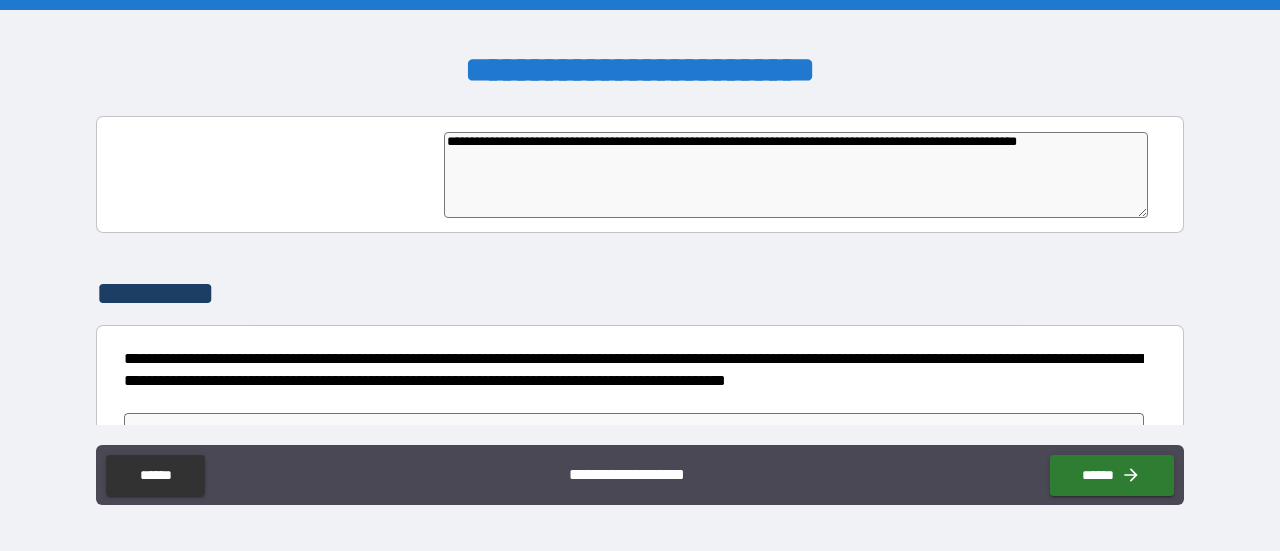 type on "*" 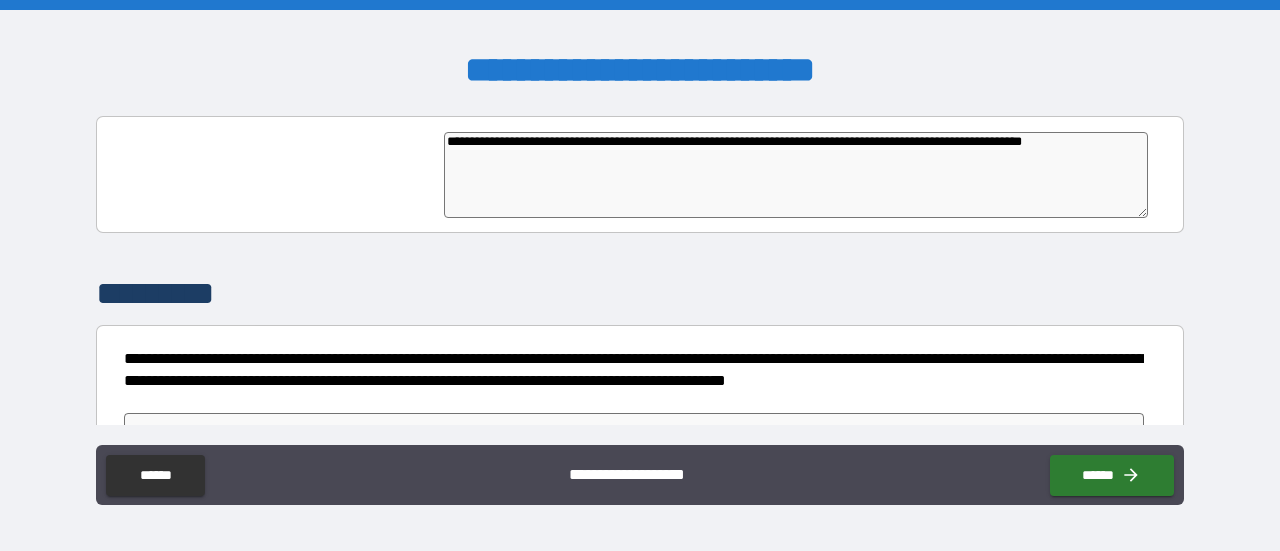 type on "**********" 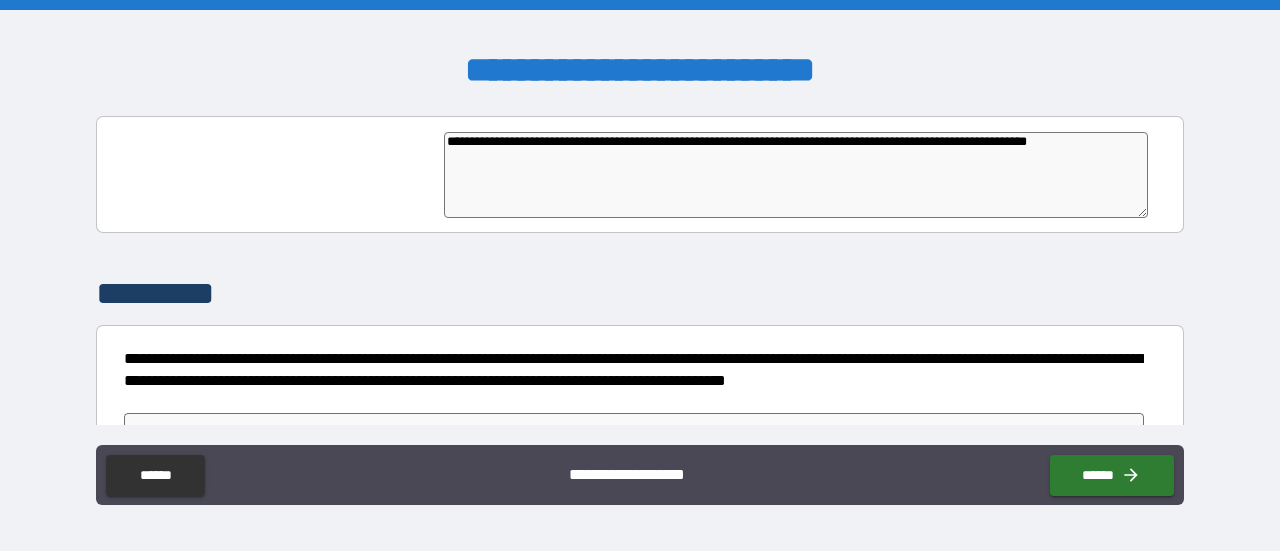 type on "*" 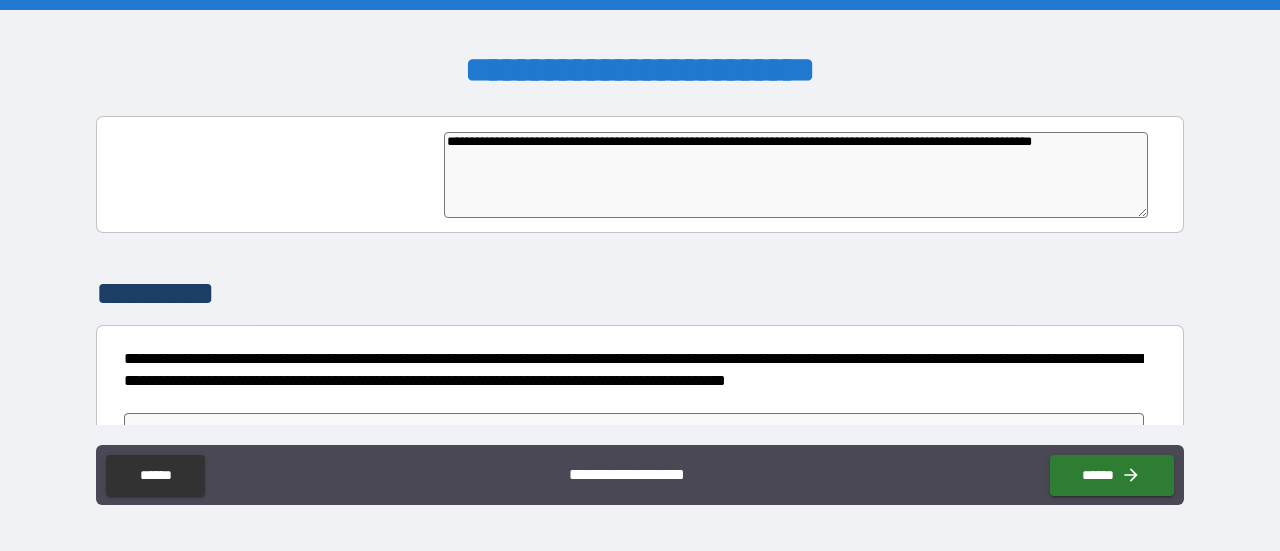 type on "*" 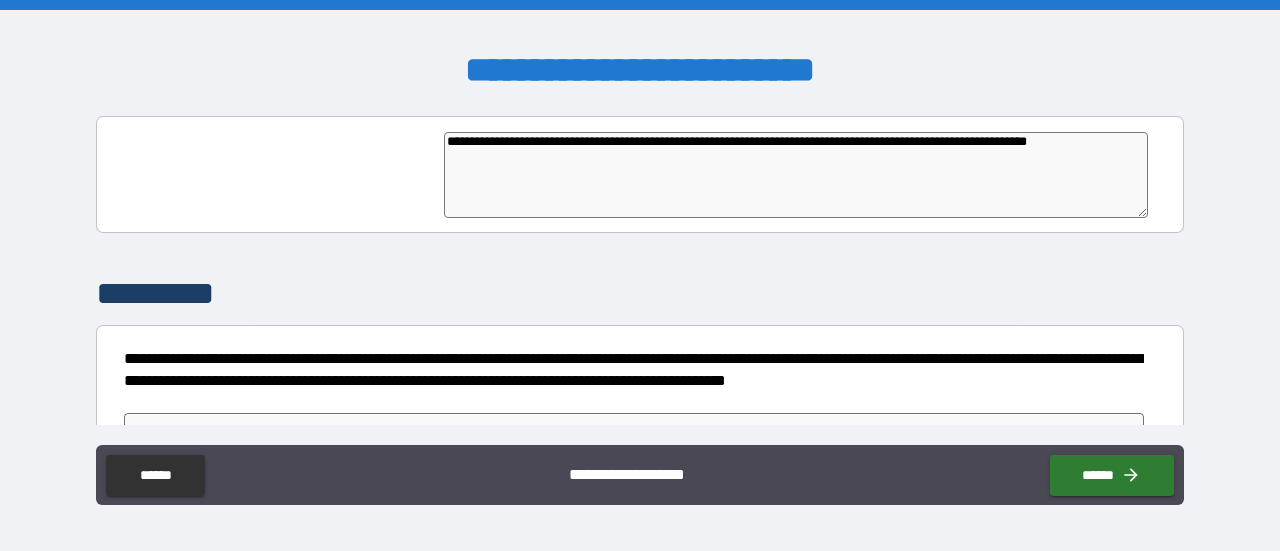 type on "**********" 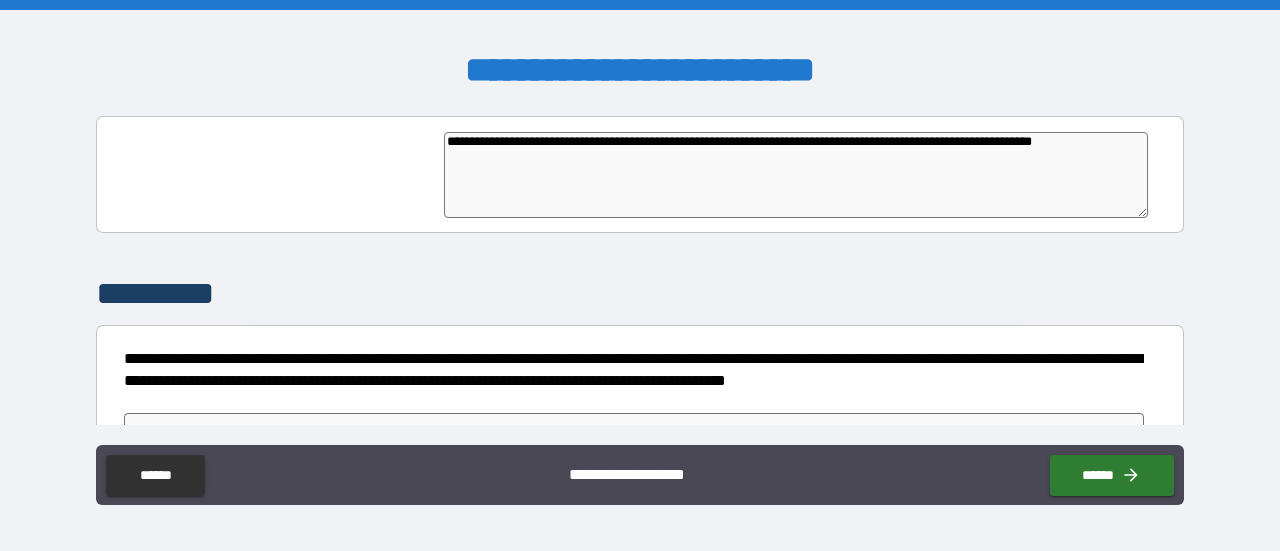 type on "*" 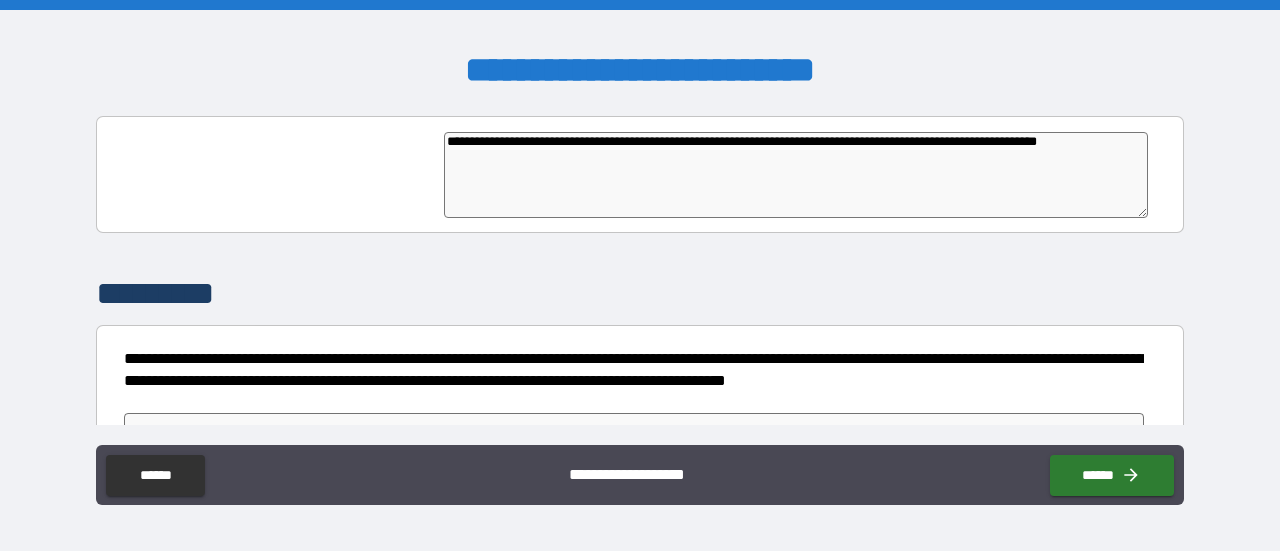 type on "**********" 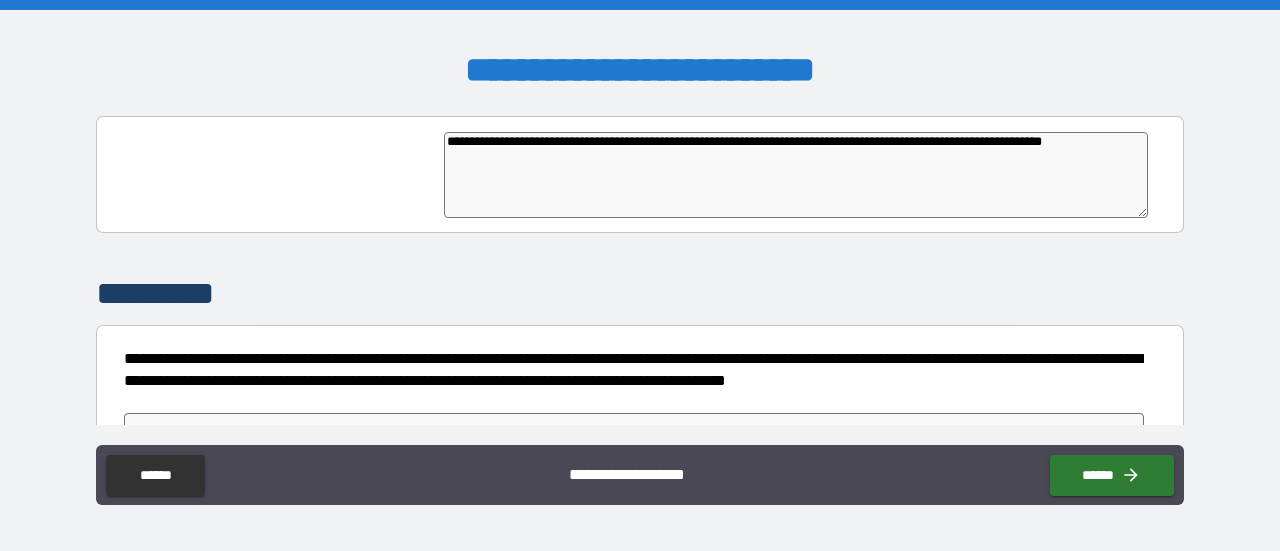 type on "*" 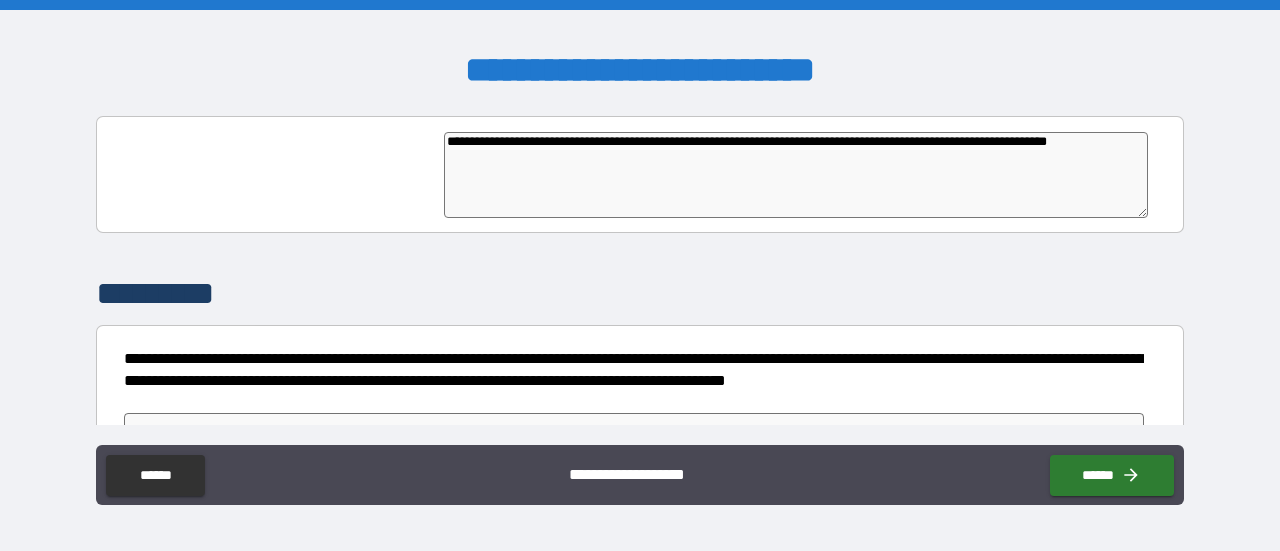 type on "*" 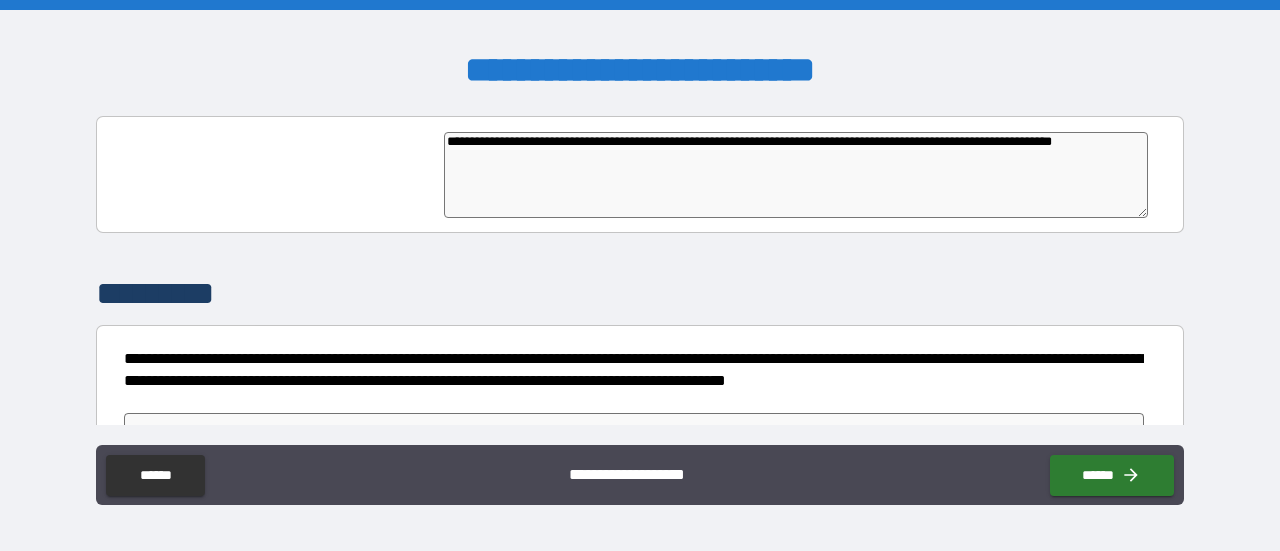 type on "**********" 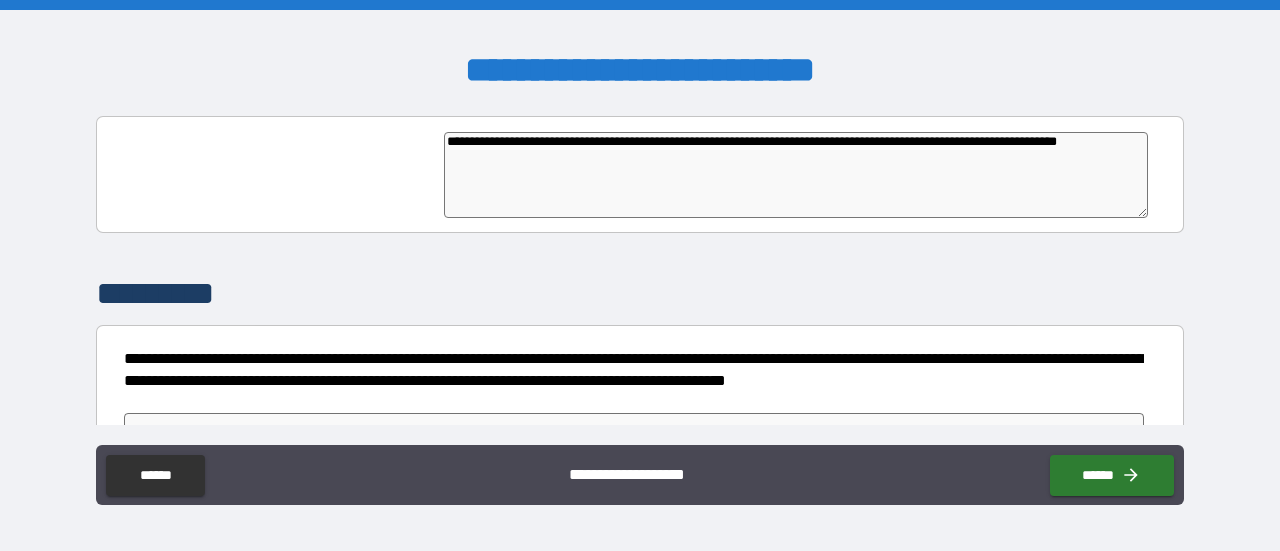 type on "*" 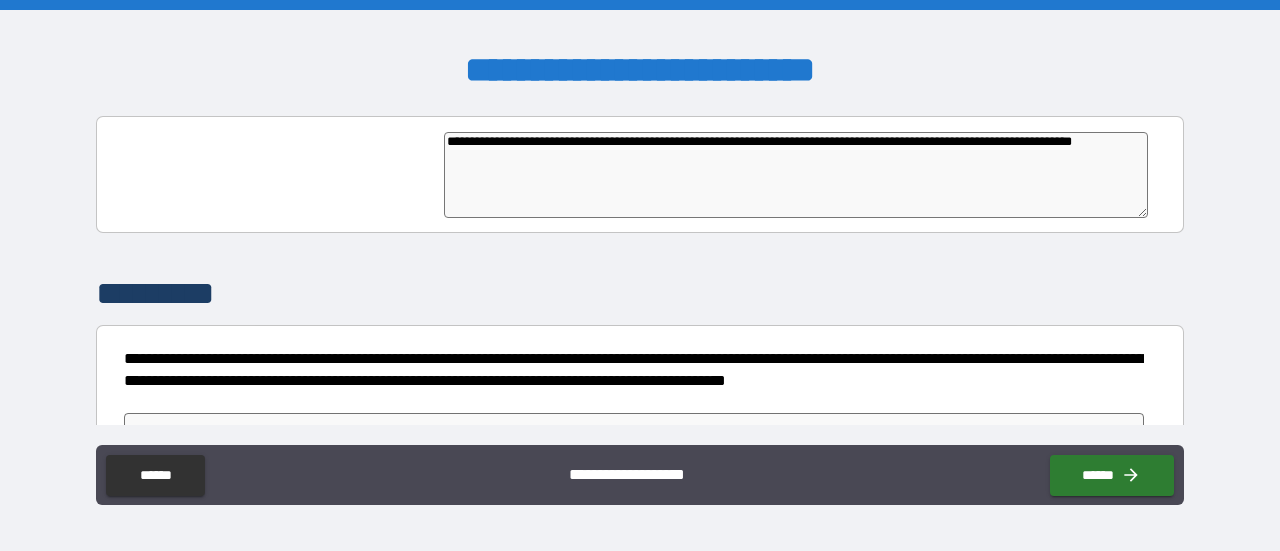 type on "**********" 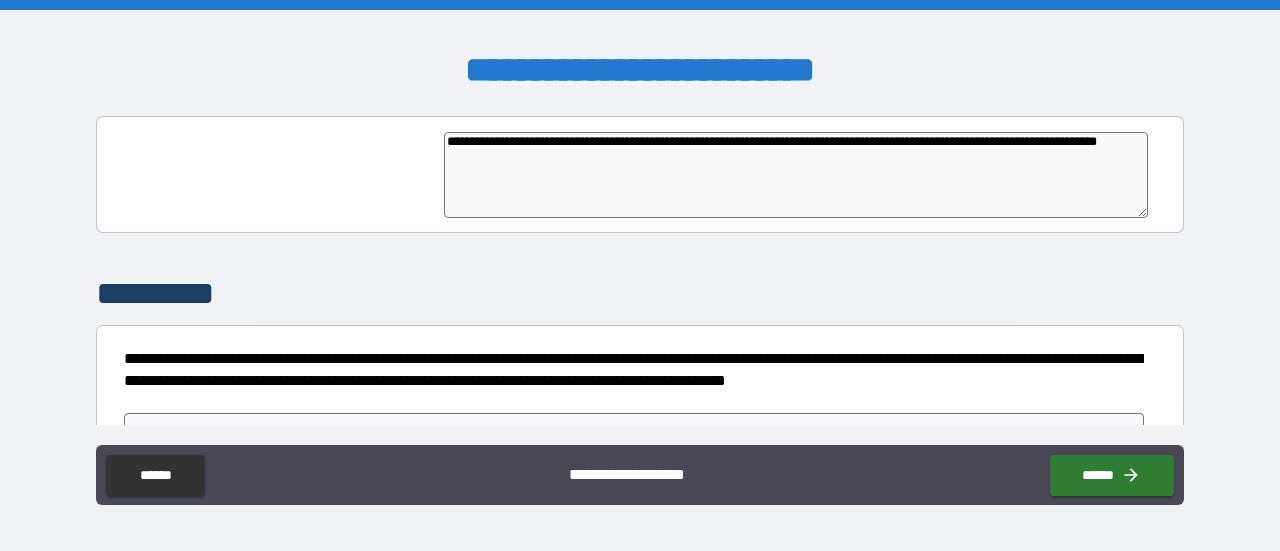 type on "**********" 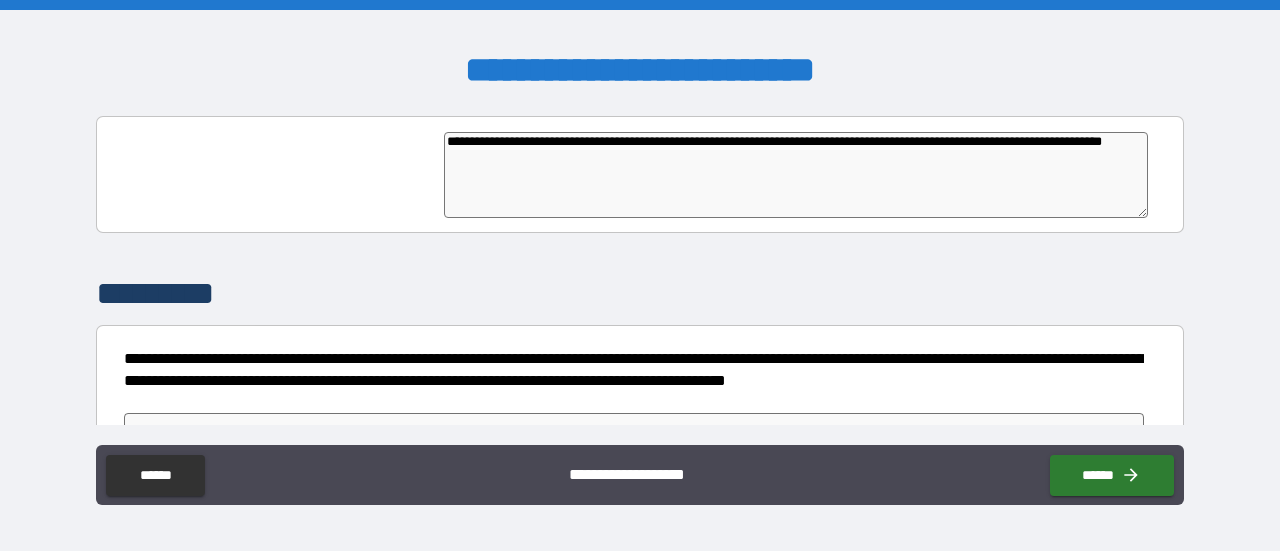 type on "*" 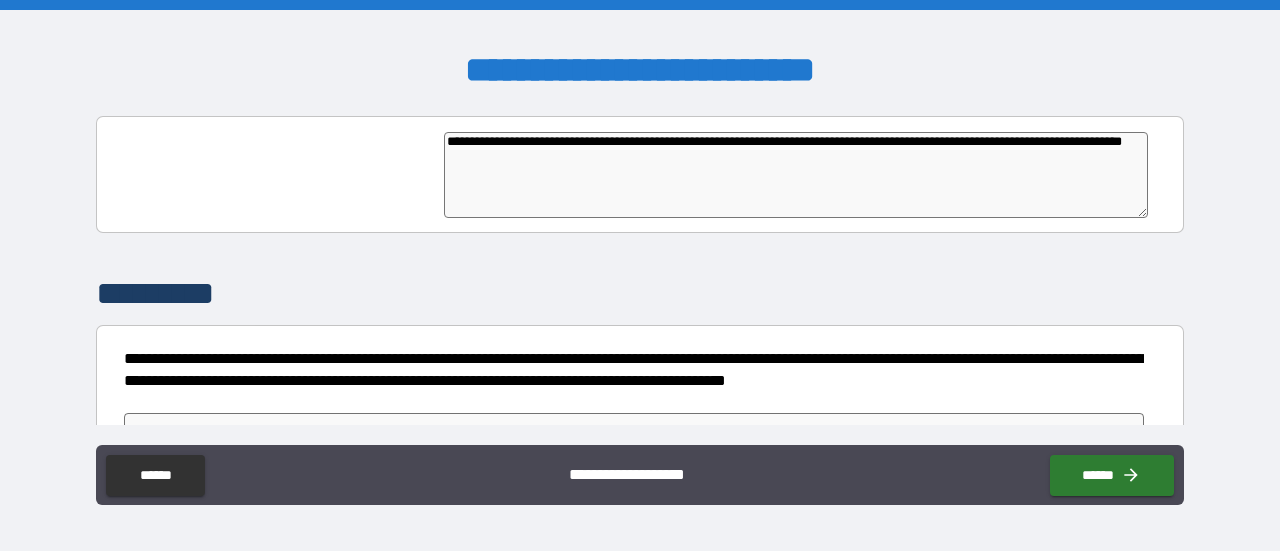 type on "**********" 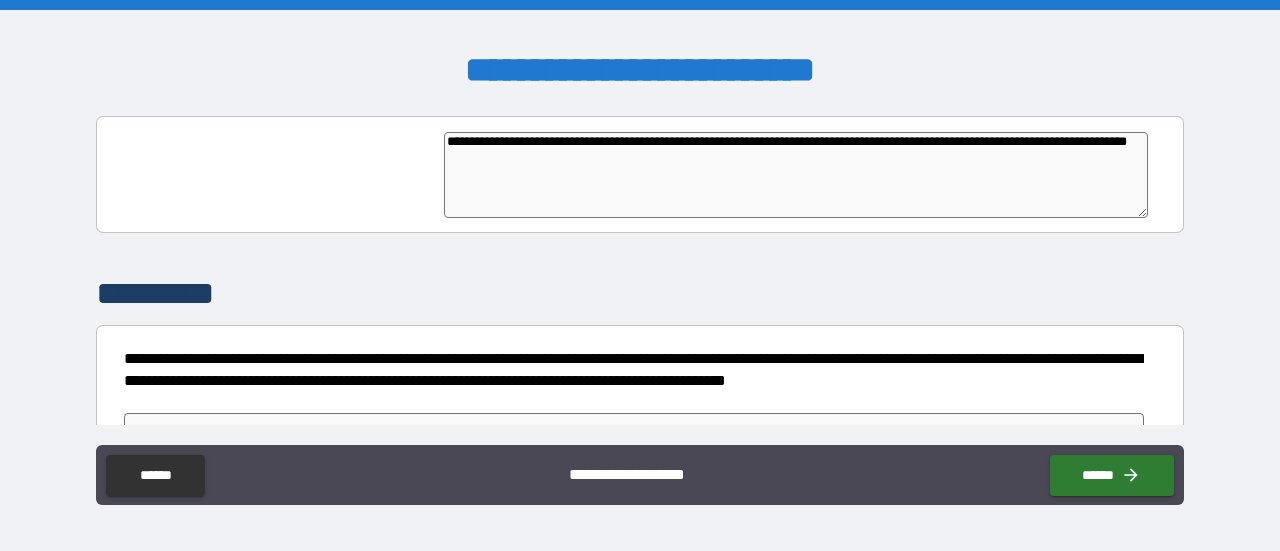 type on "**********" 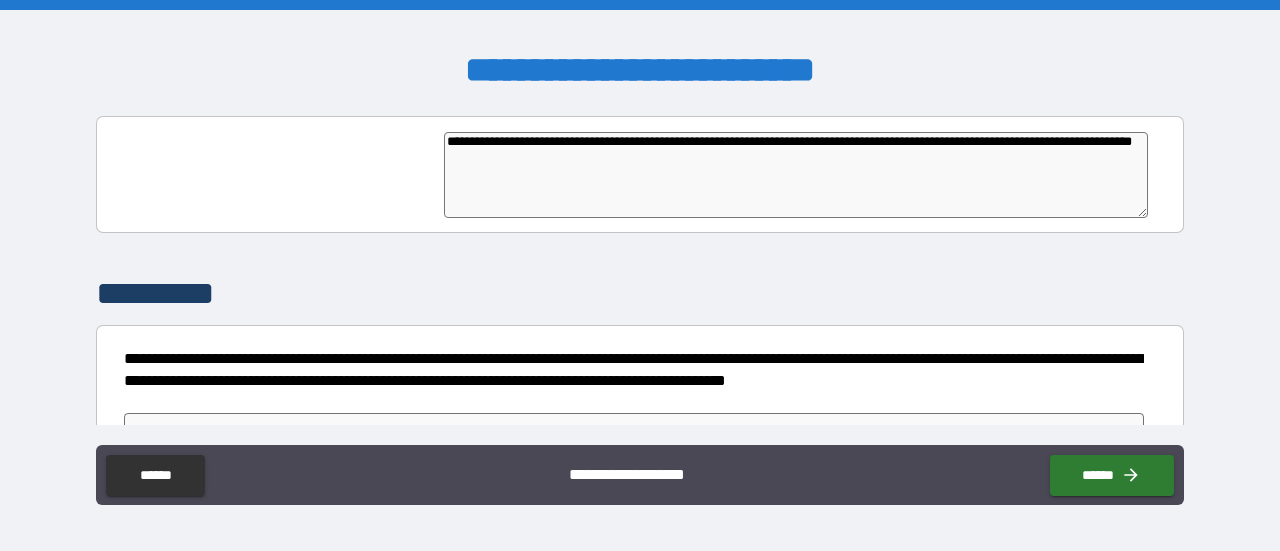 type 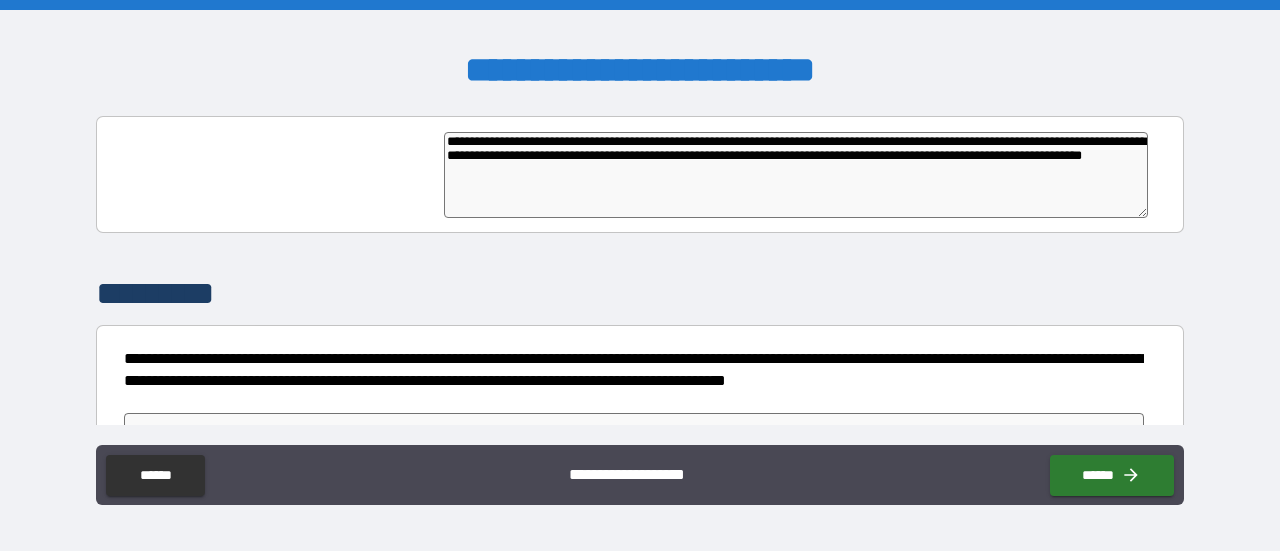 scroll, scrollTop: 5042, scrollLeft: 0, axis: vertical 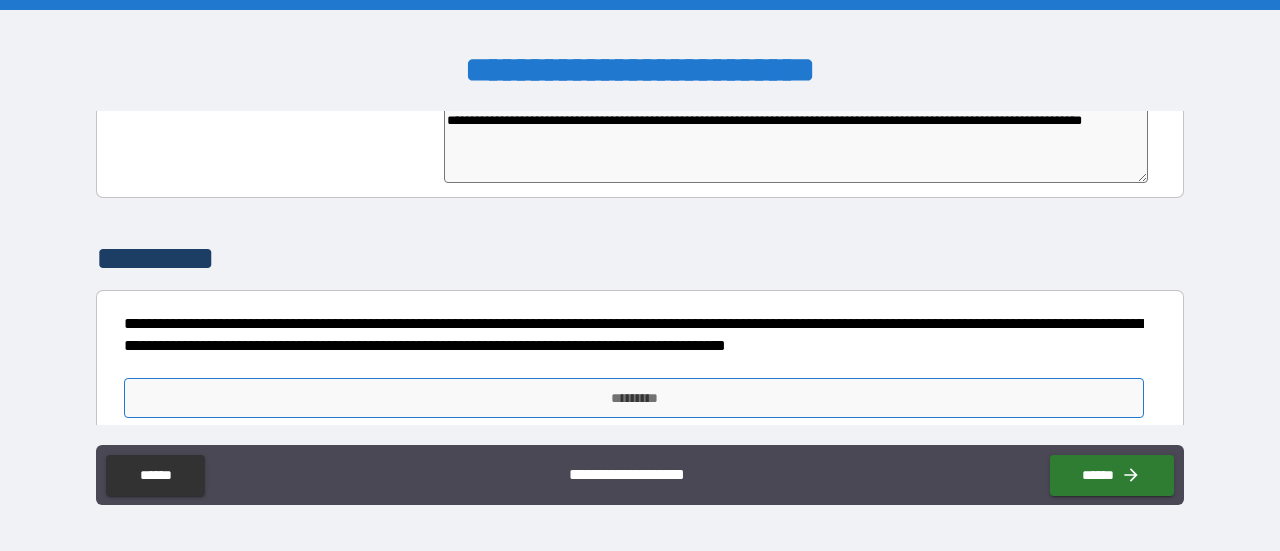 click on "*********" at bounding box center [634, 398] 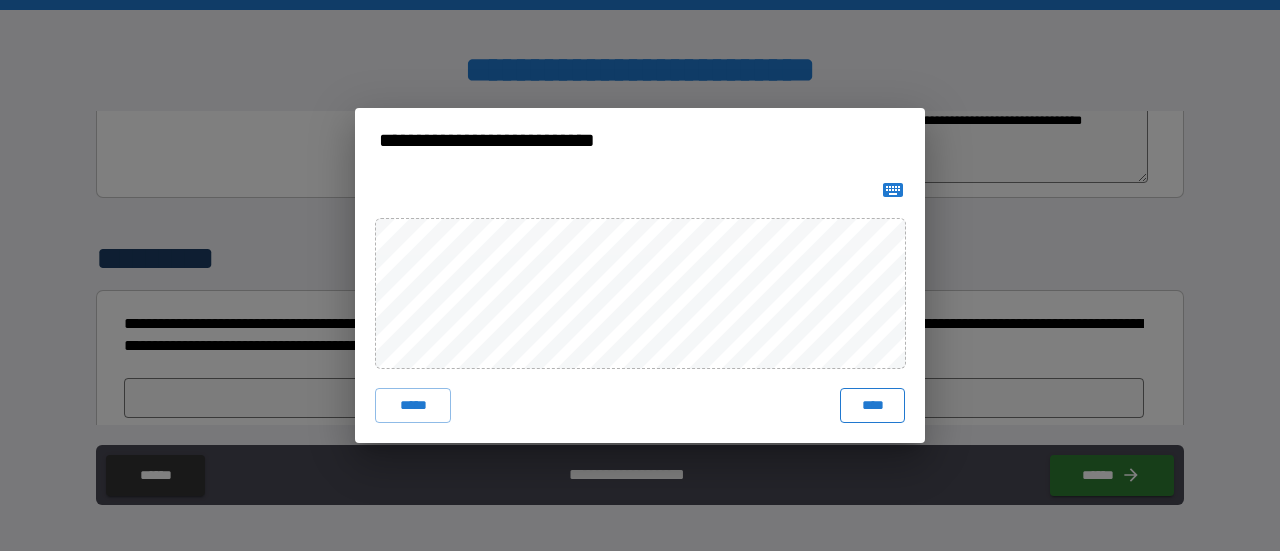 click on "****" at bounding box center (872, 406) 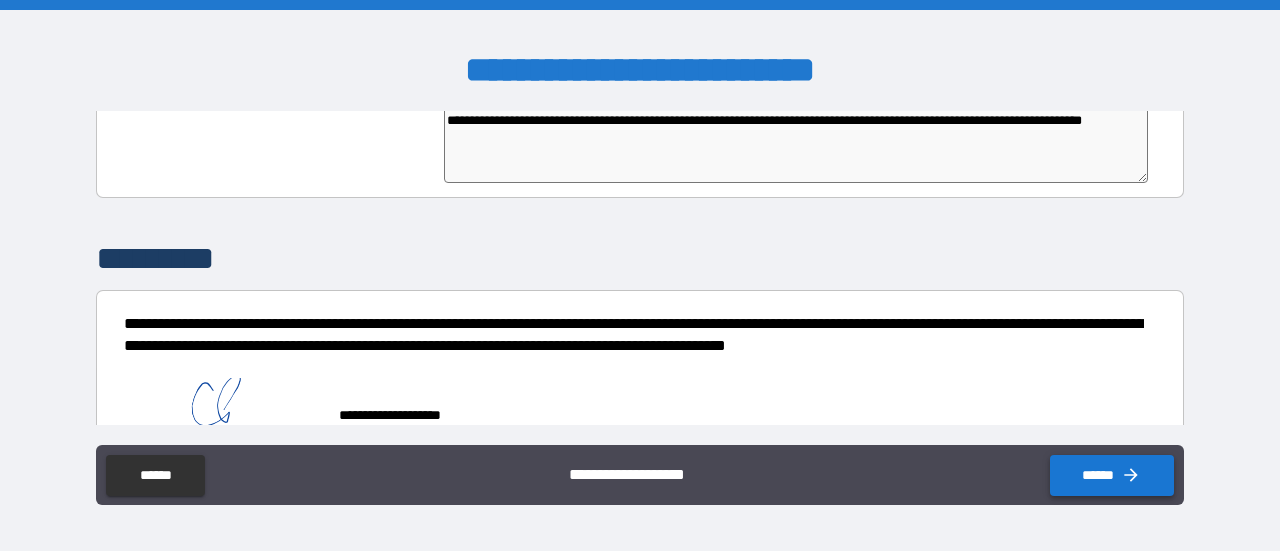 click 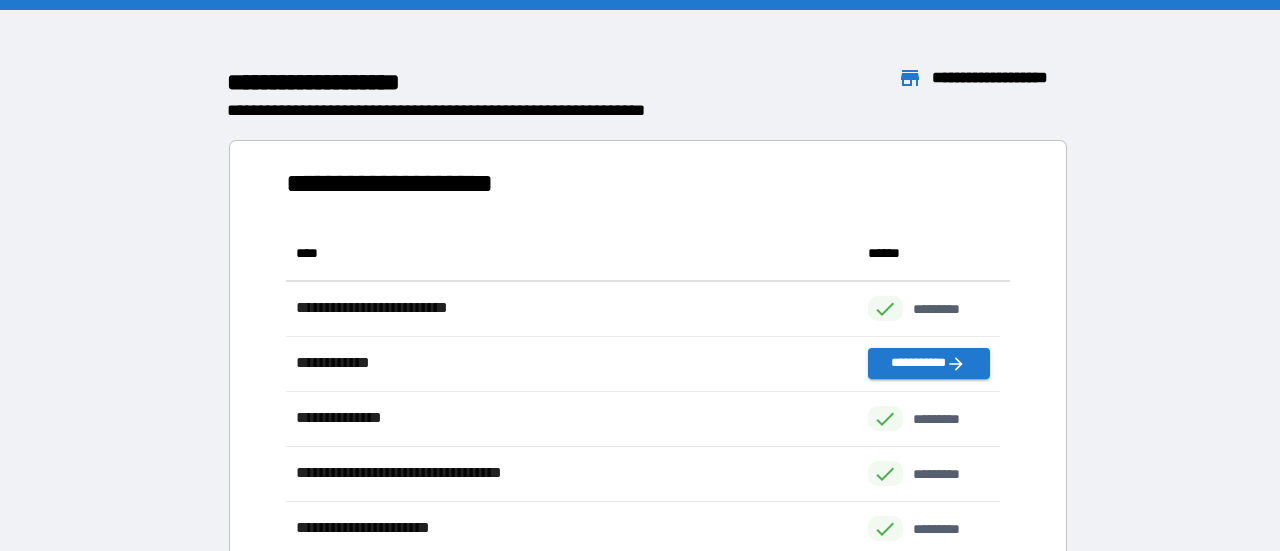 scroll, scrollTop: 16, scrollLeft: 16, axis: both 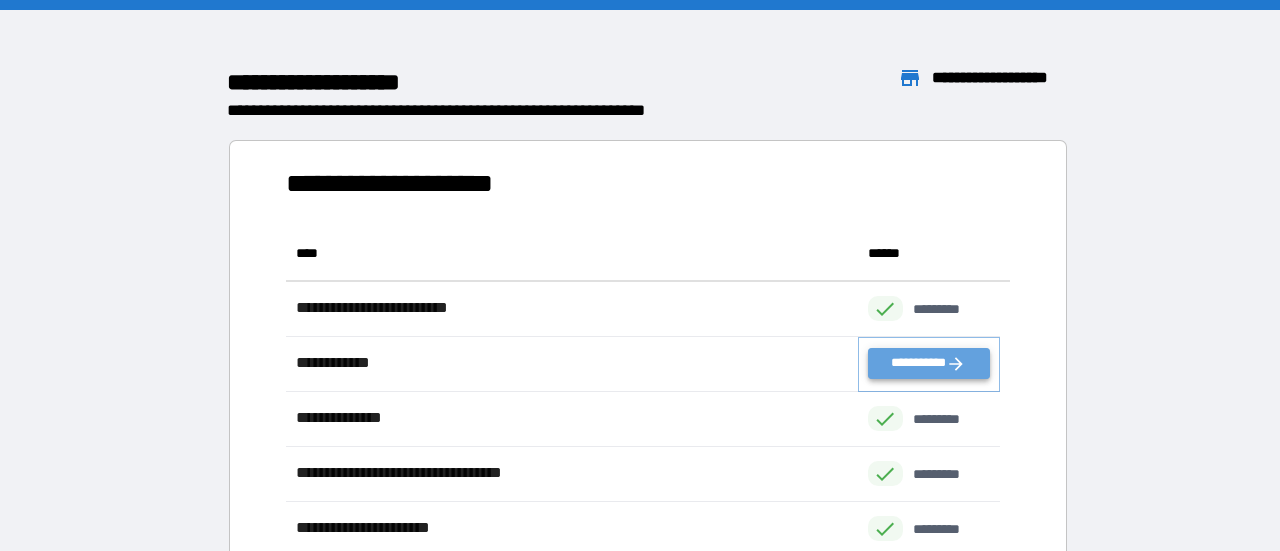 click on "**********" at bounding box center [929, 363] 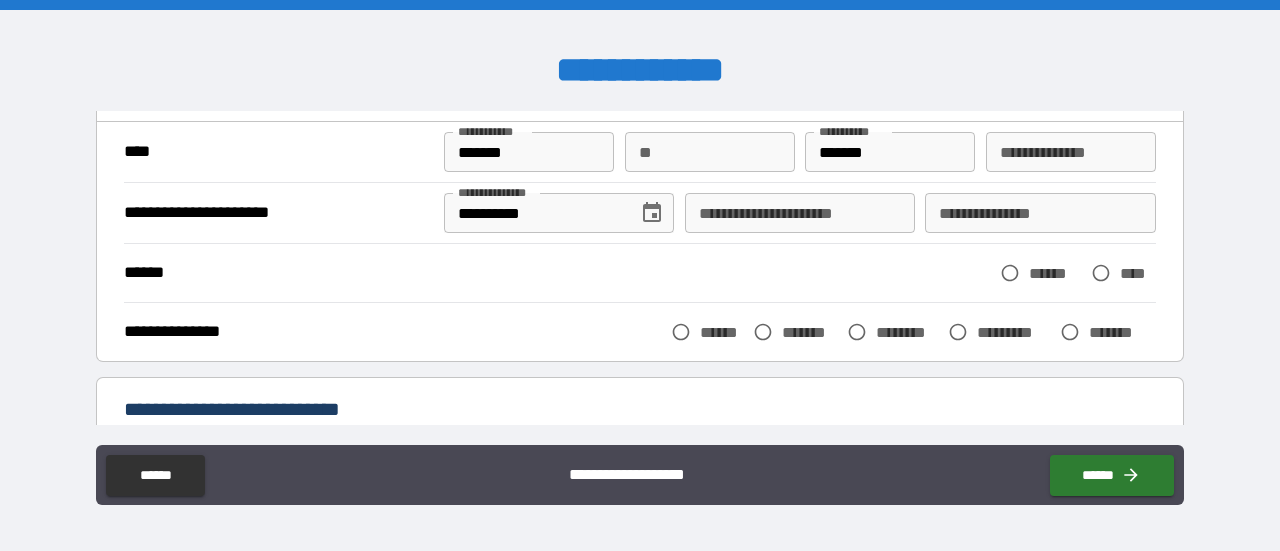 scroll, scrollTop: 100, scrollLeft: 0, axis: vertical 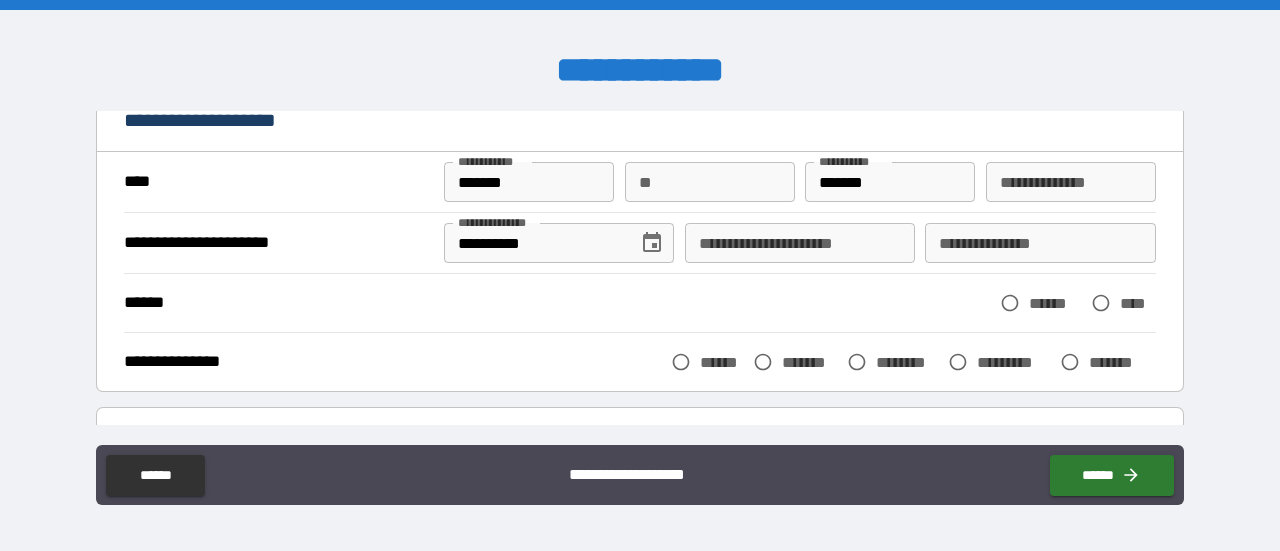 click on "******" at bounding box center [1055, 303] 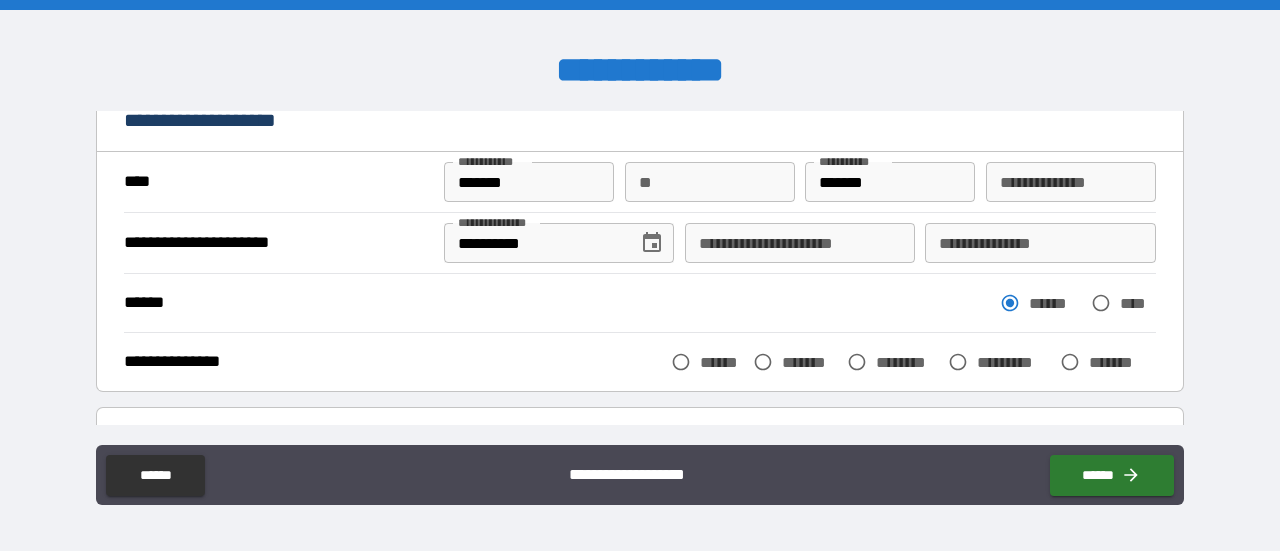 scroll, scrollTop: 200, scrollLeft: 0, axis: vertical 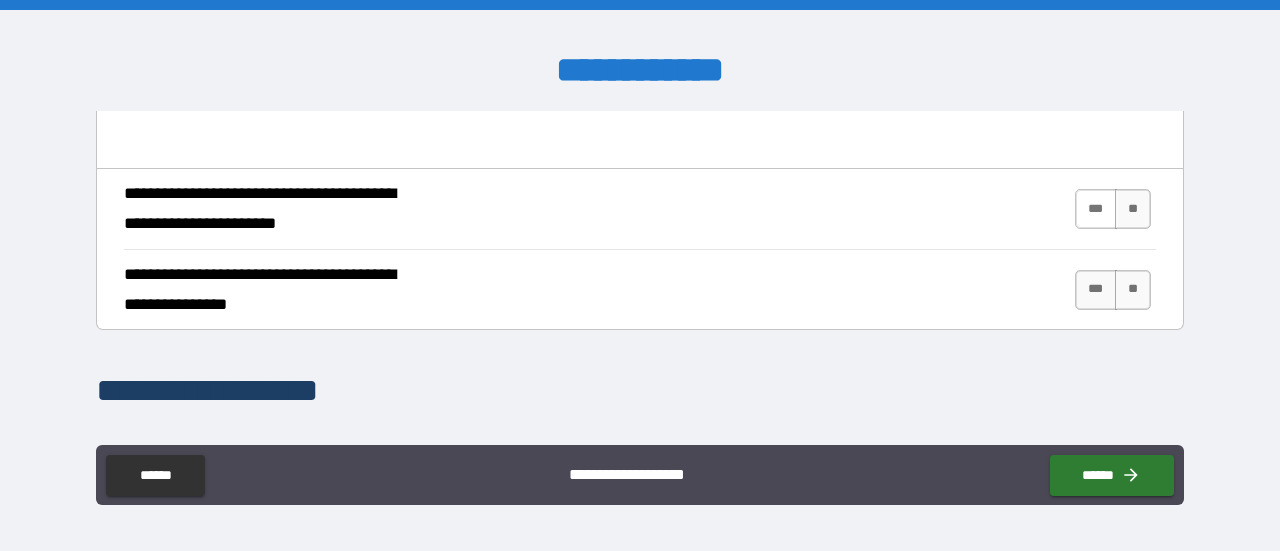click on "***" at bounding box center (1096, 209) 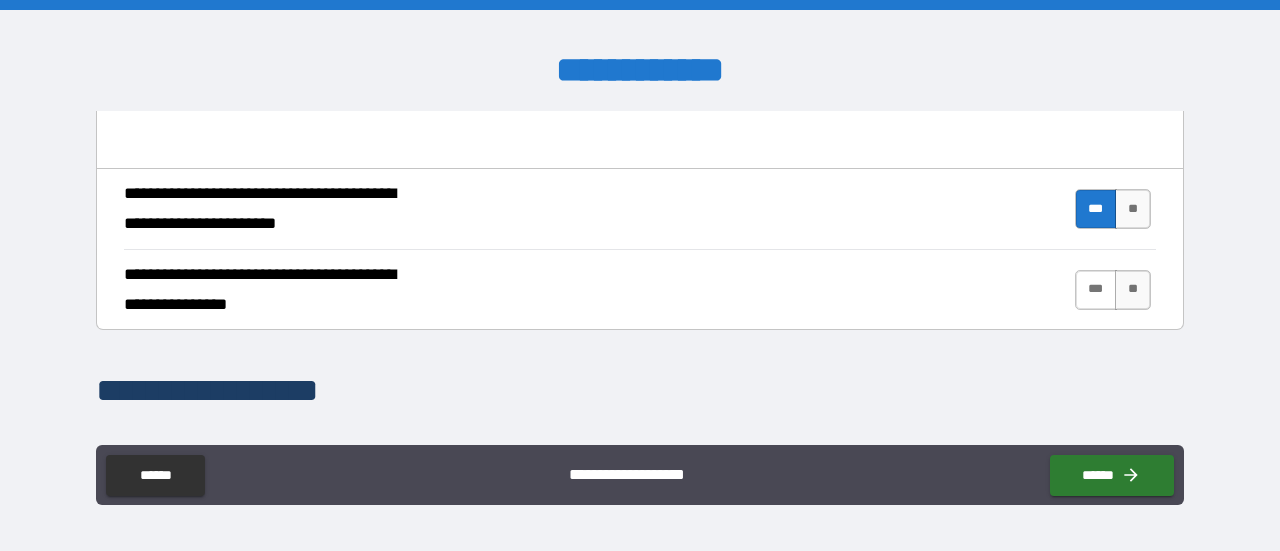 click on "***" at bounding box center [1096, 290] 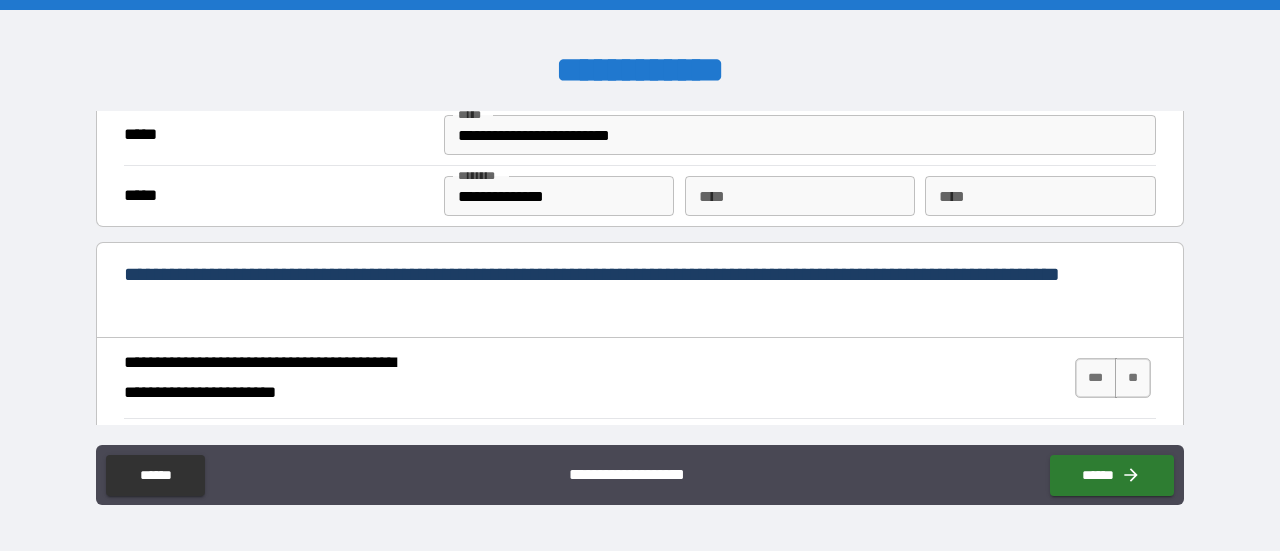 scroll, scrollTop: 1800, scrollLeft: 0, axis: vertical 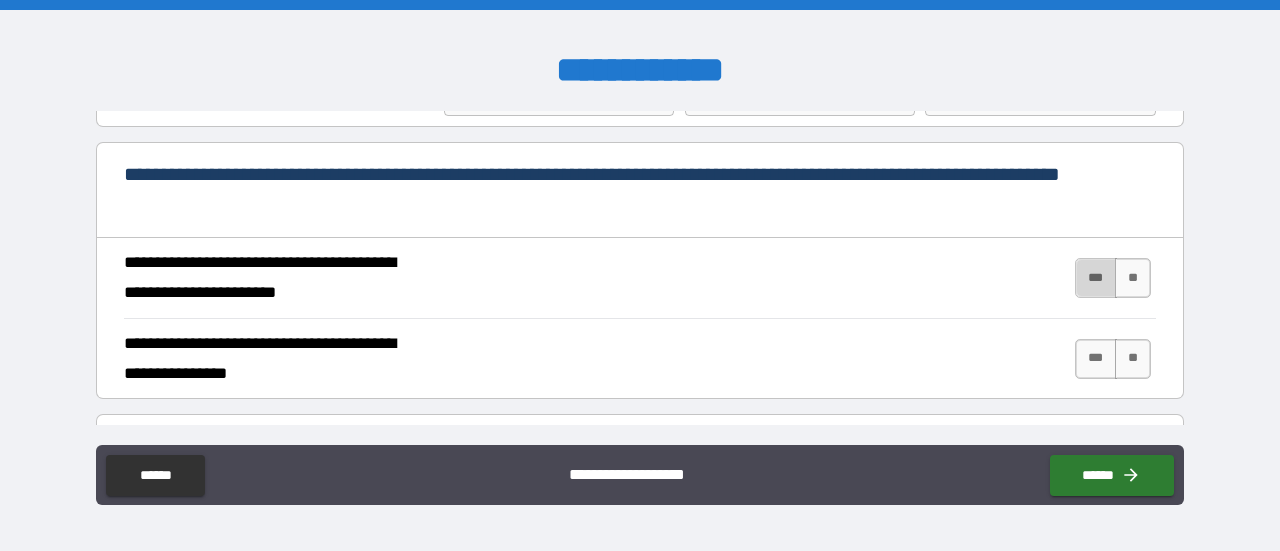 click on "***" at bounding box center (1096, 278) 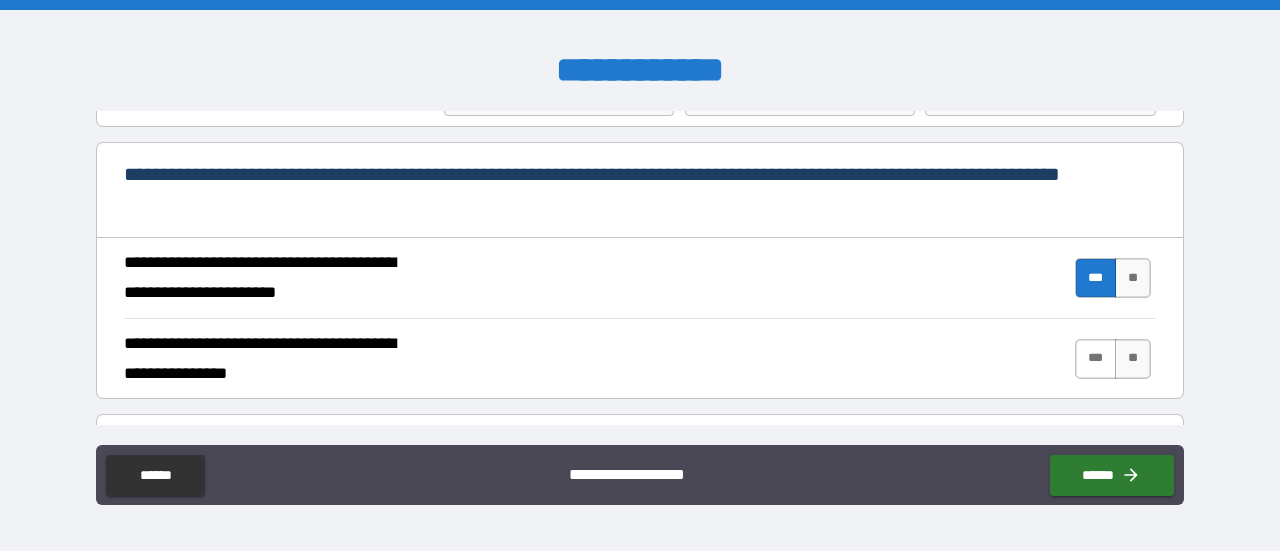 click on "***" at bounding box center [1096, 359] 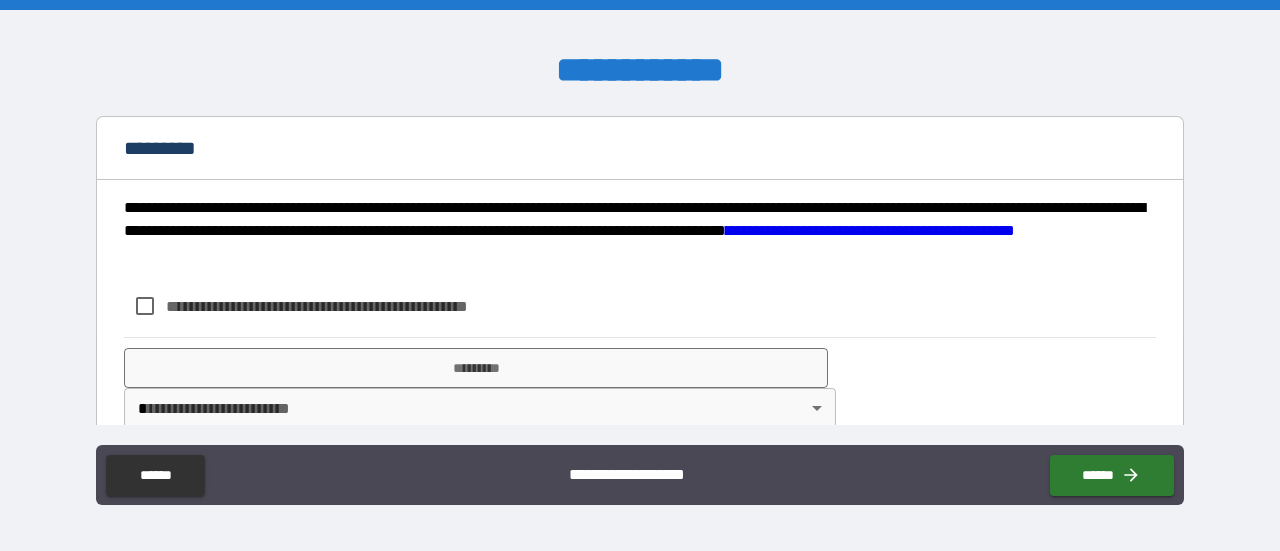 scroll, scrollTop: 2100, scrollLeft: 0, axis: vertical 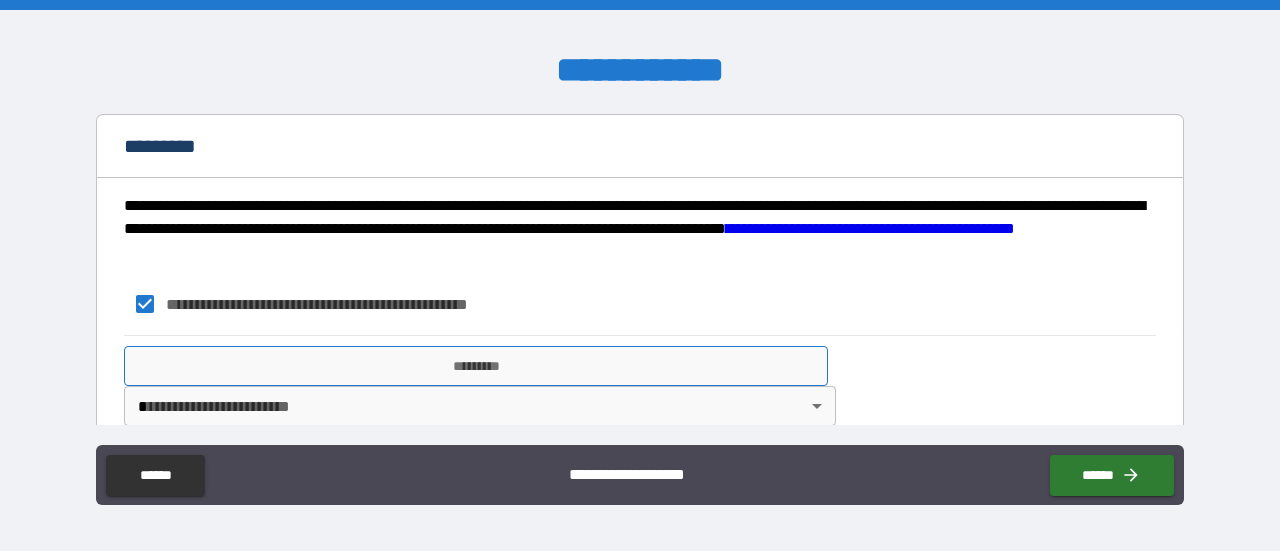 click on "*********" at bounding box center [476, 366] 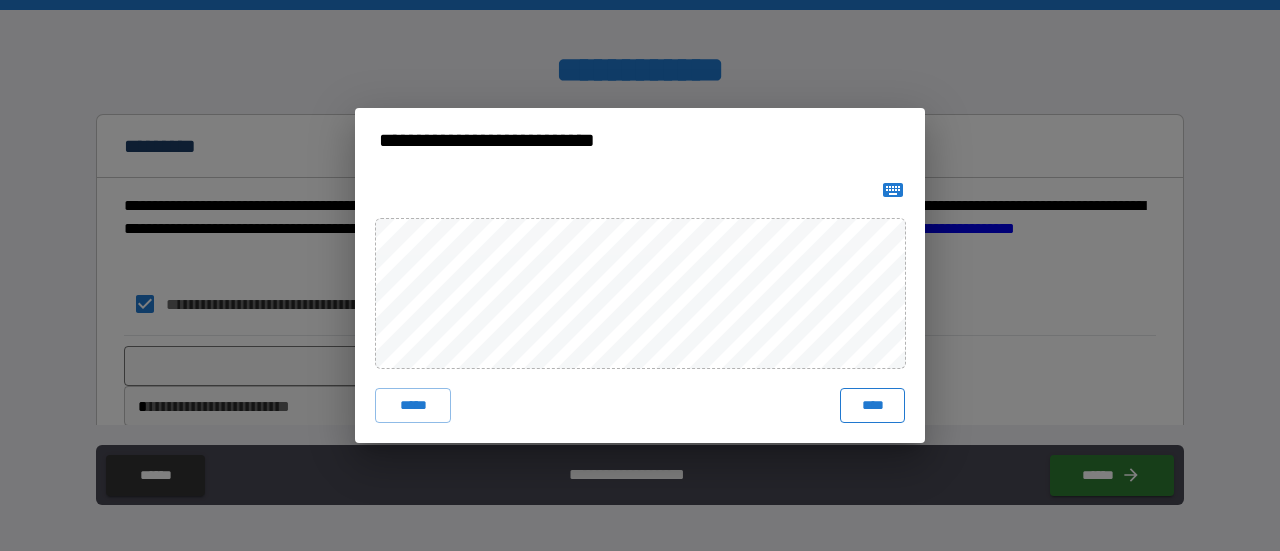 click on "****" at bounding box center [872, 406] 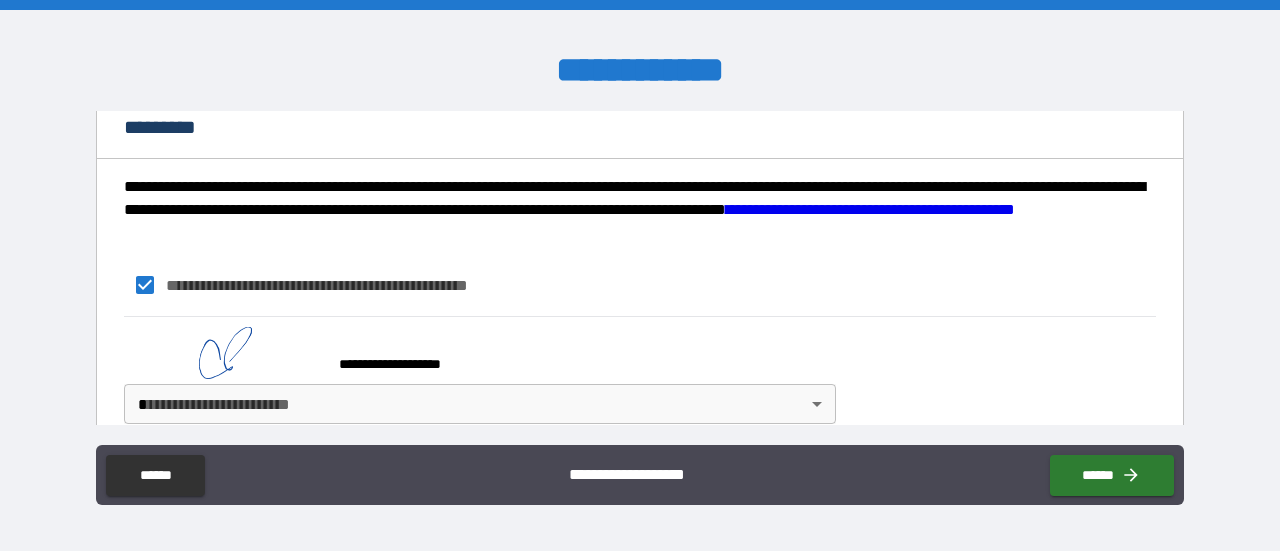 scroll, scrollTop: 2137, scrollLeft: 0, axis: vertical 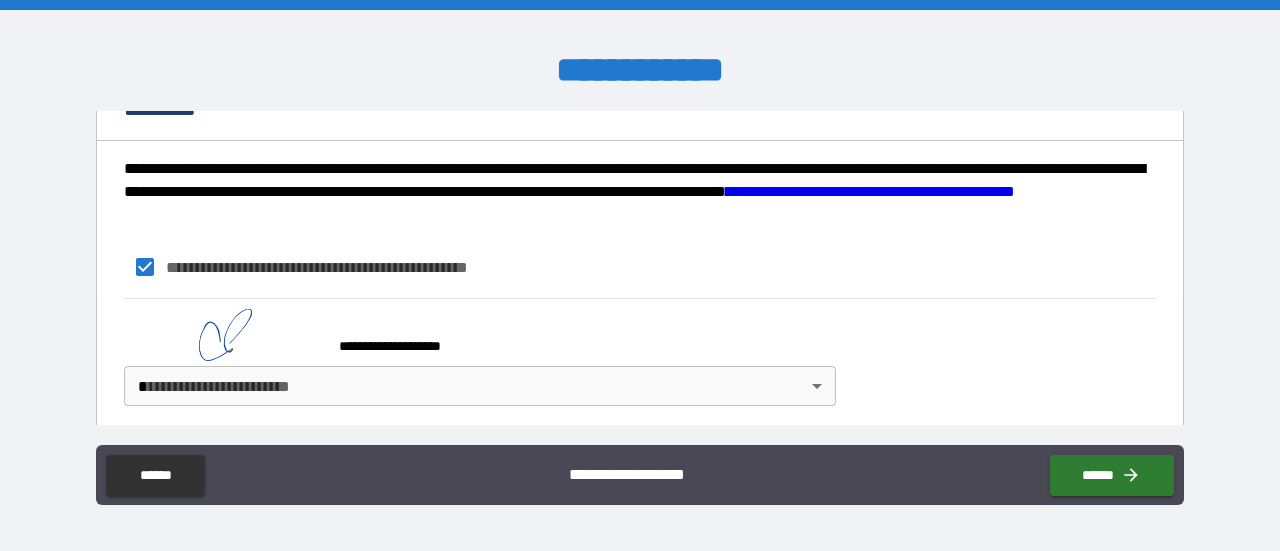 click on "**********" at bounding box center (640, 275) 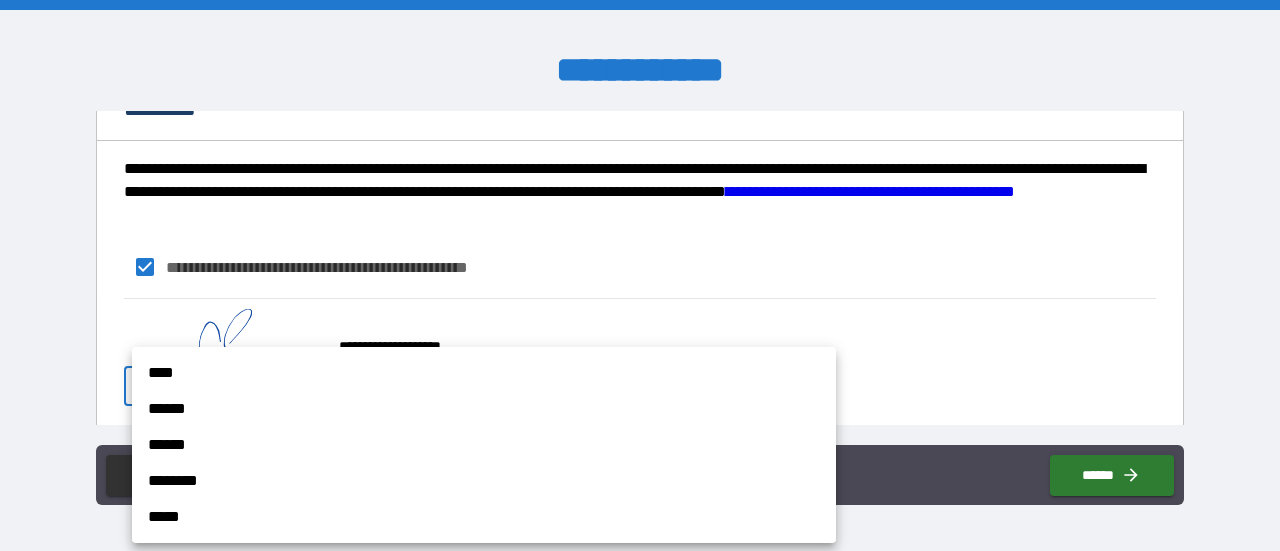 click on "****" at bounding box center (484, 373) 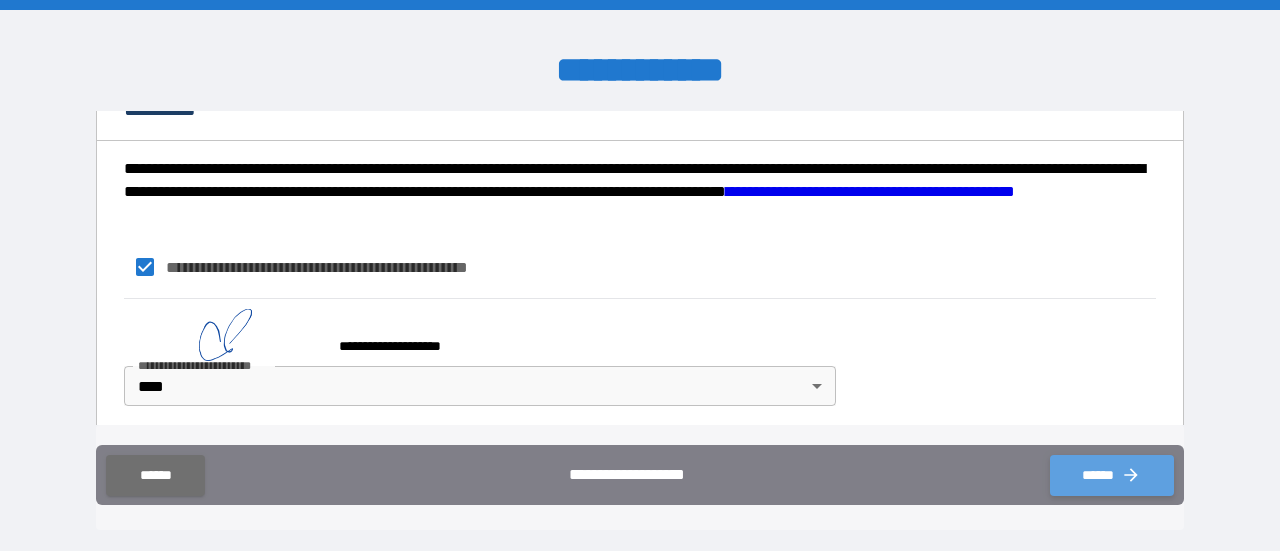 click on "******" at bounding box center [1112, 475] 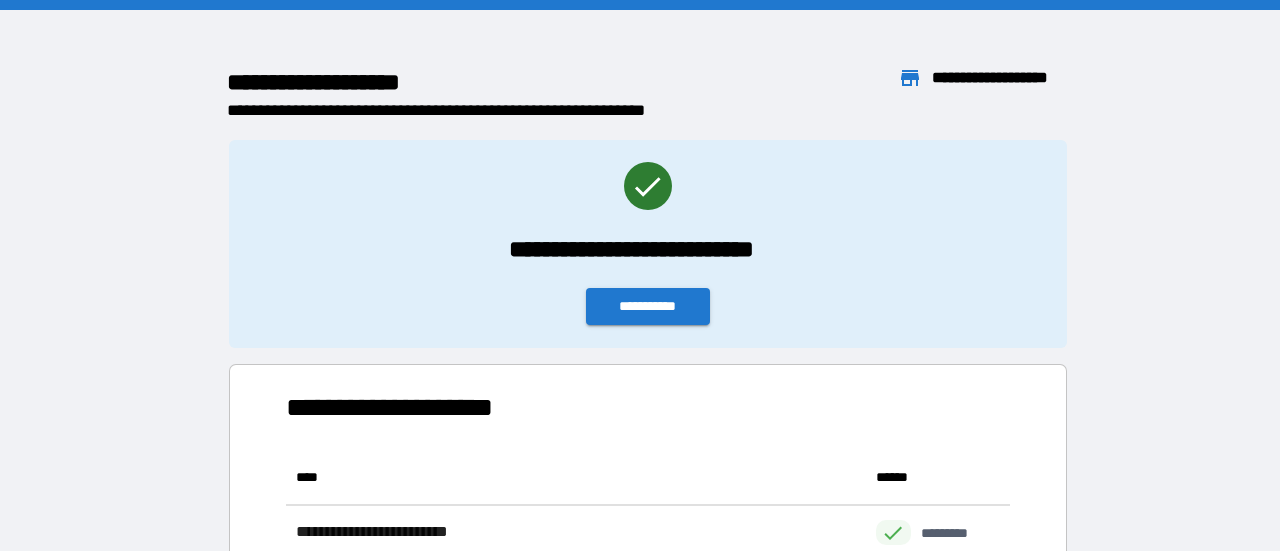 scroll, scrollTop: 16, scrollLeft: 16, axis: both 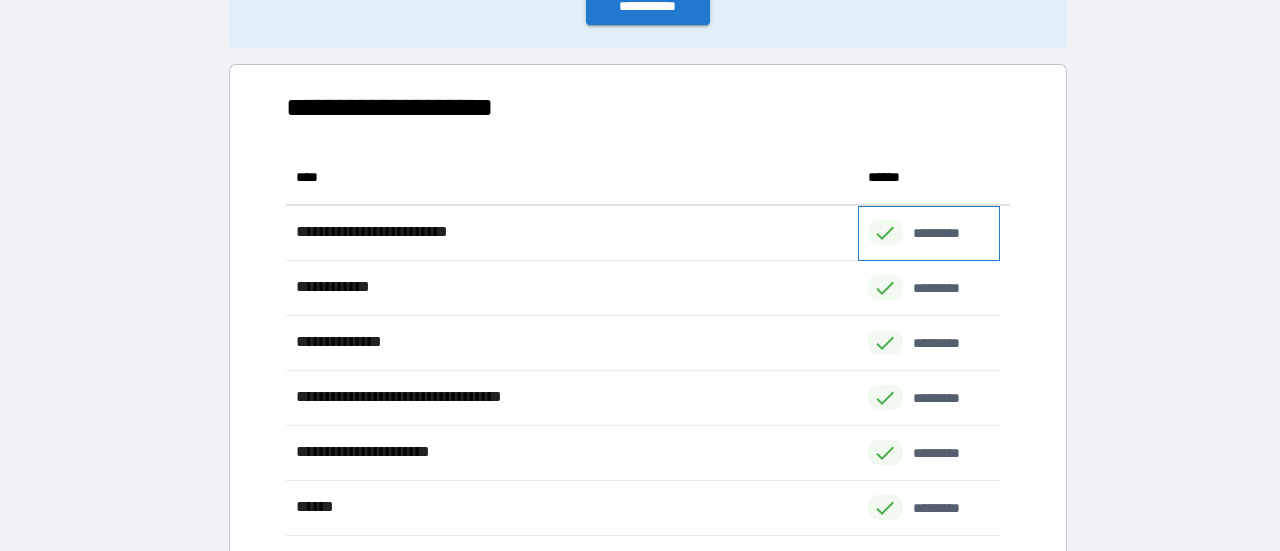 click at bounding box center [885, 232] 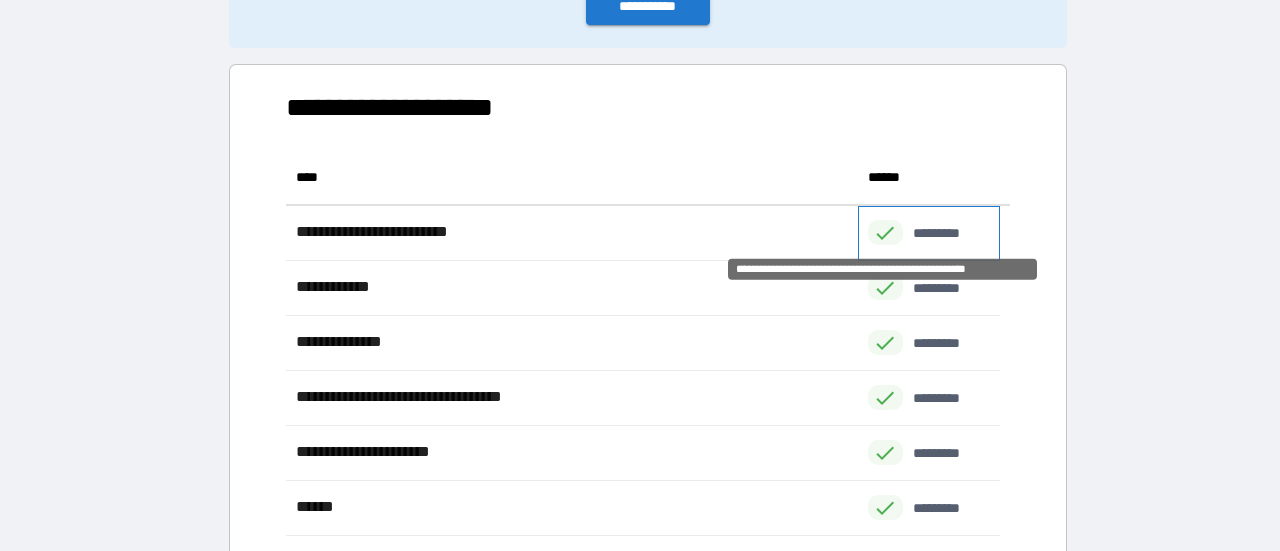 click 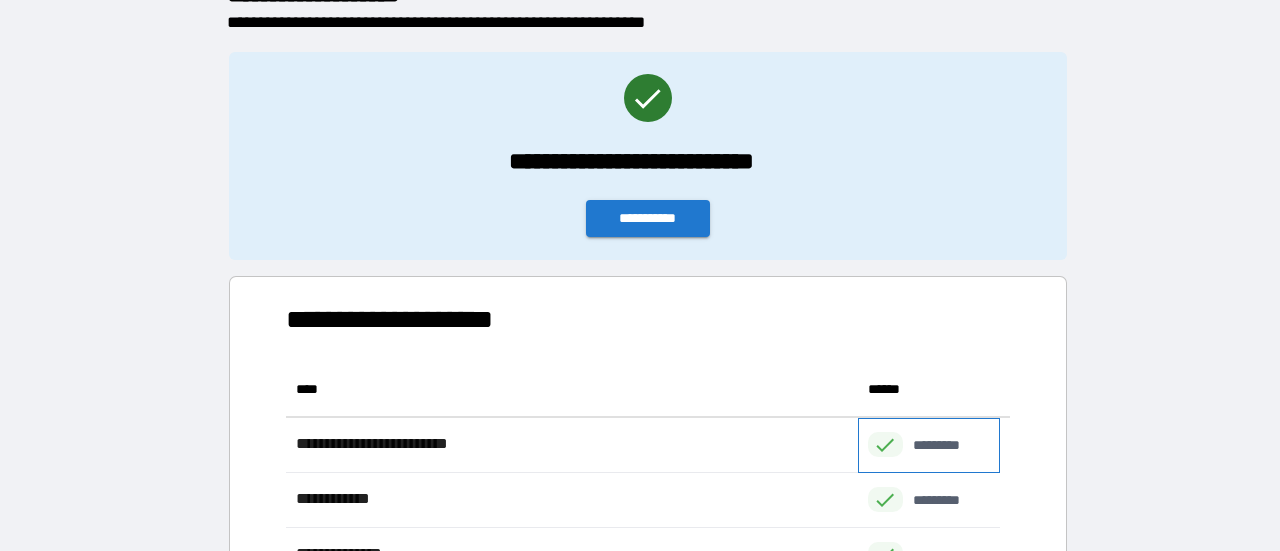 scroll, scrollTop: 48, scrollLeft: 0, axis: vertical 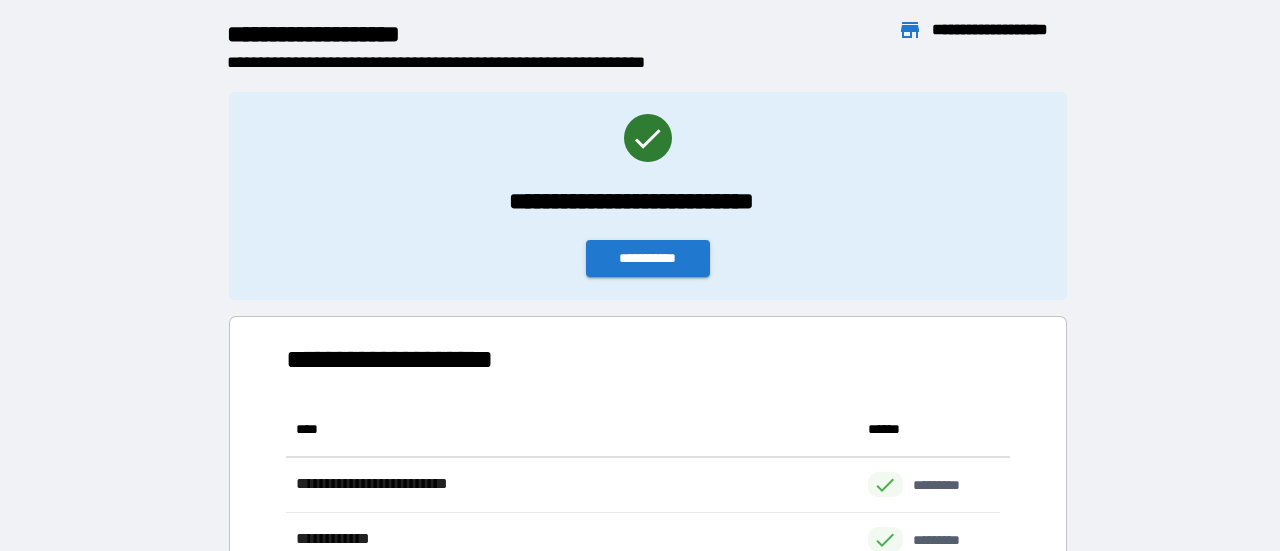 click on "**********" at bounding box center [639, 556] 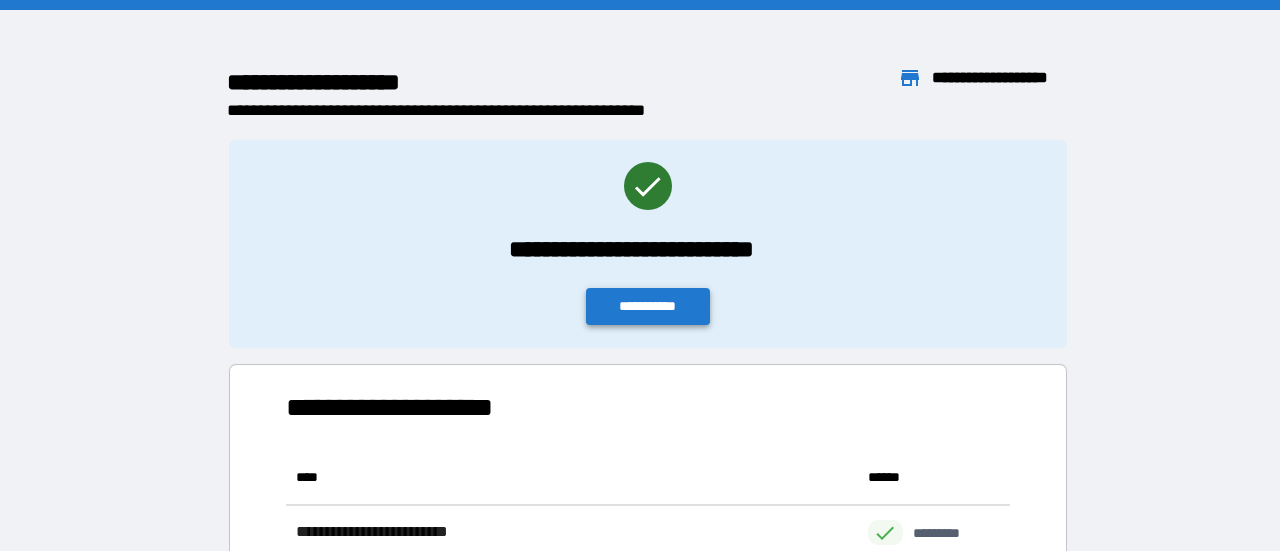 click on "**********" at bounding box center (648, 306) 